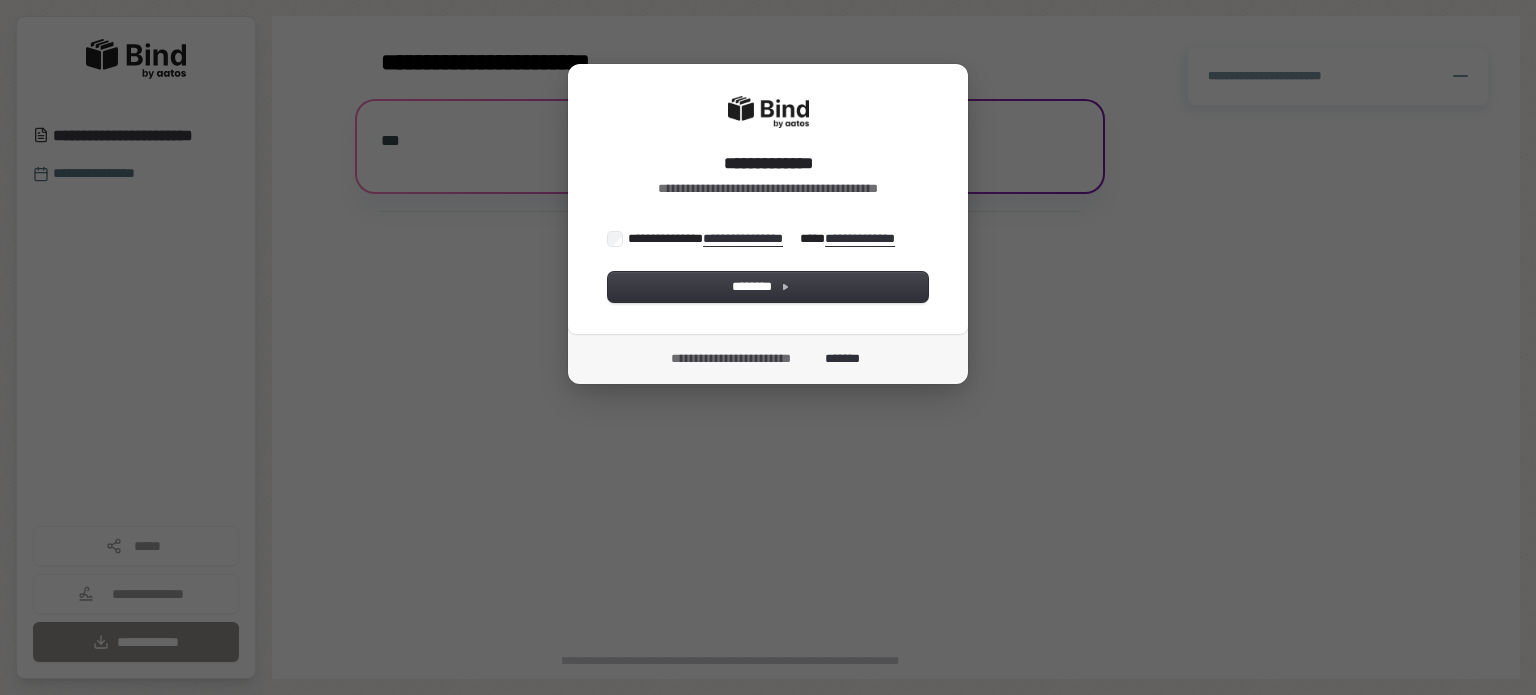 scroll, scrollTop: 0, scrollLeft: 0, axis: both 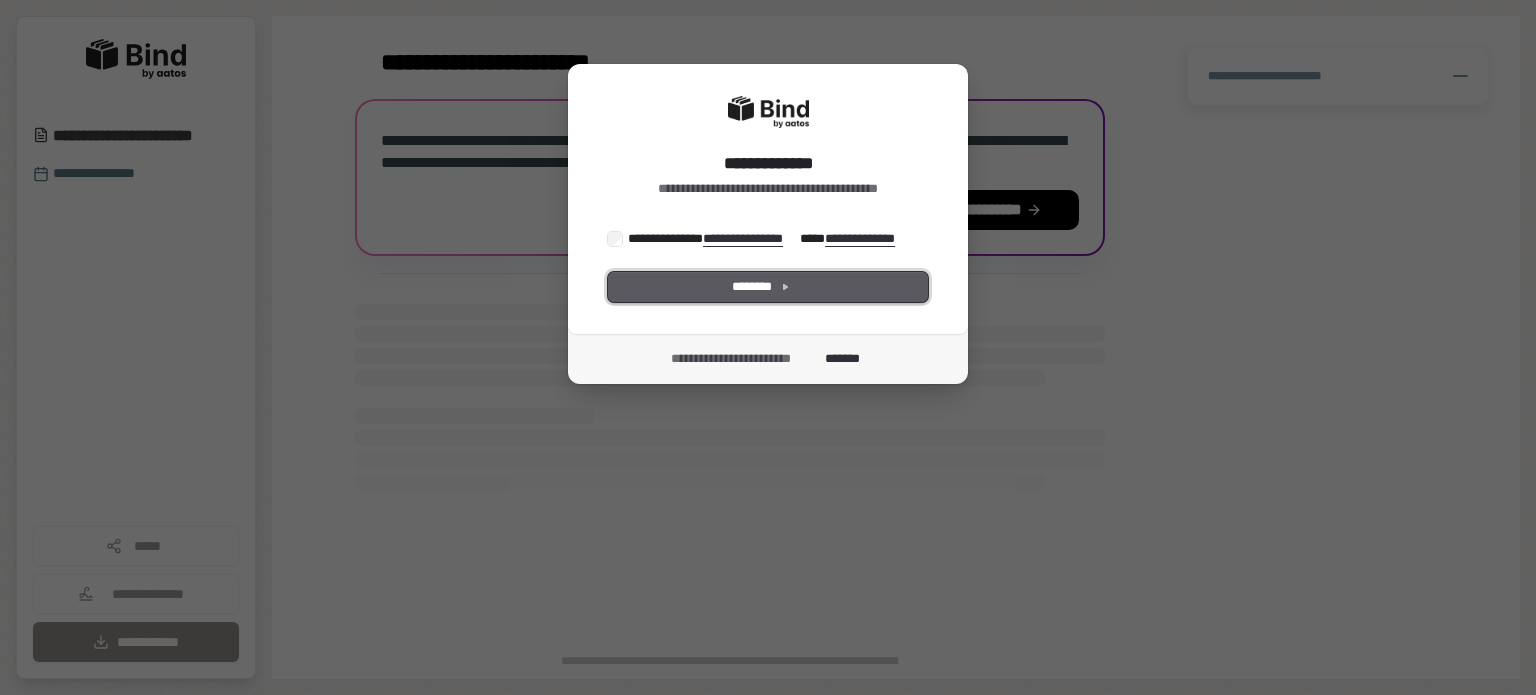 click on "********" at bounding box center (768, 287) 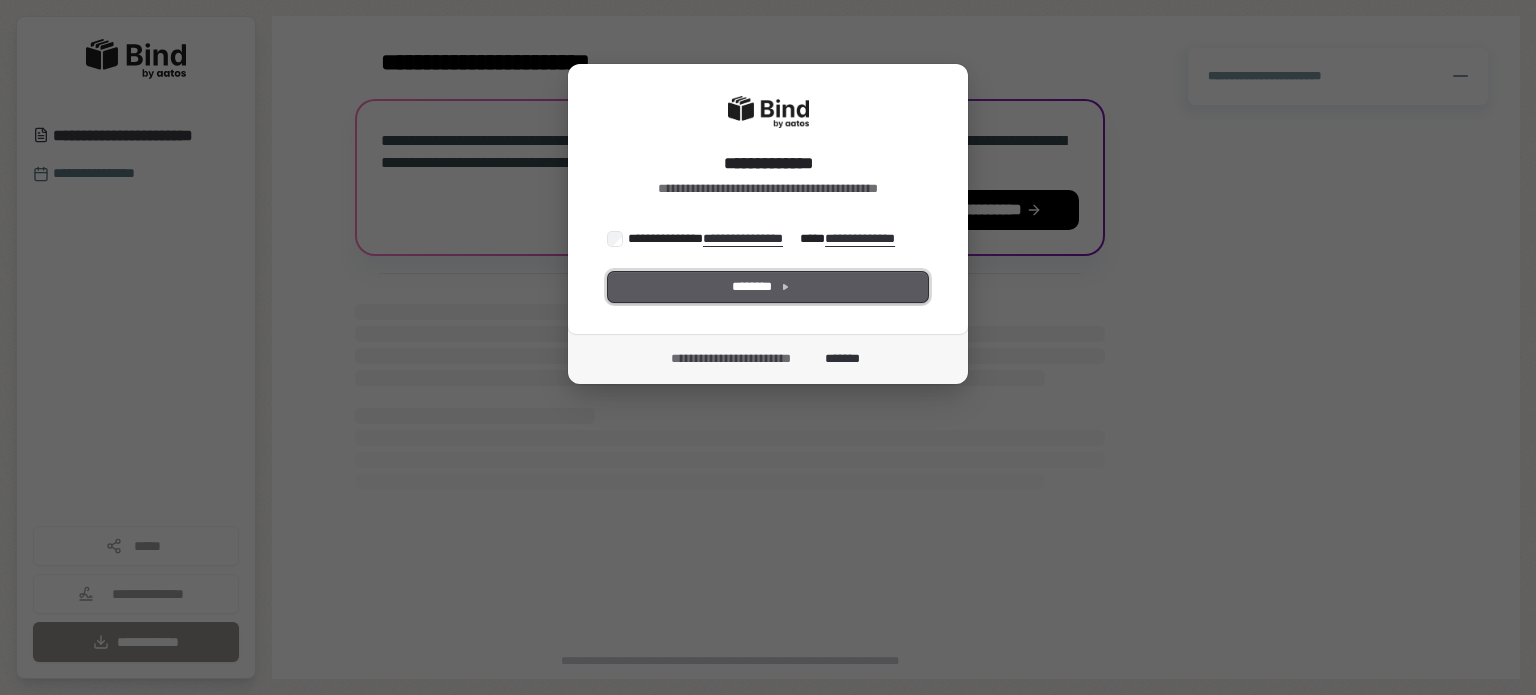 click on "********" at bounding box center (768, 287) 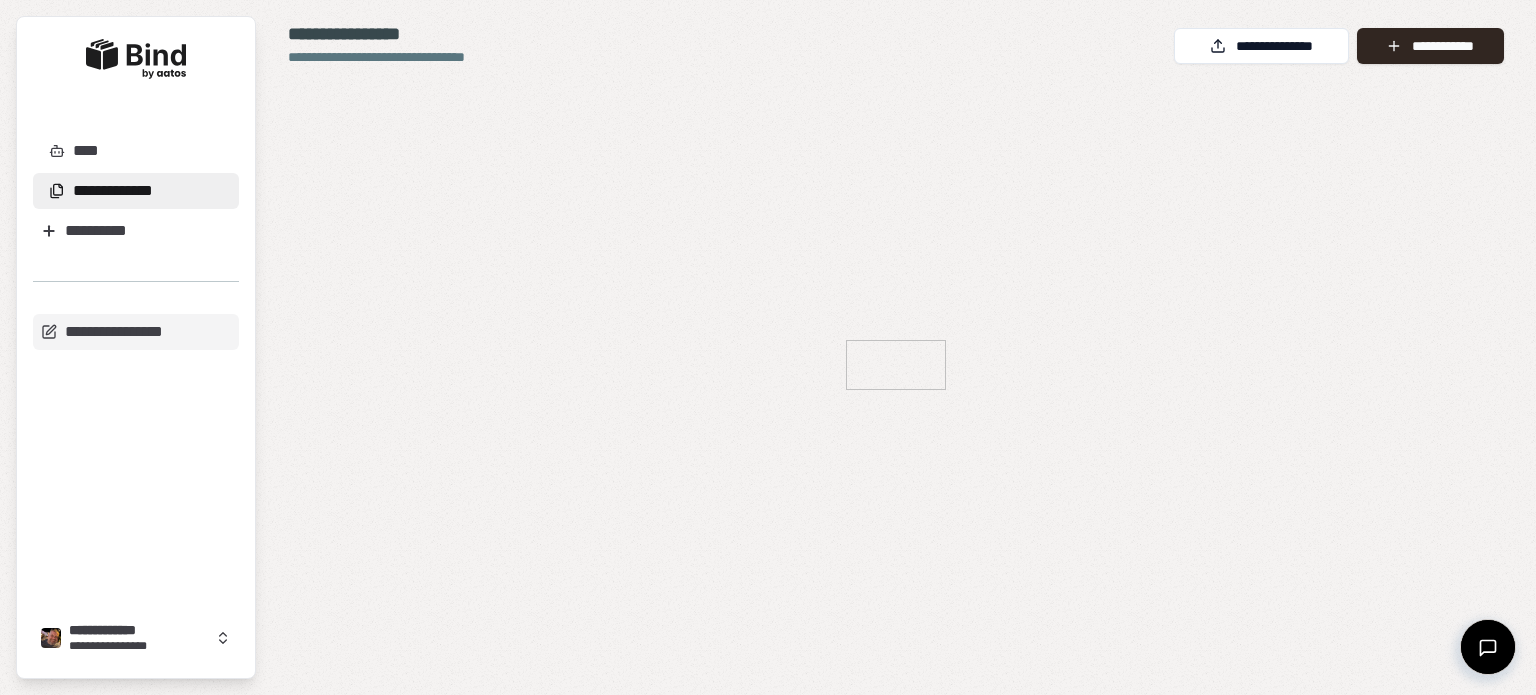 scroll, scrollTop: 0, scrollLeft: 0, axis: both 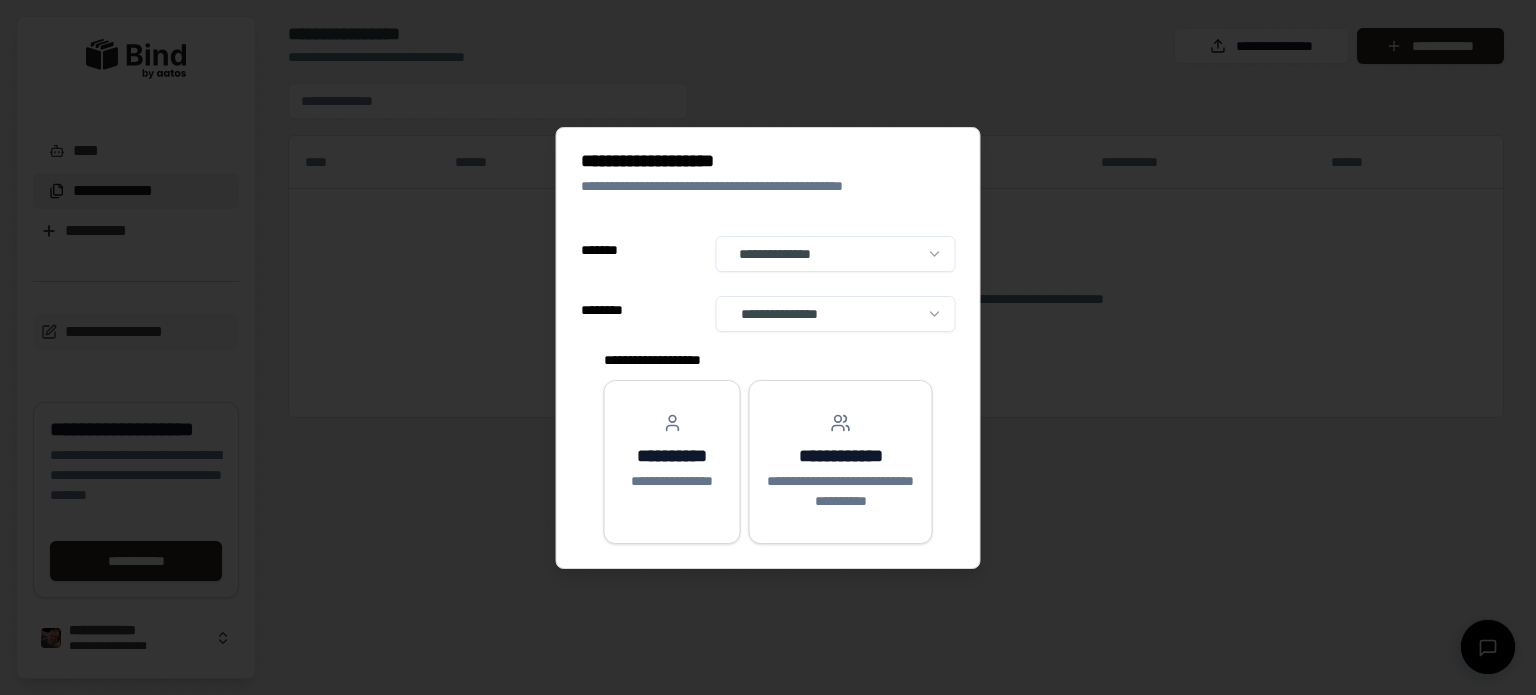click on "**********" at bounding box center [768, 347] 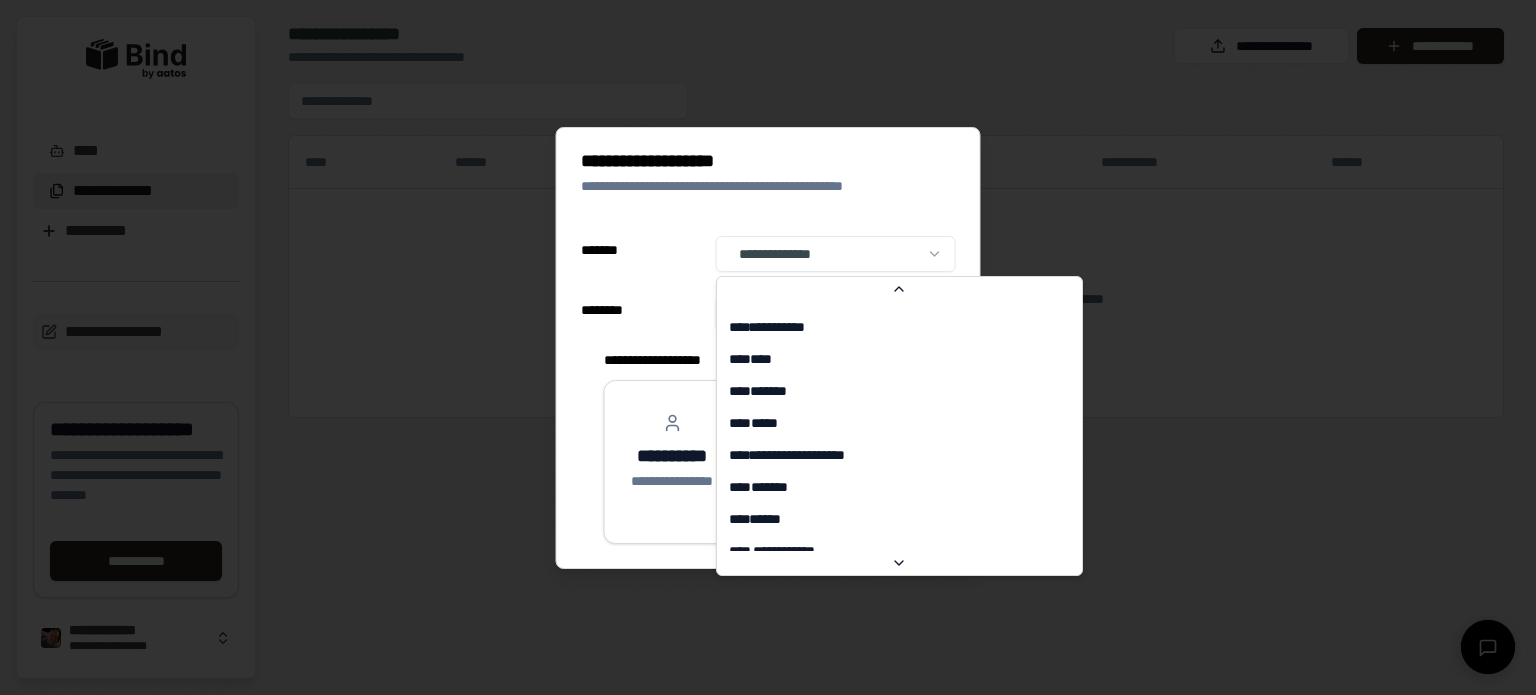 scroll, scrollTop: 7239, scrollLeft: 0, axis: vertical 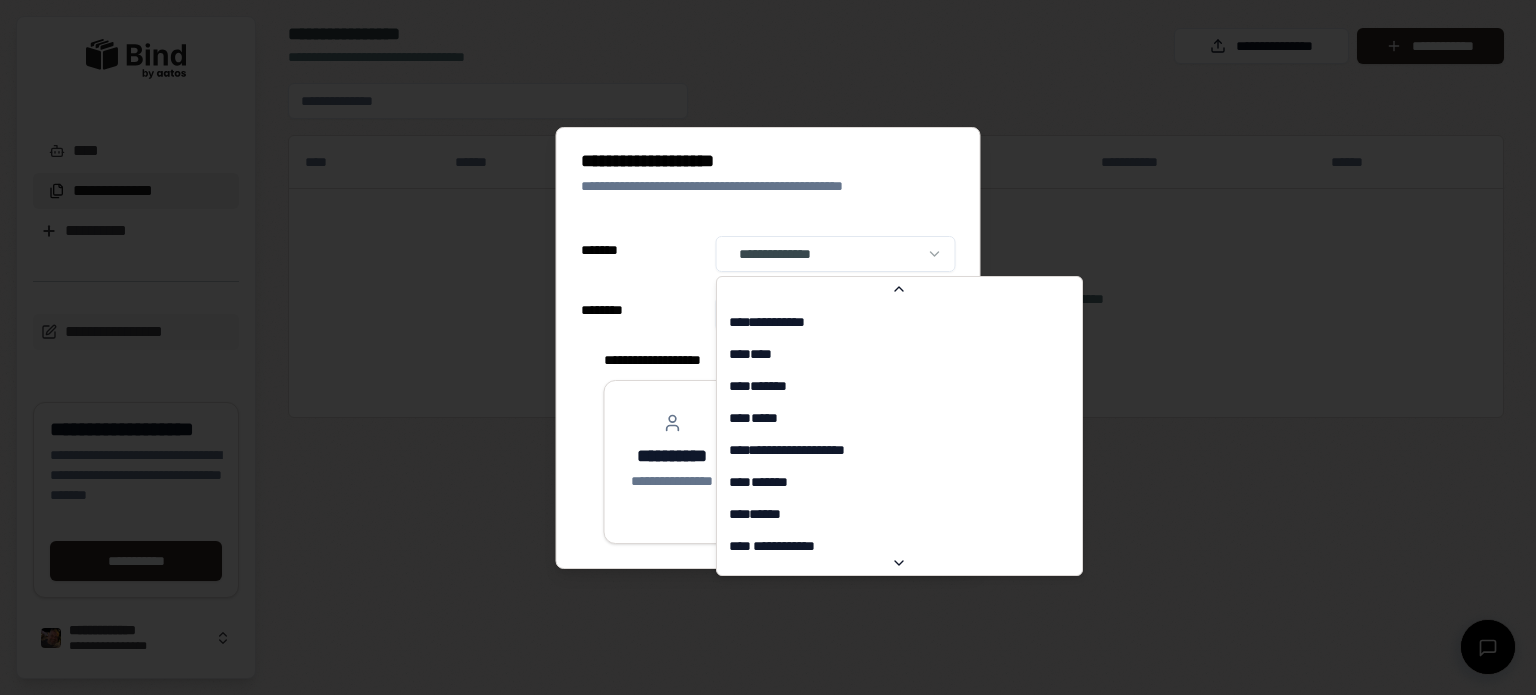 select on "**" 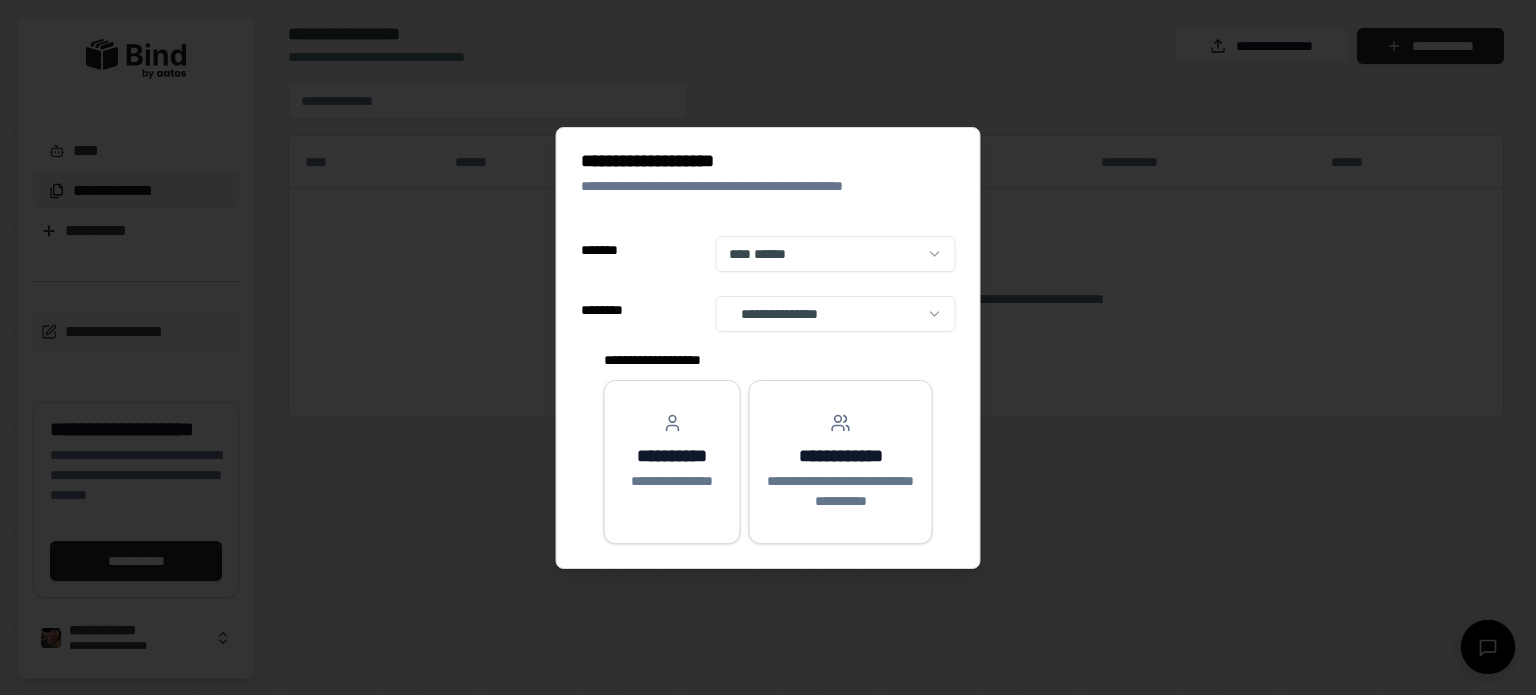 click on "**********" at bounding box center [768, 347] 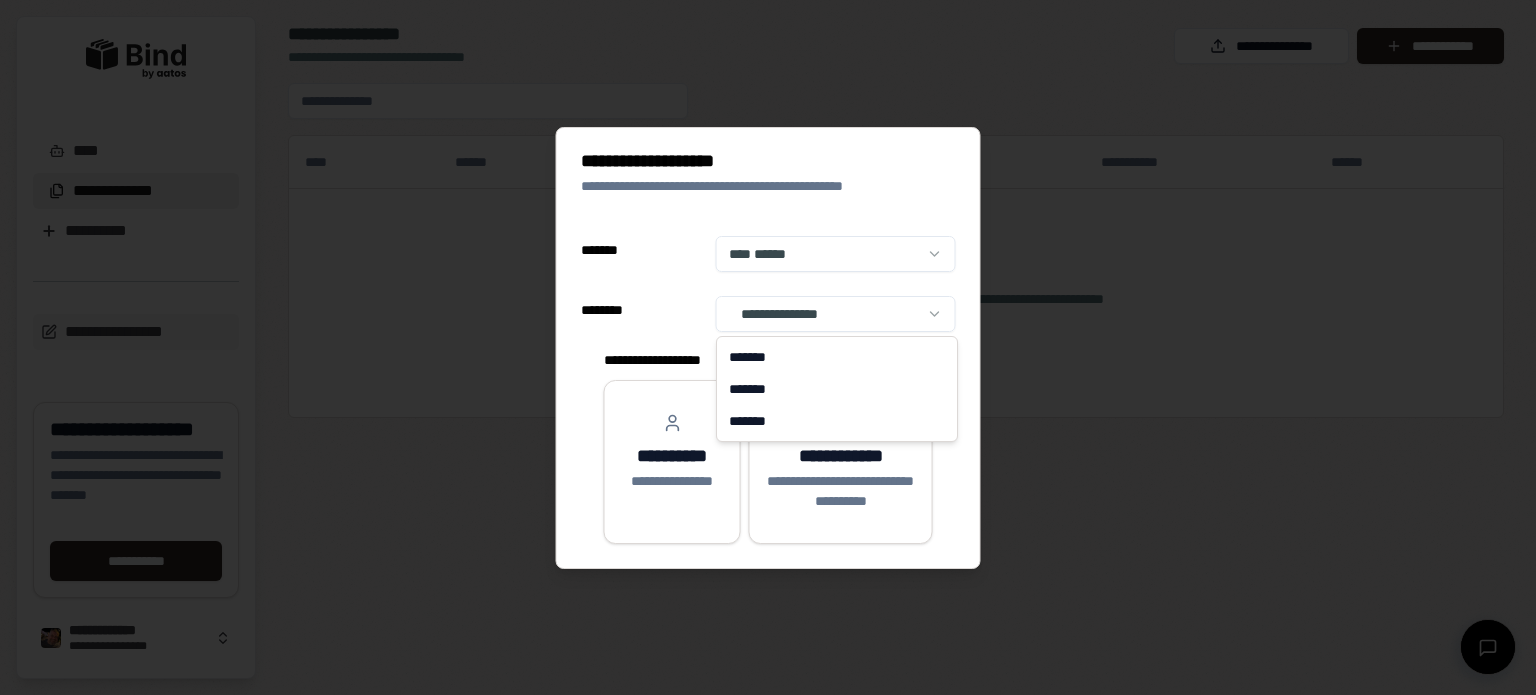 select on "*****" 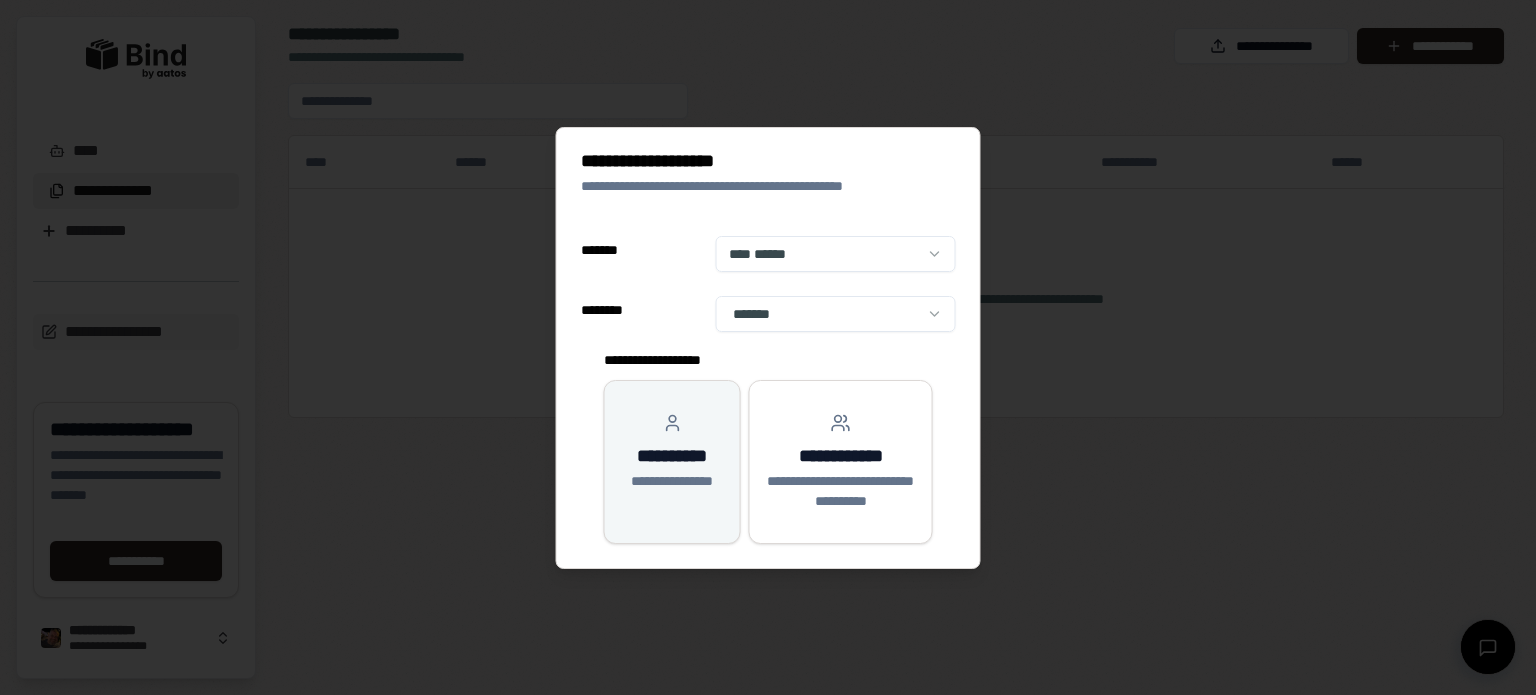 click on "**********" at bounding box center (672, 452) 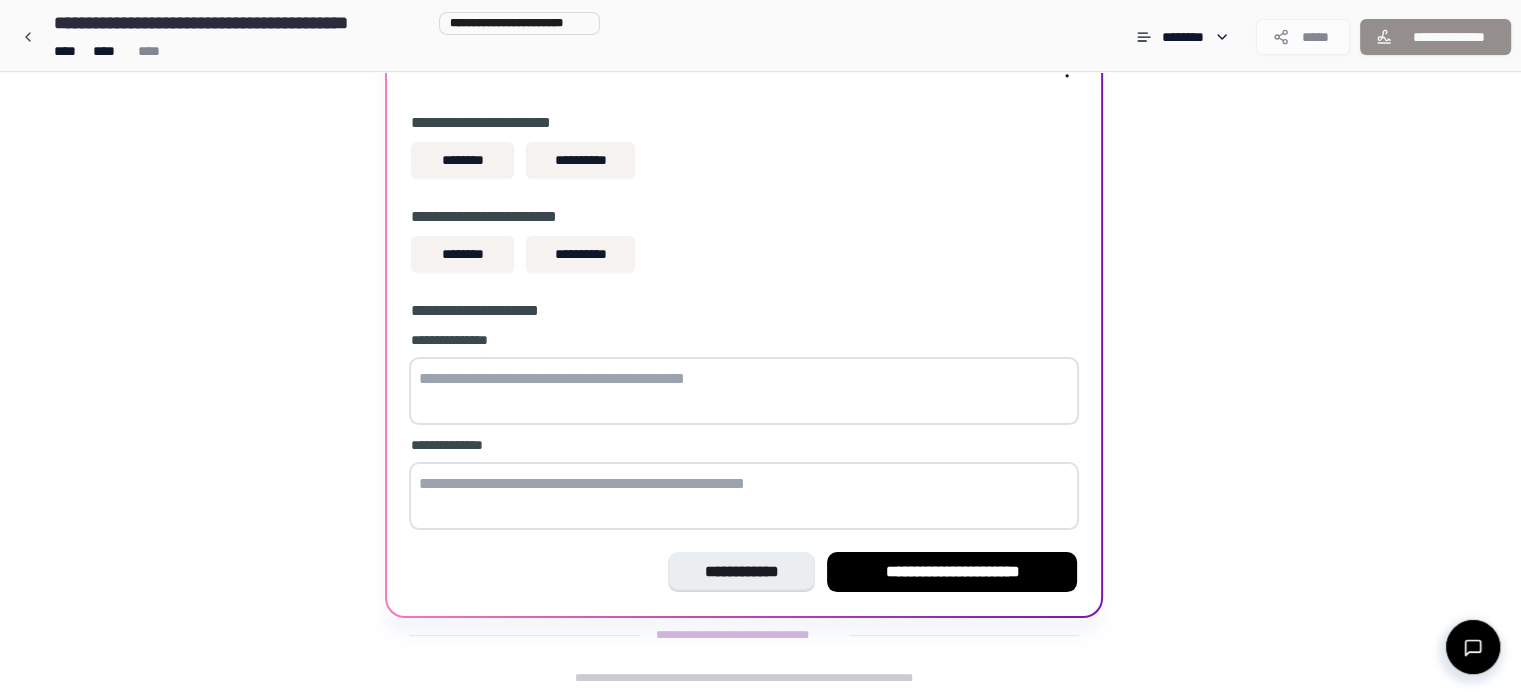 scroll, scrollTop: 0, scrollLeft: 0, axis: both 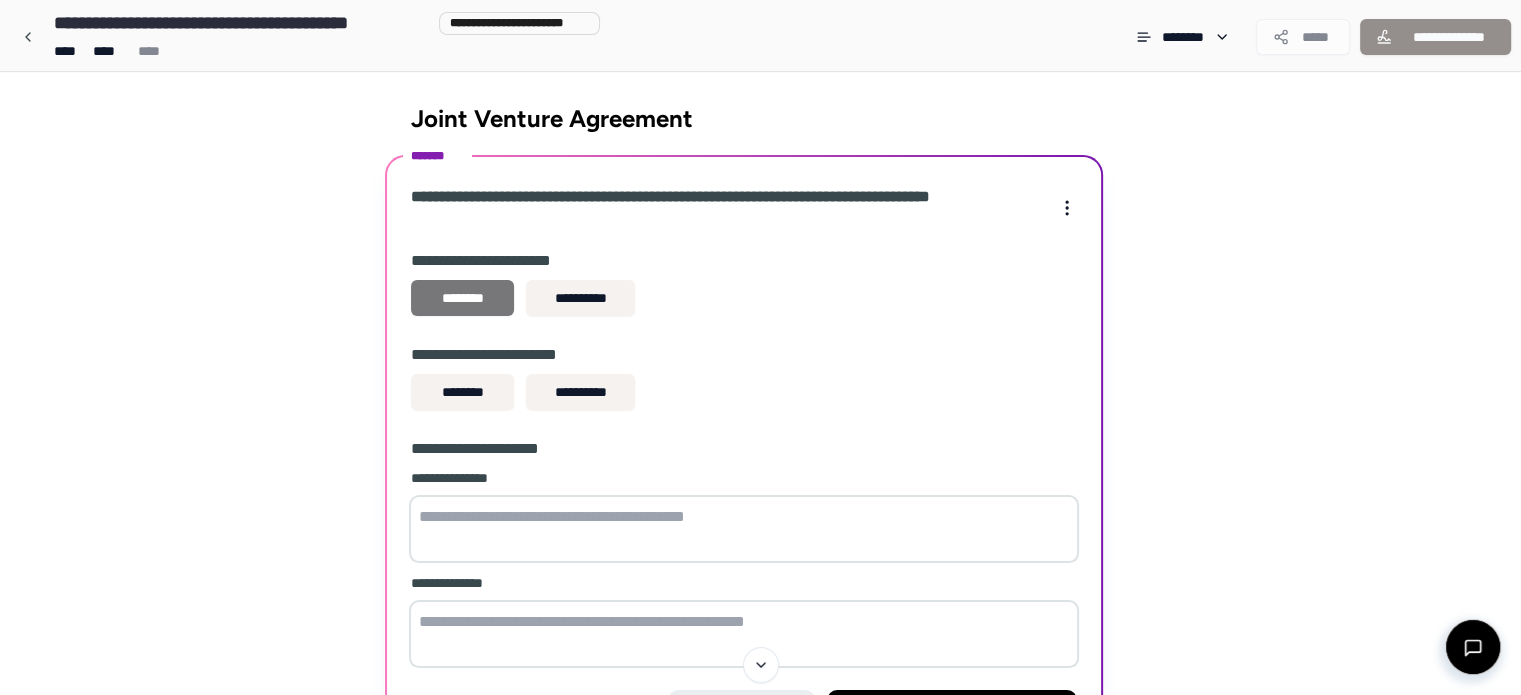 click on "********" at bounding box center [462, 298] 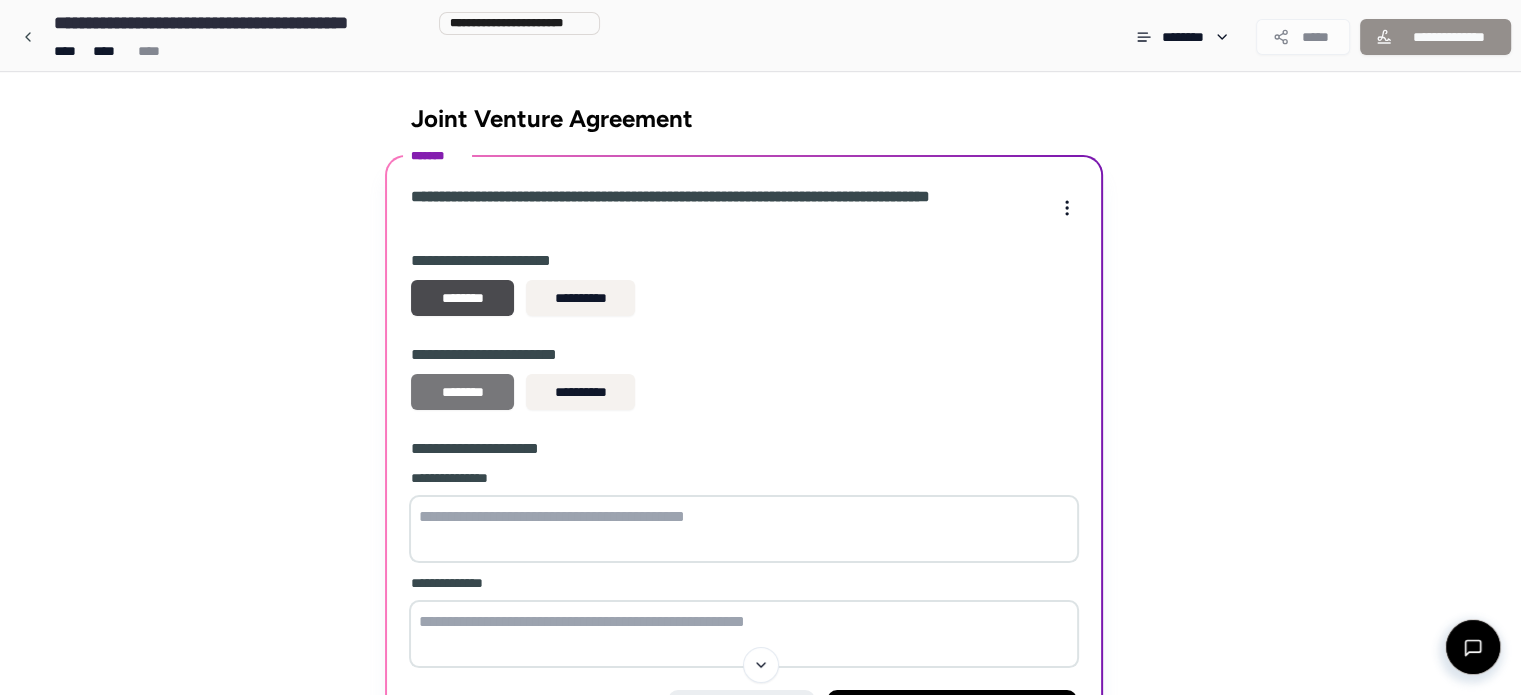 click on "********" at bounding box center [462, 392] 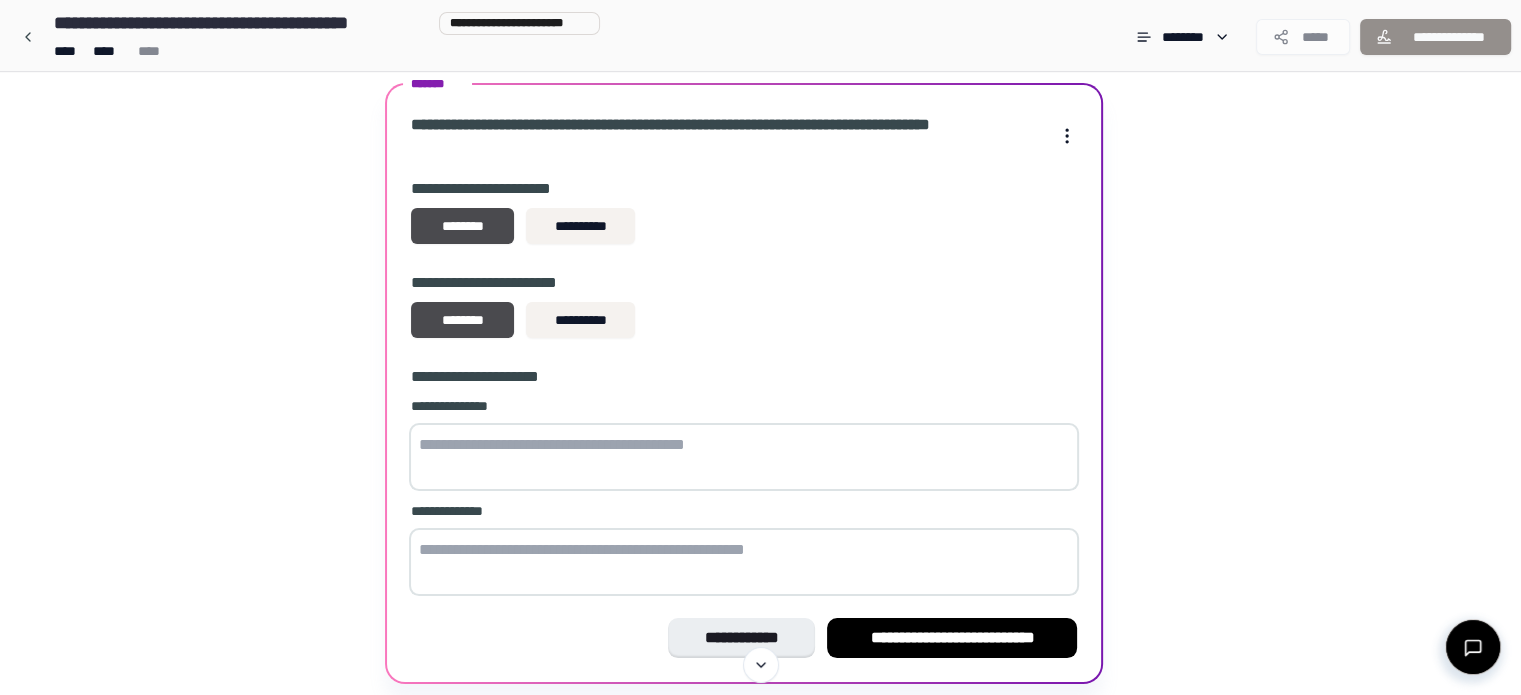 scroll, scrollTop: 74, scrollLeft: 0, axis: vertical 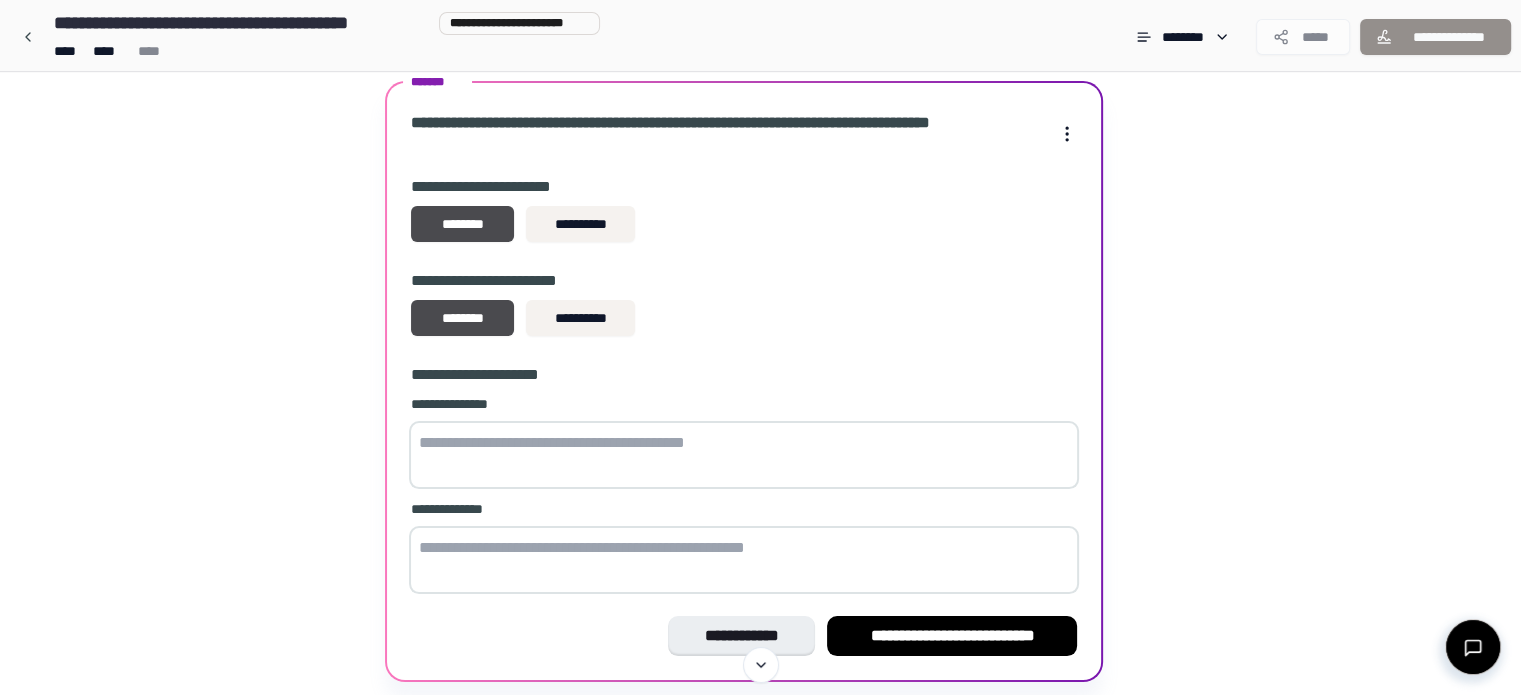 click at bounding box center [744, 455] 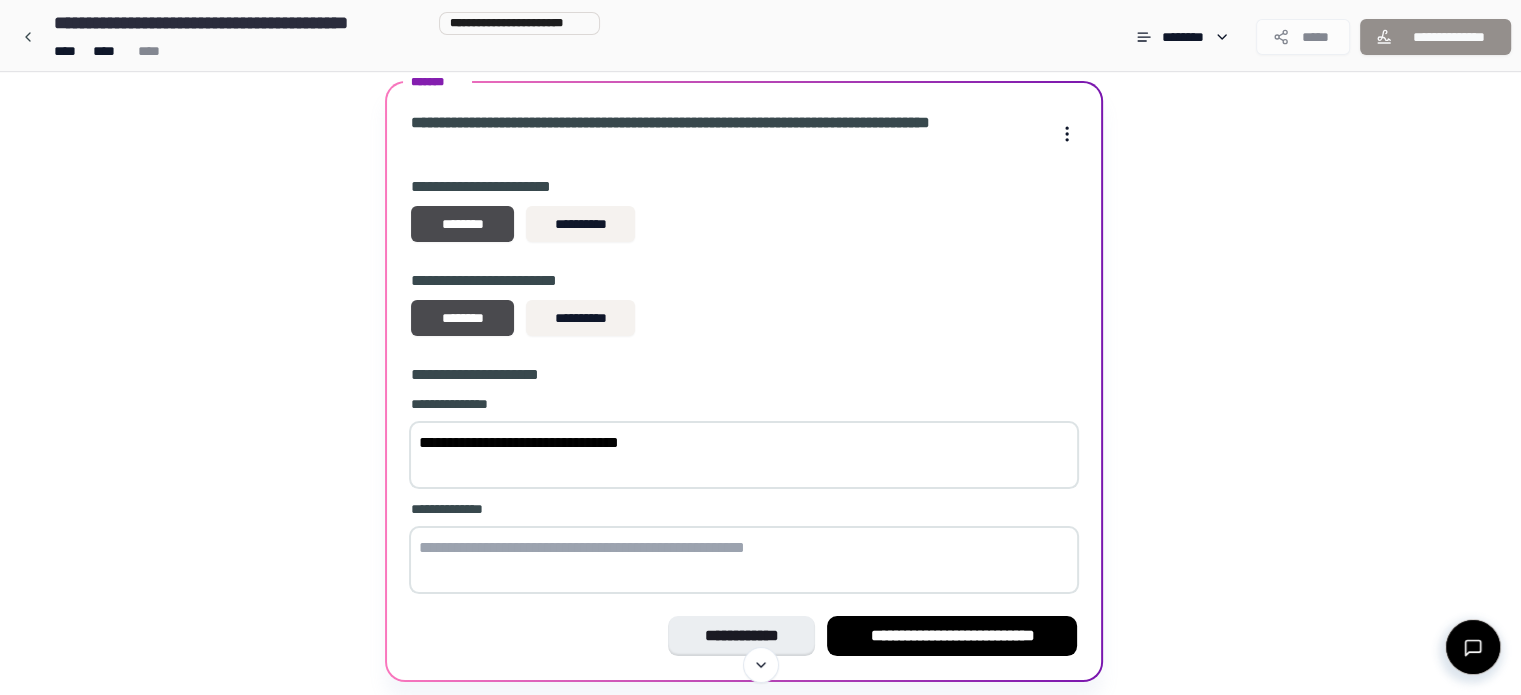 click on "**********" at bounding box center (744, 455) 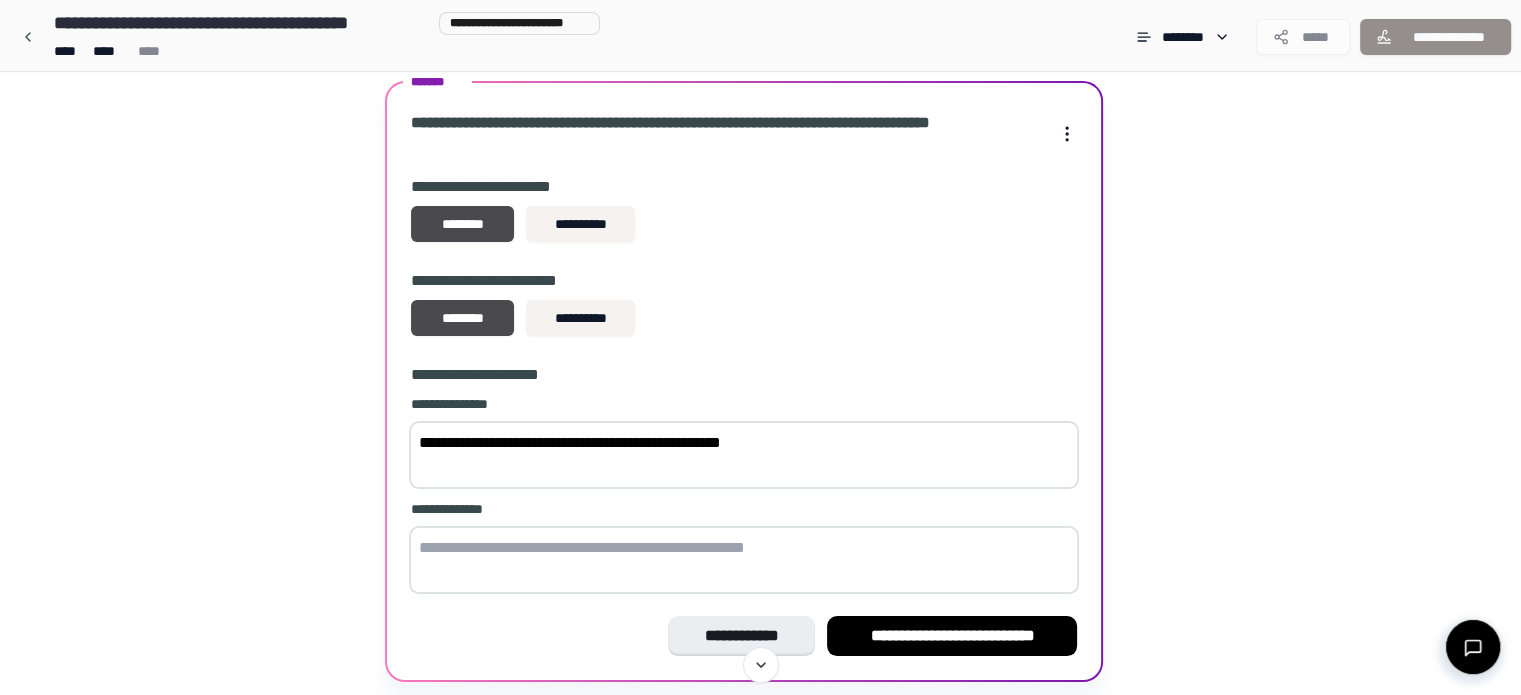type on "**********" 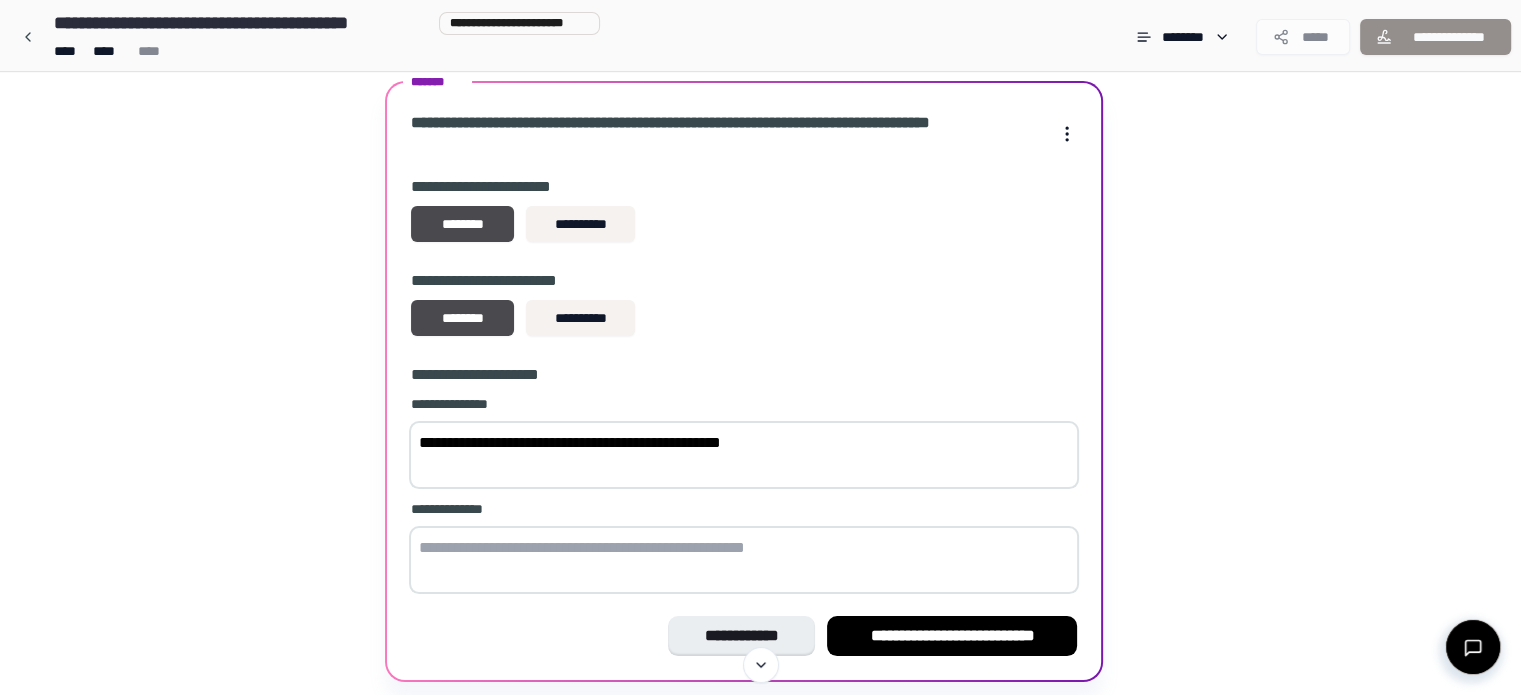 click at bounding box center [744, 560] 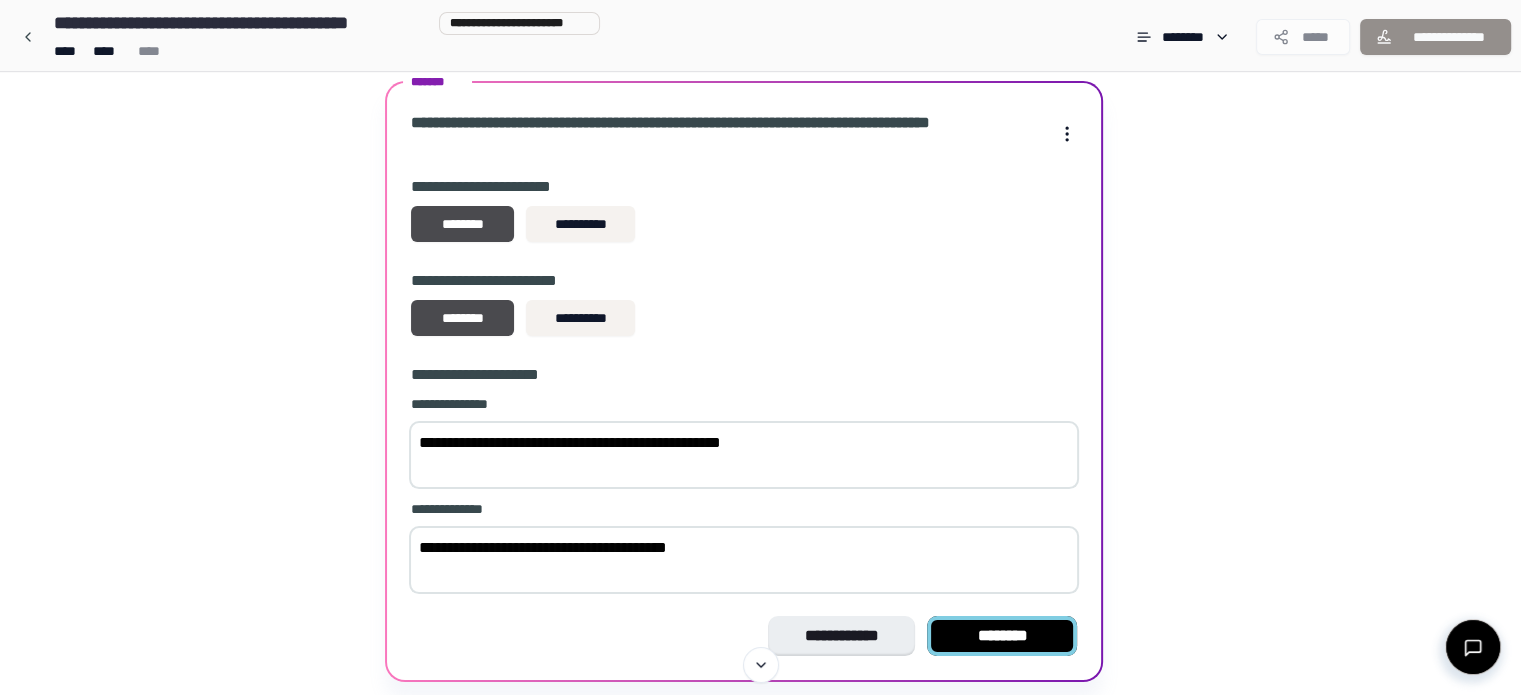 type on "**********" 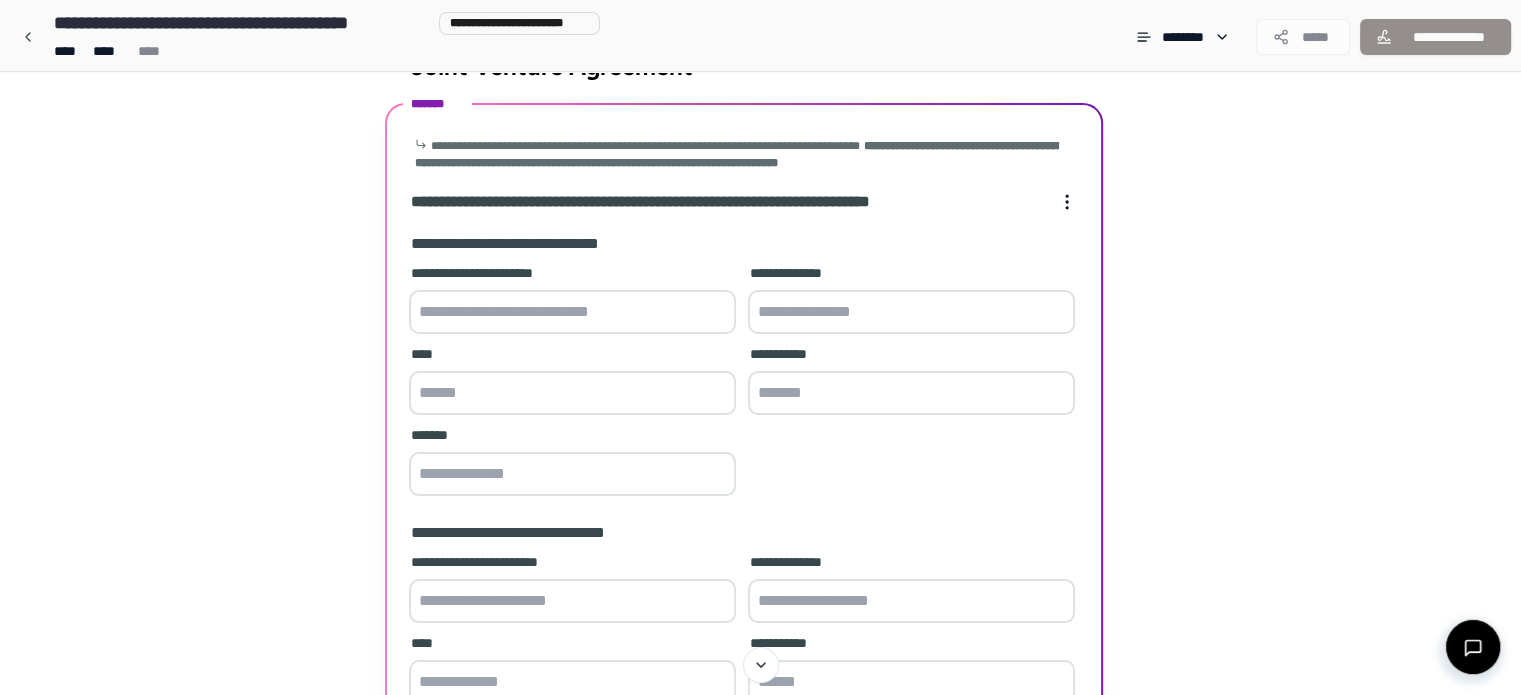 scroll, scrollTop: 0, scrollLeft: 0, axis: both 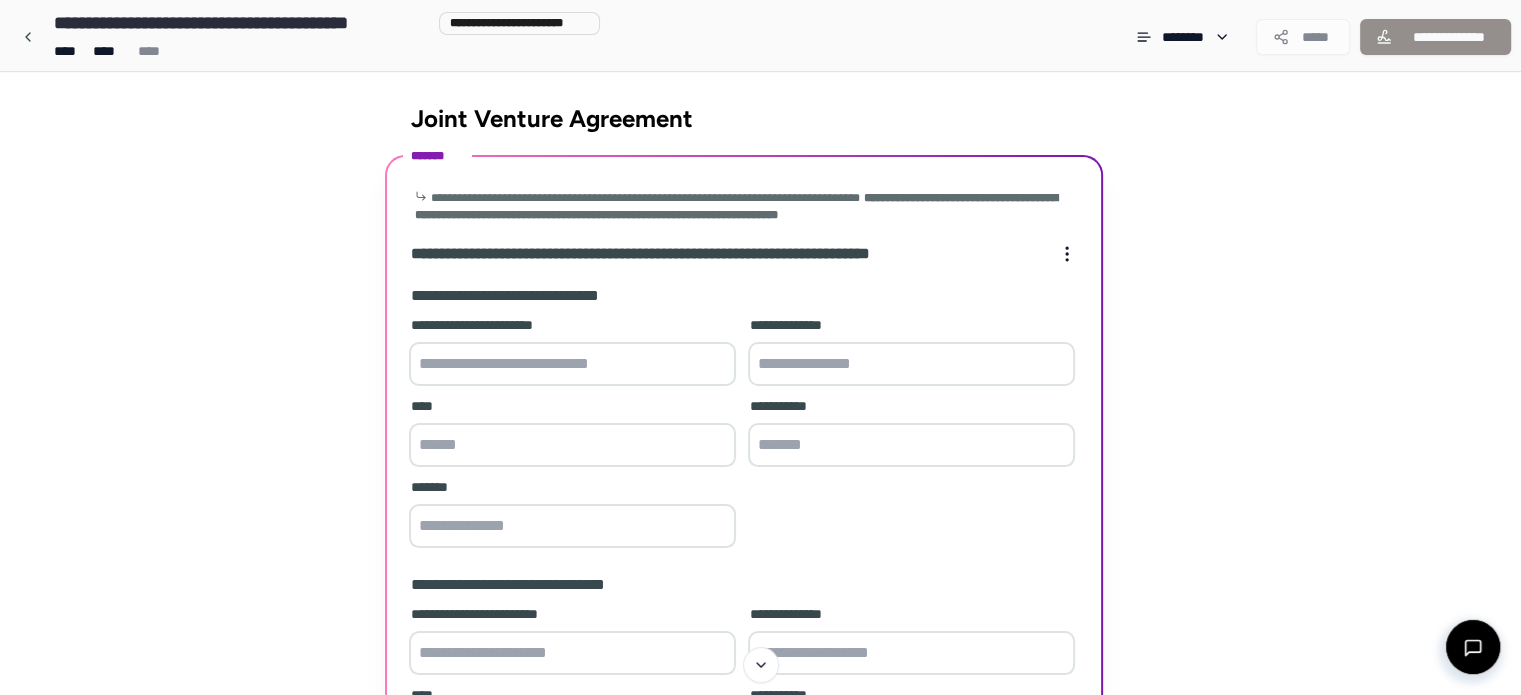 click at bounding box center [572, 364] 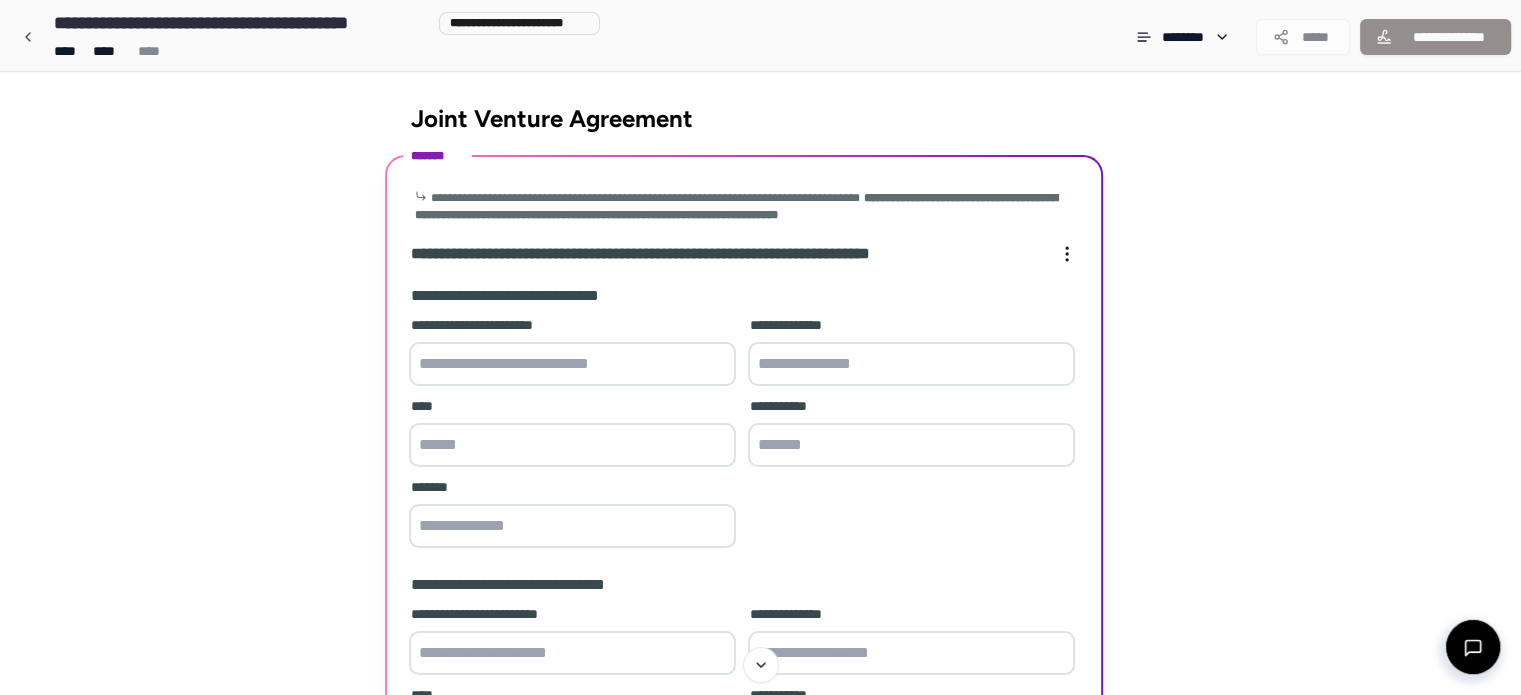 paste on "**********" 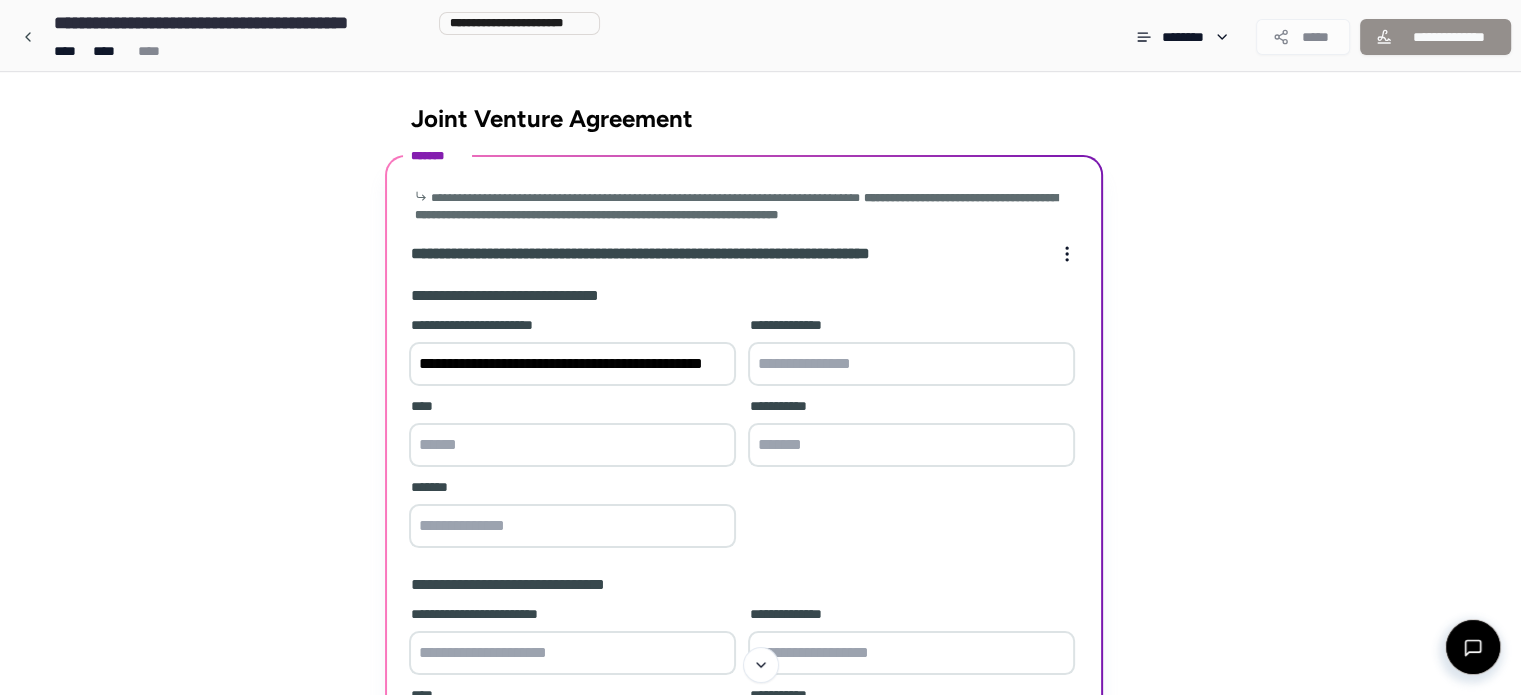 type on "**********" 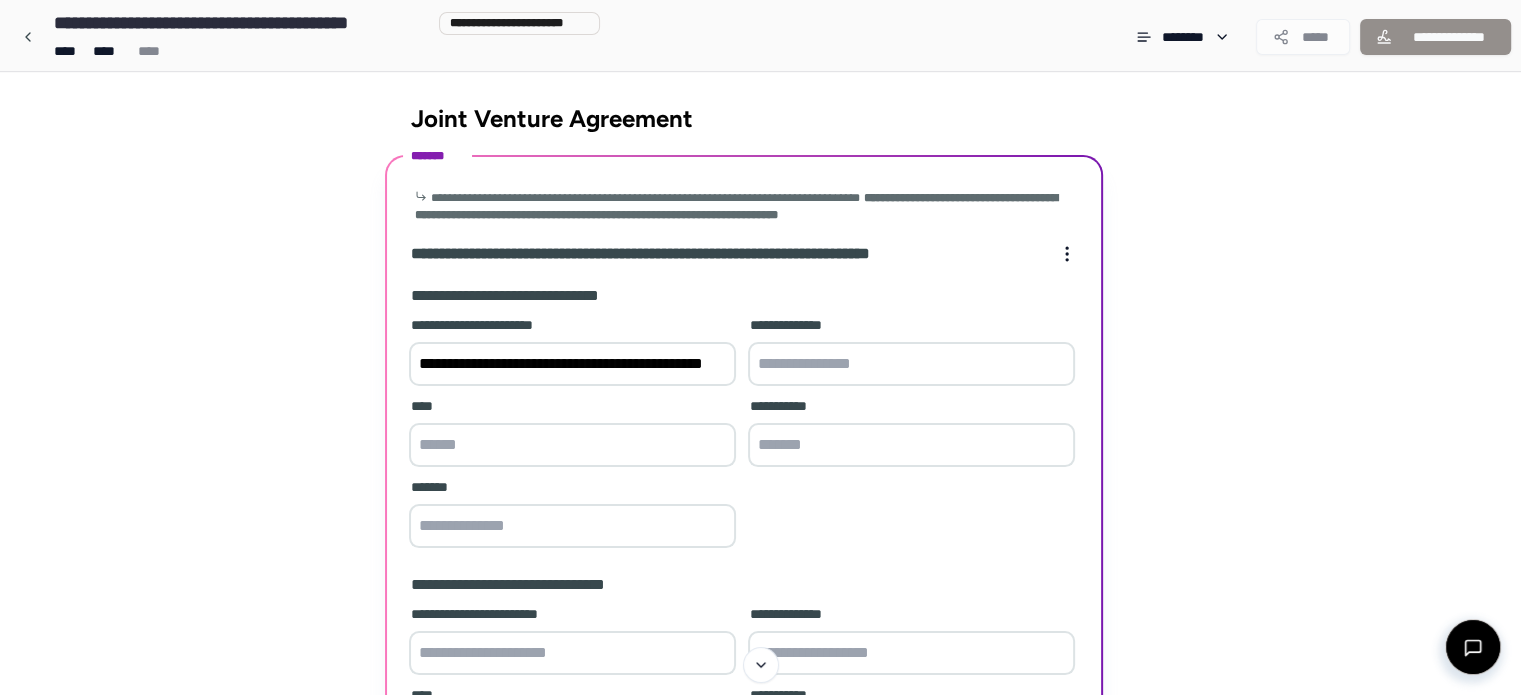 click at bounding box center [911, 364] 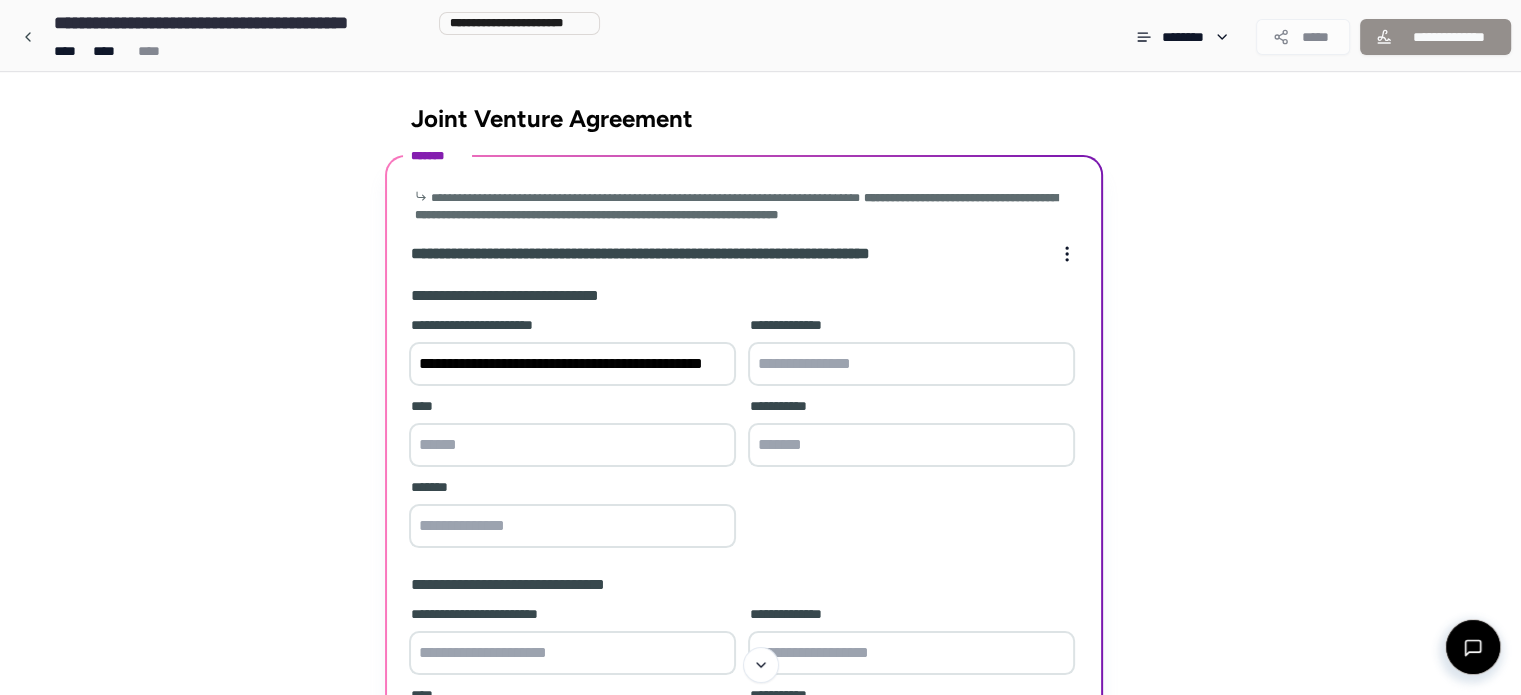 paste on "**********" 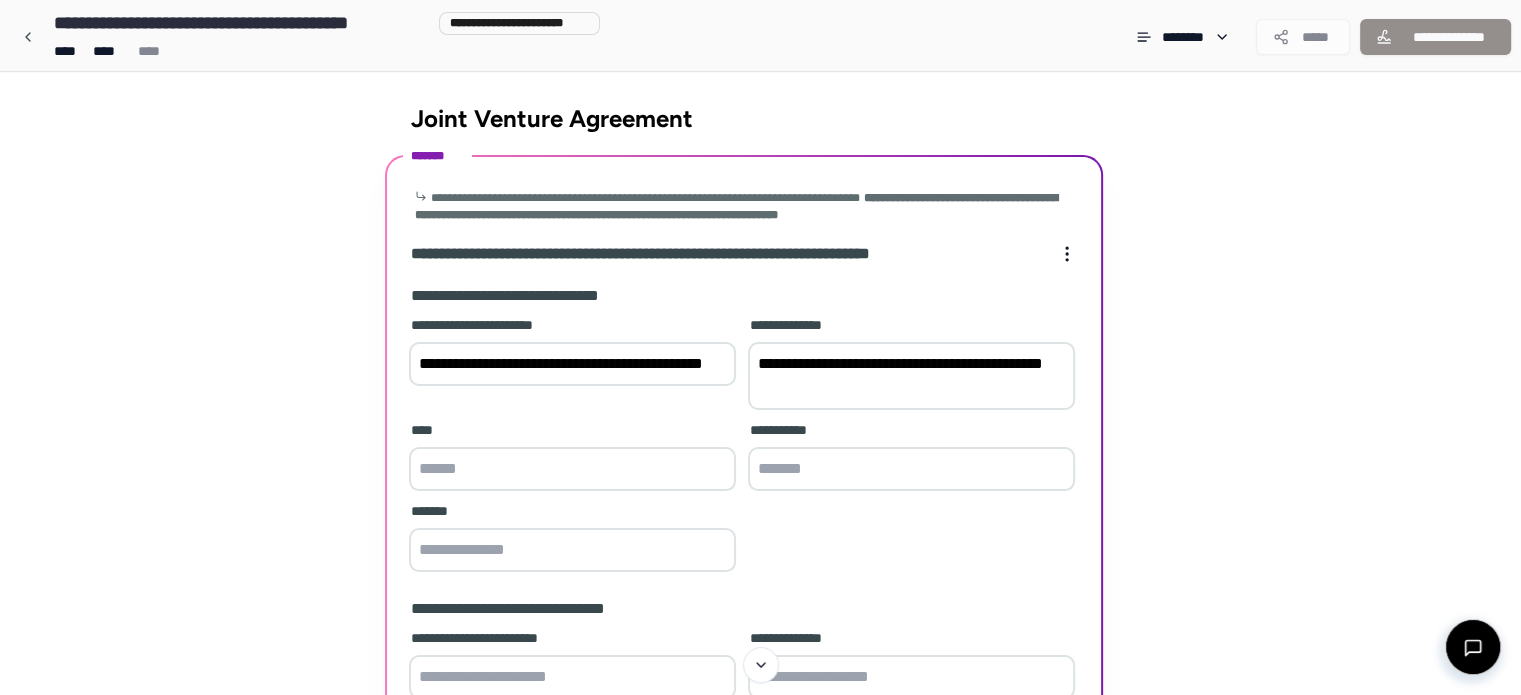 type on "**********" 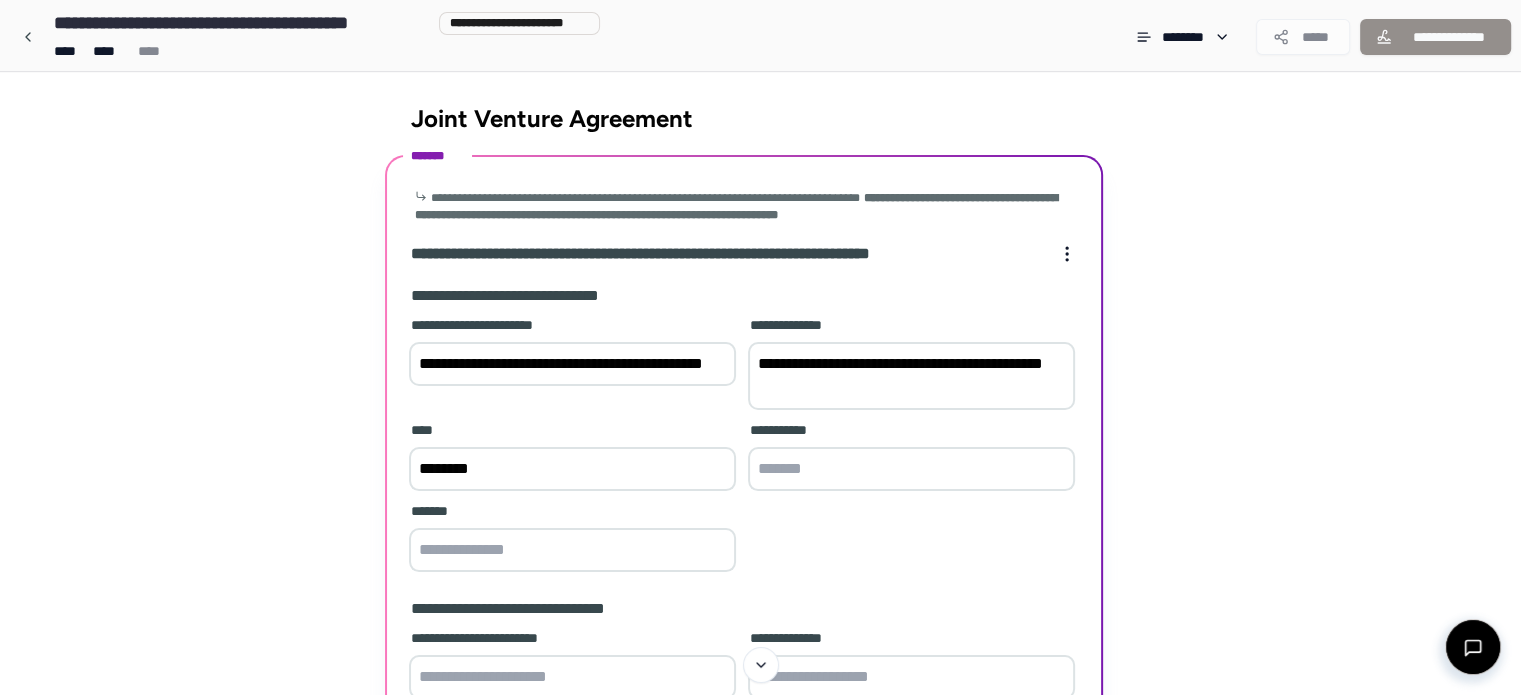 type on "********" 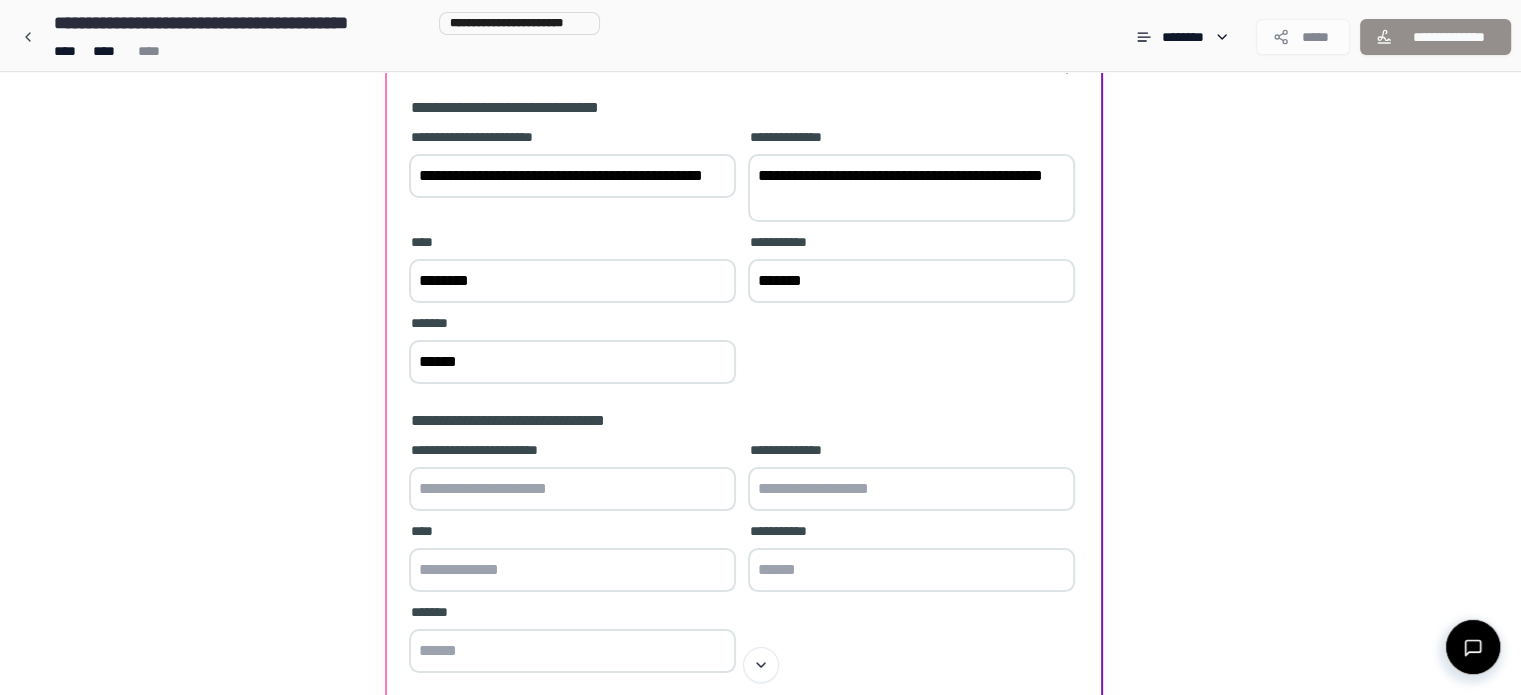 scroll, scrollTop: 331, scrollLeft: 0, axis: vertical 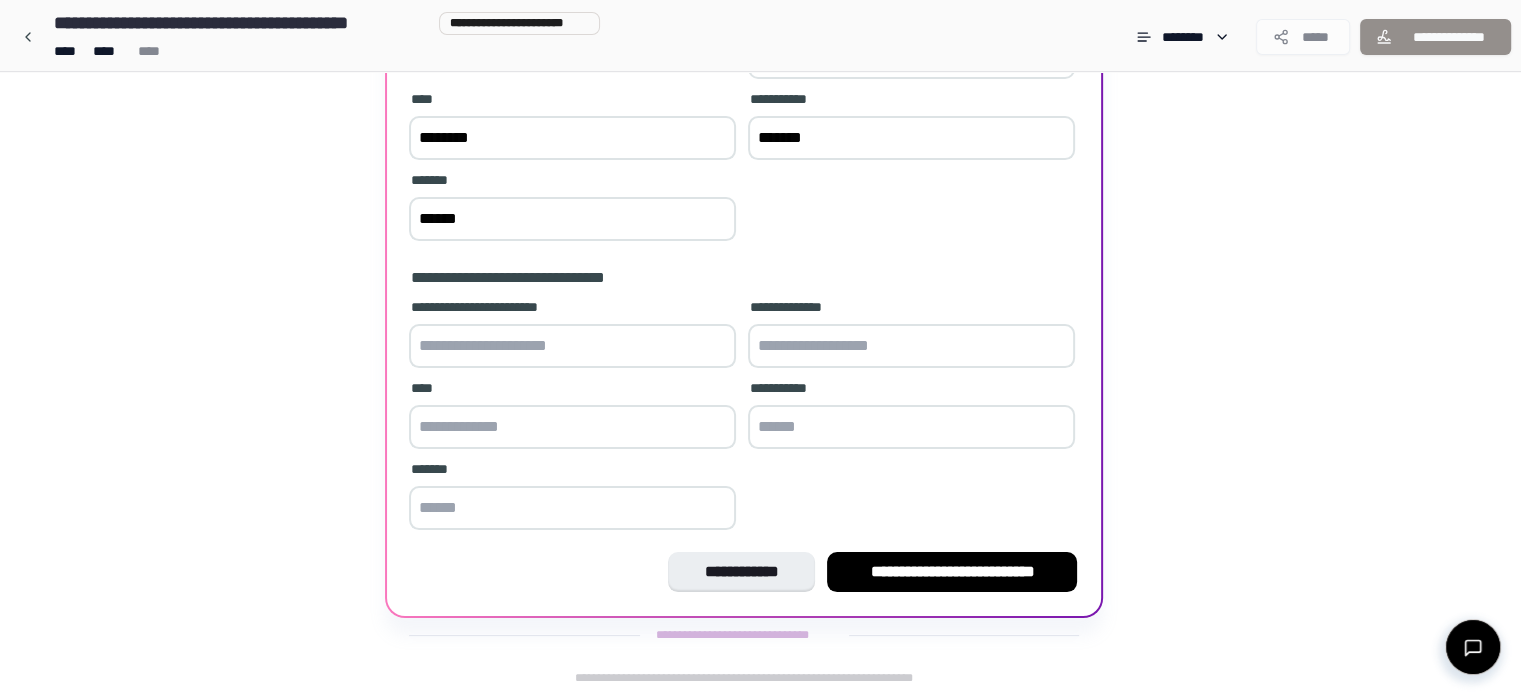 type on "******" 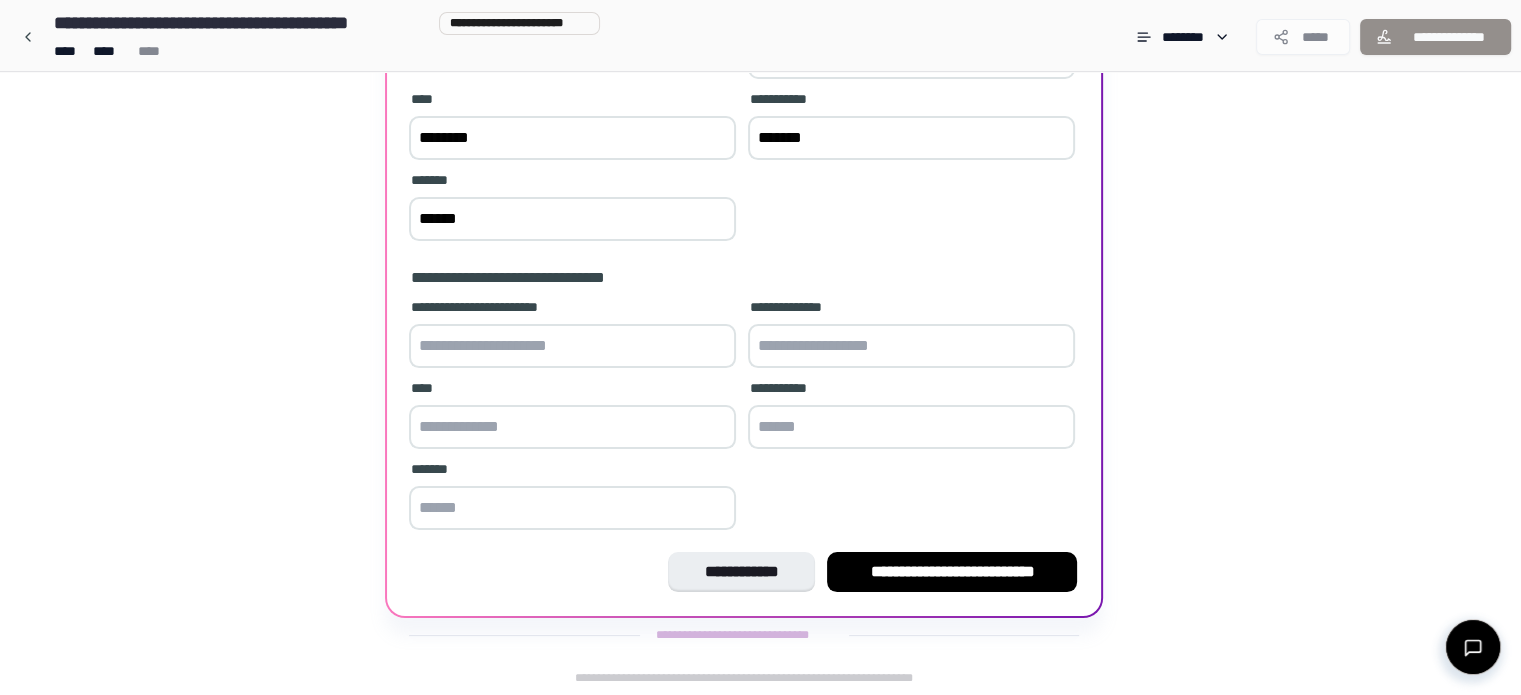 click at bounding box center (572, 346) 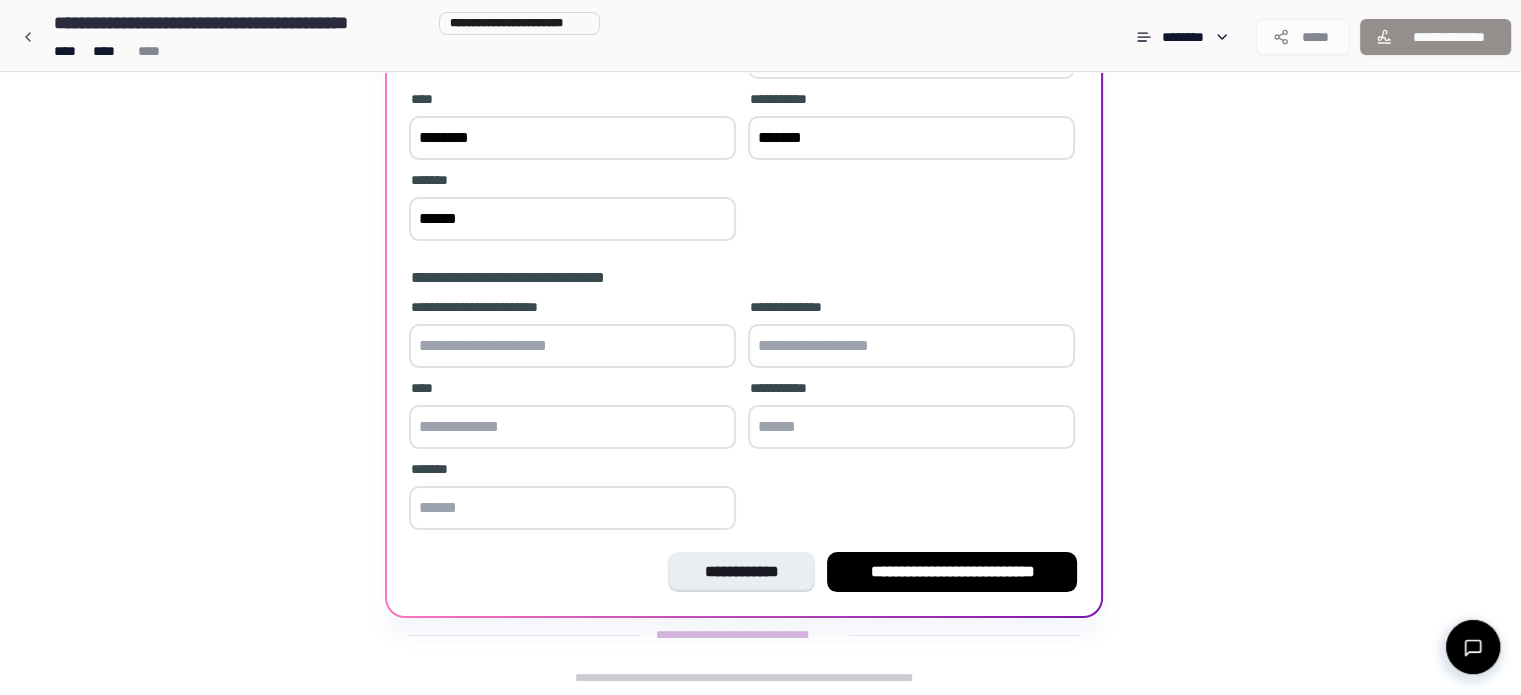 drag, startPoint x: 610, startPoint y: 423, endPoint x: 601, endPoint y: 407, distance: 18.35756 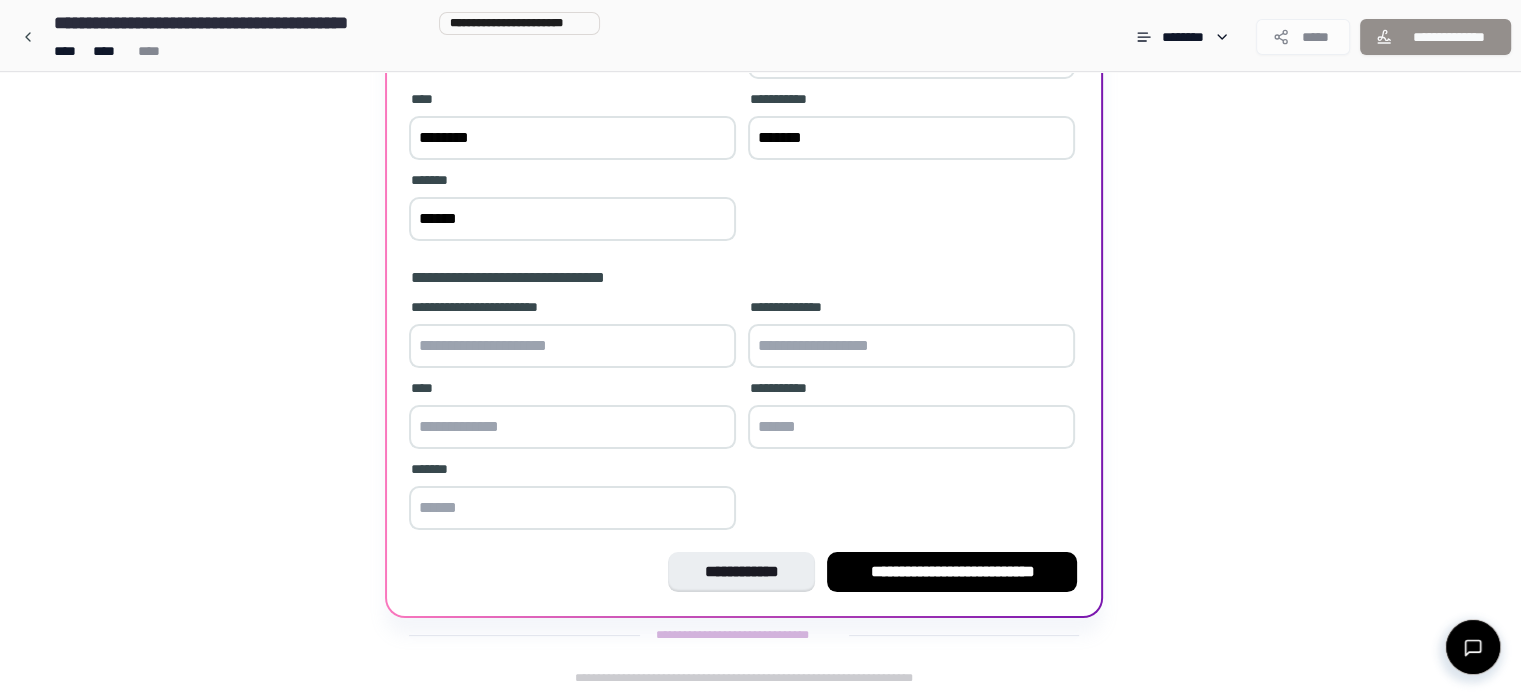 click at bounding box center (572, 346) 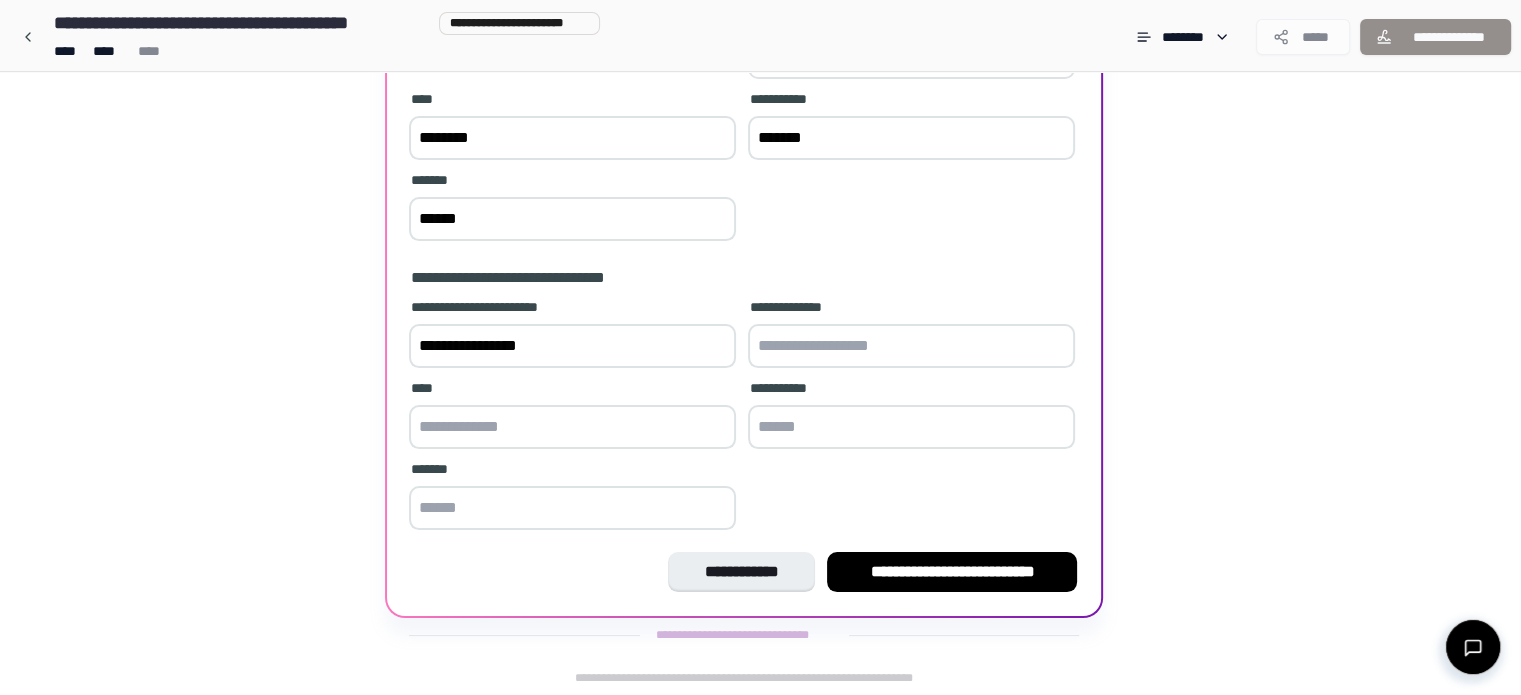 type on "**********" 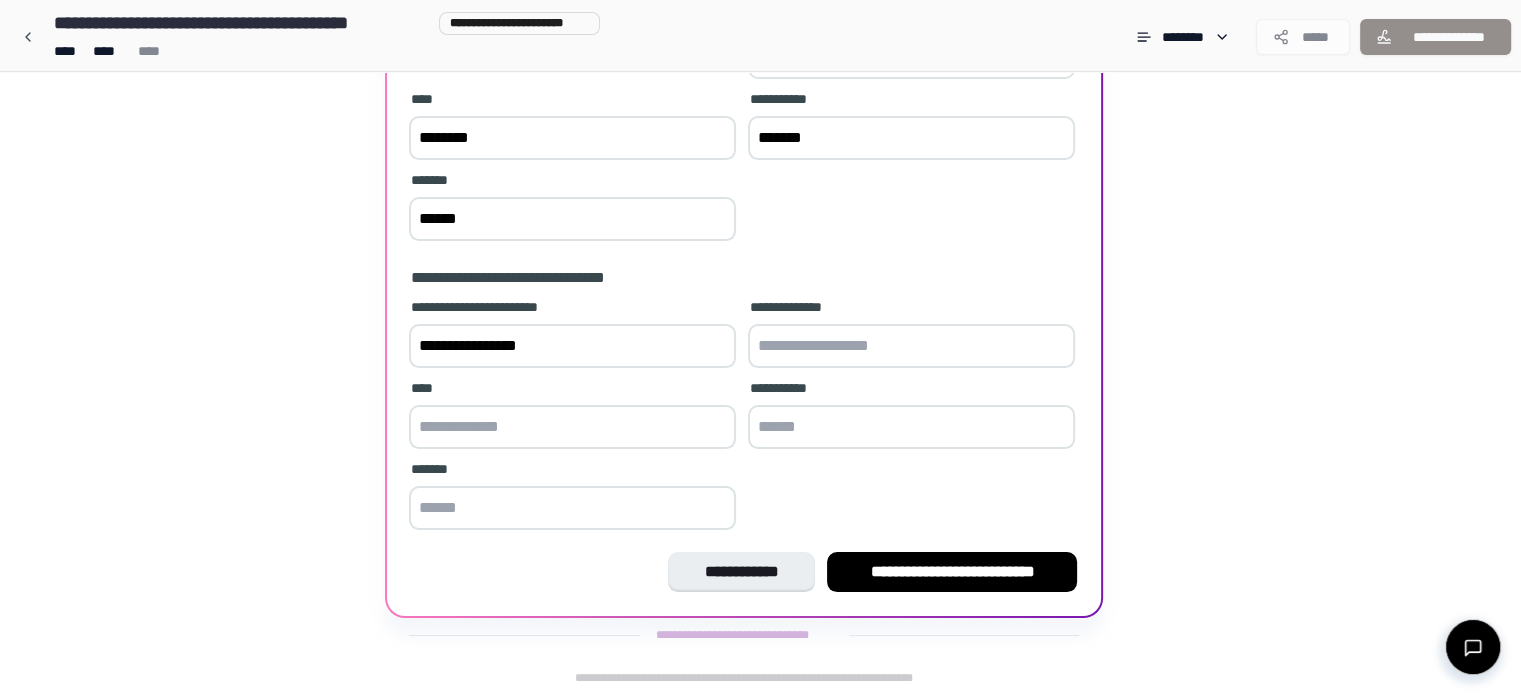 click at bounding box center (911, 346) 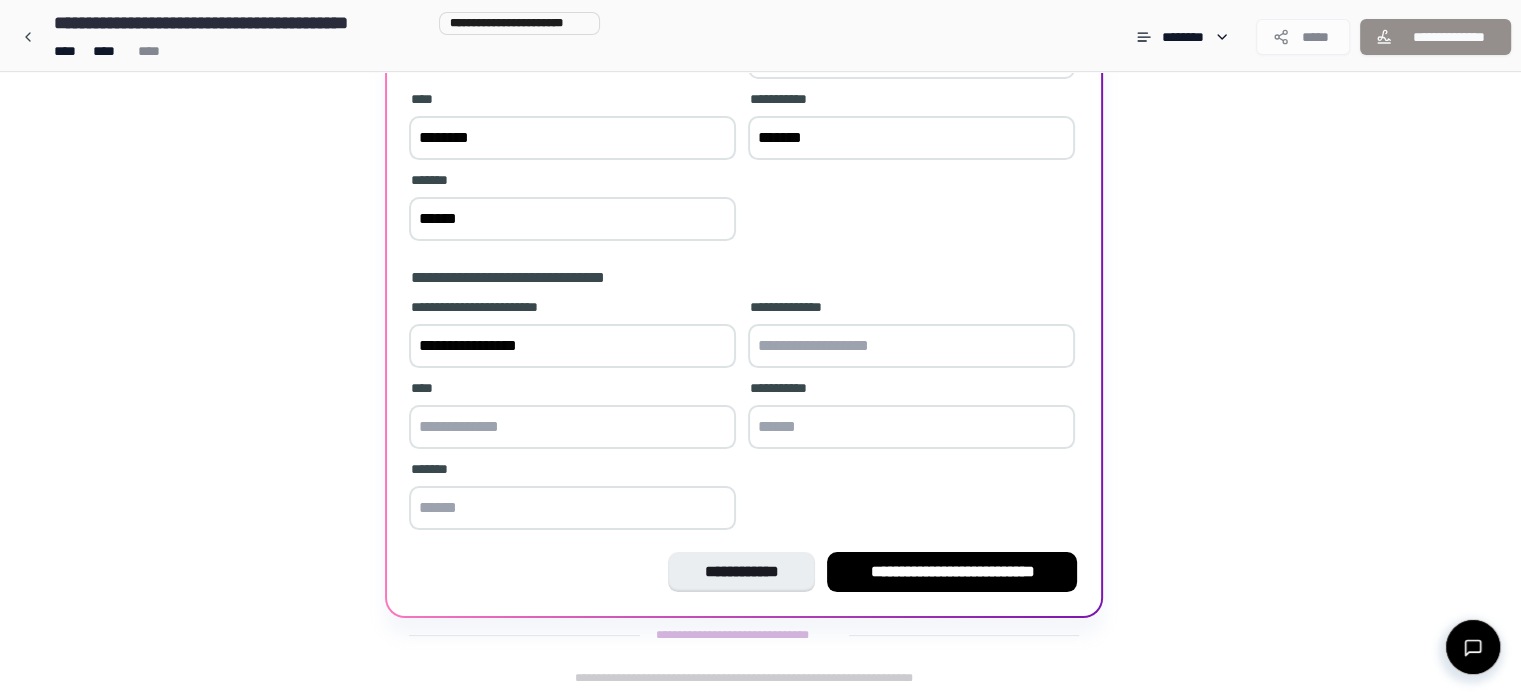 paste on "**********" 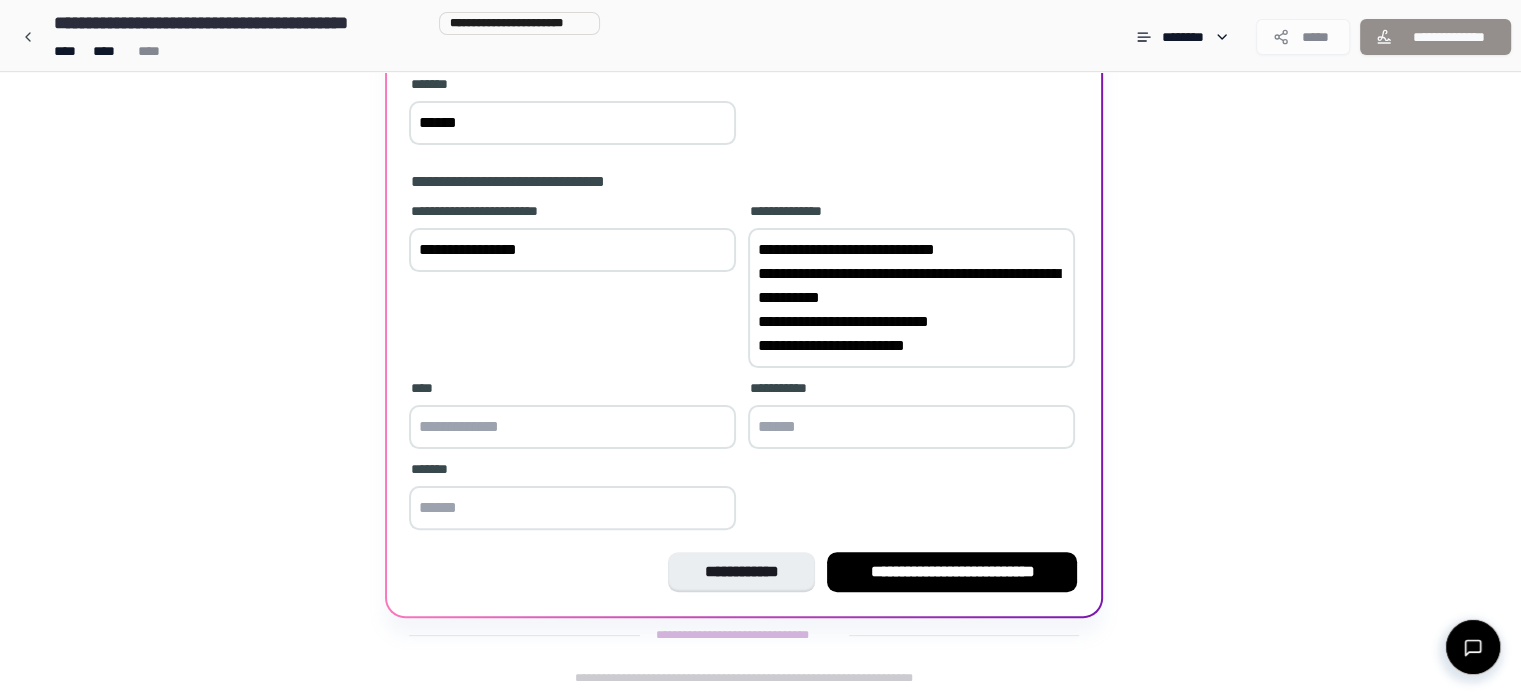 drag, startPoint x: 891, startPoint y: 295, endPoint x: 842, endPoint y: 292, distance: 49.09175 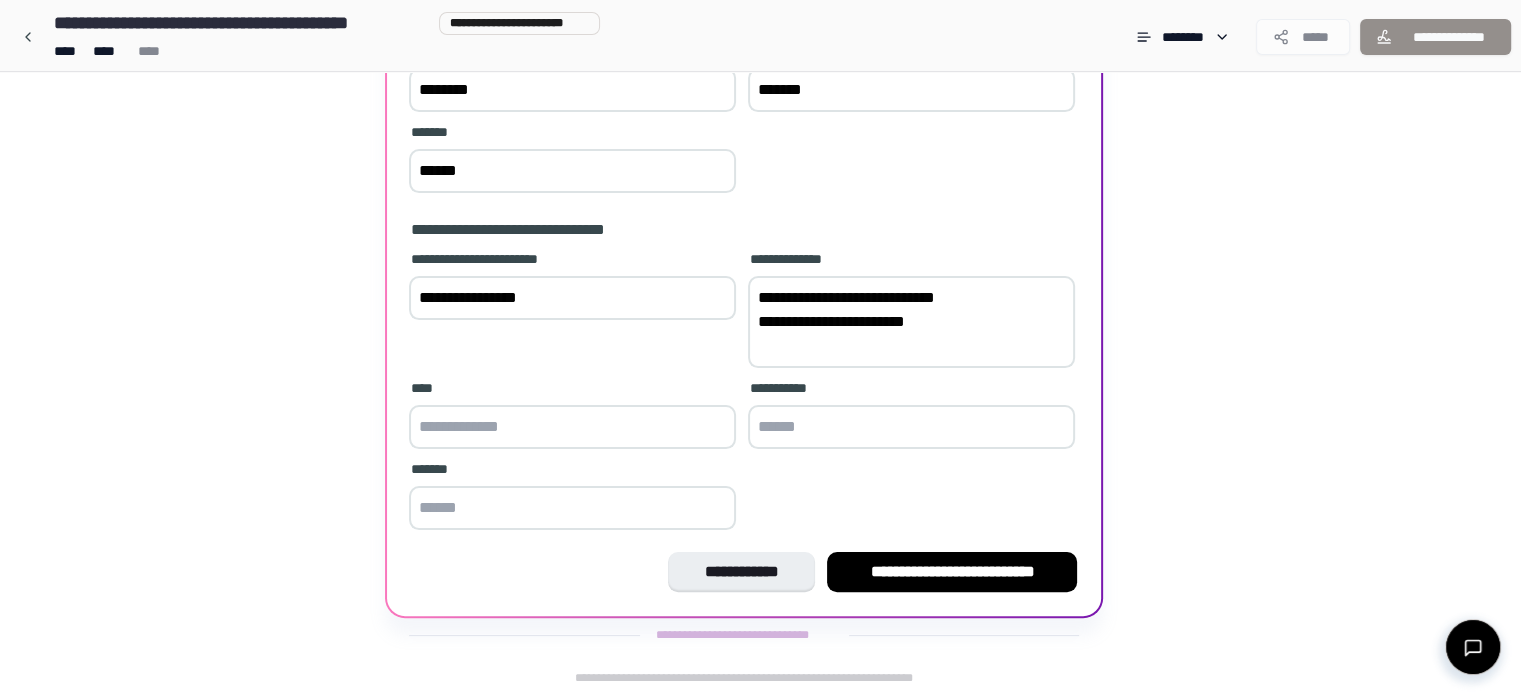 scroll, scrollTop: 355, scrollLeft: 0, axis: vertical 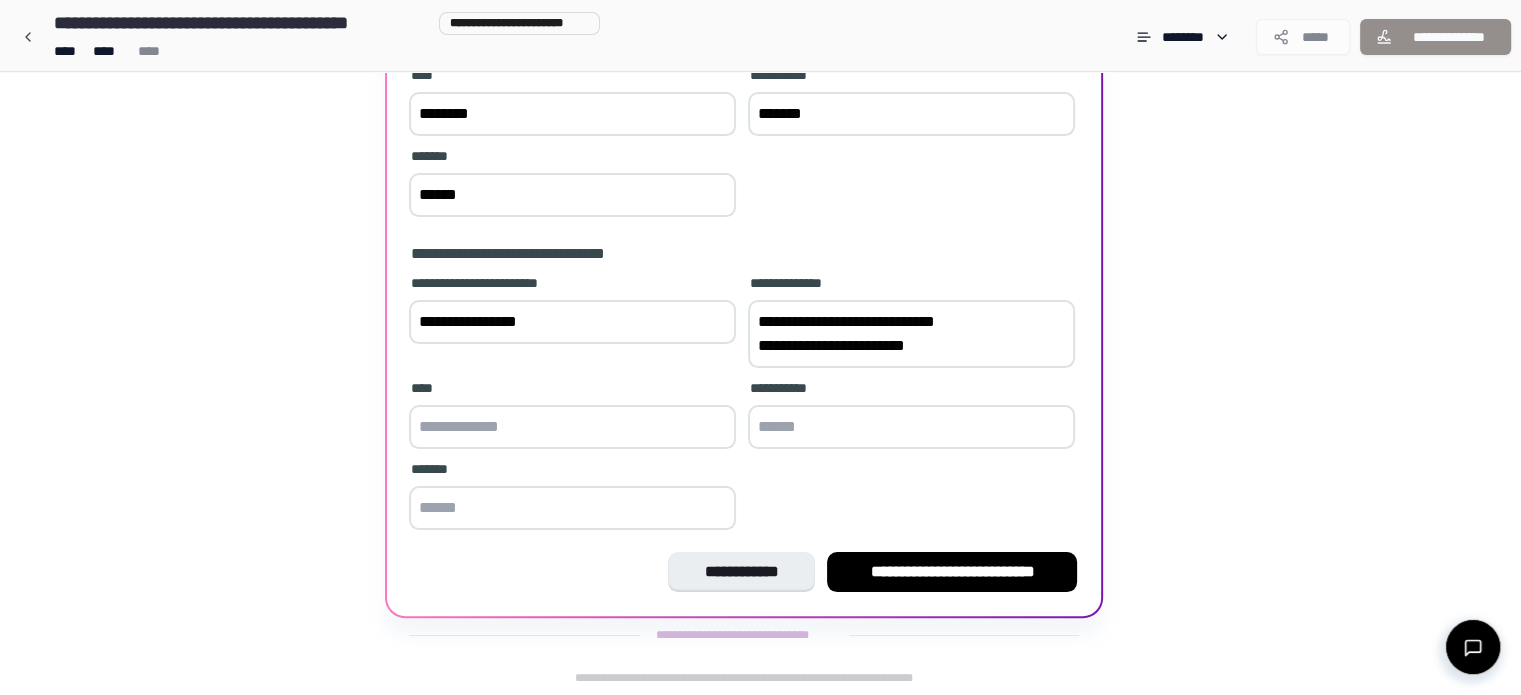 type on "**********" 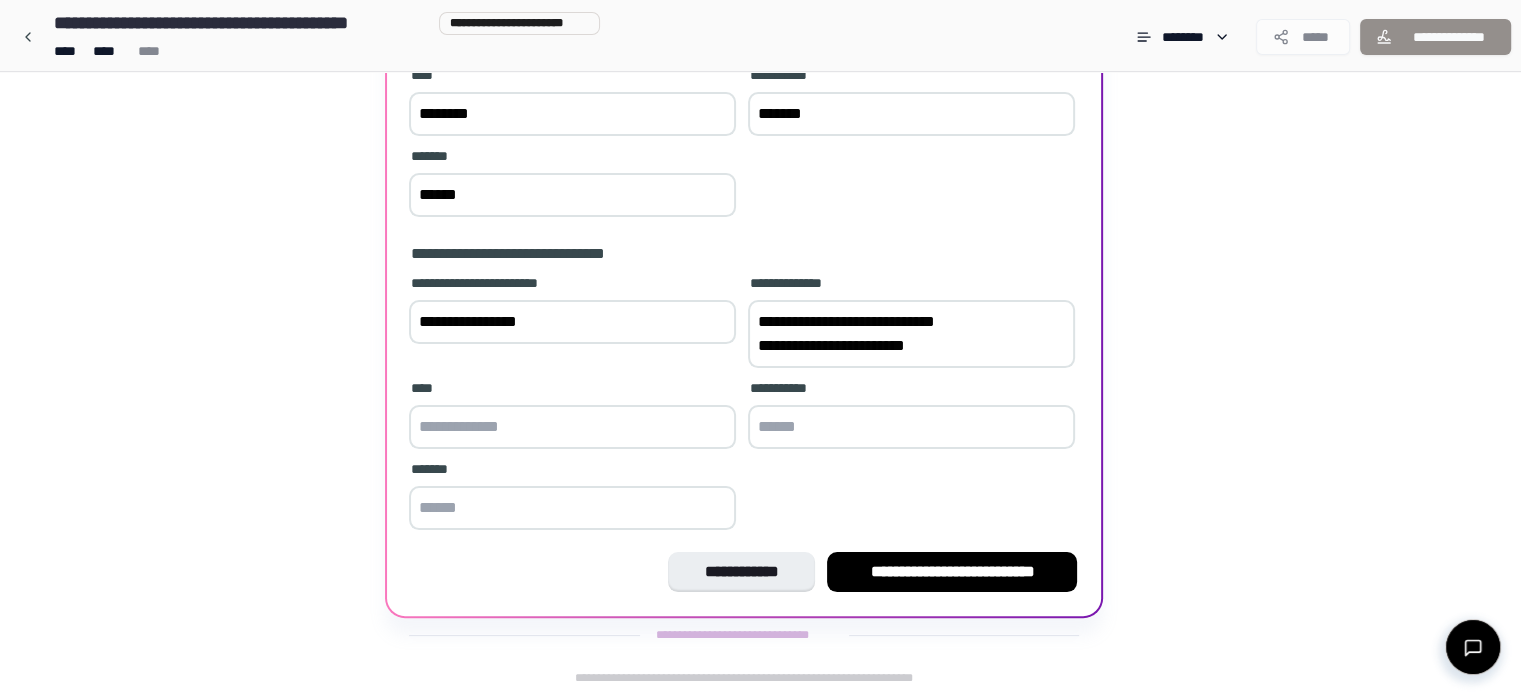click at bounding box center [572, 427] 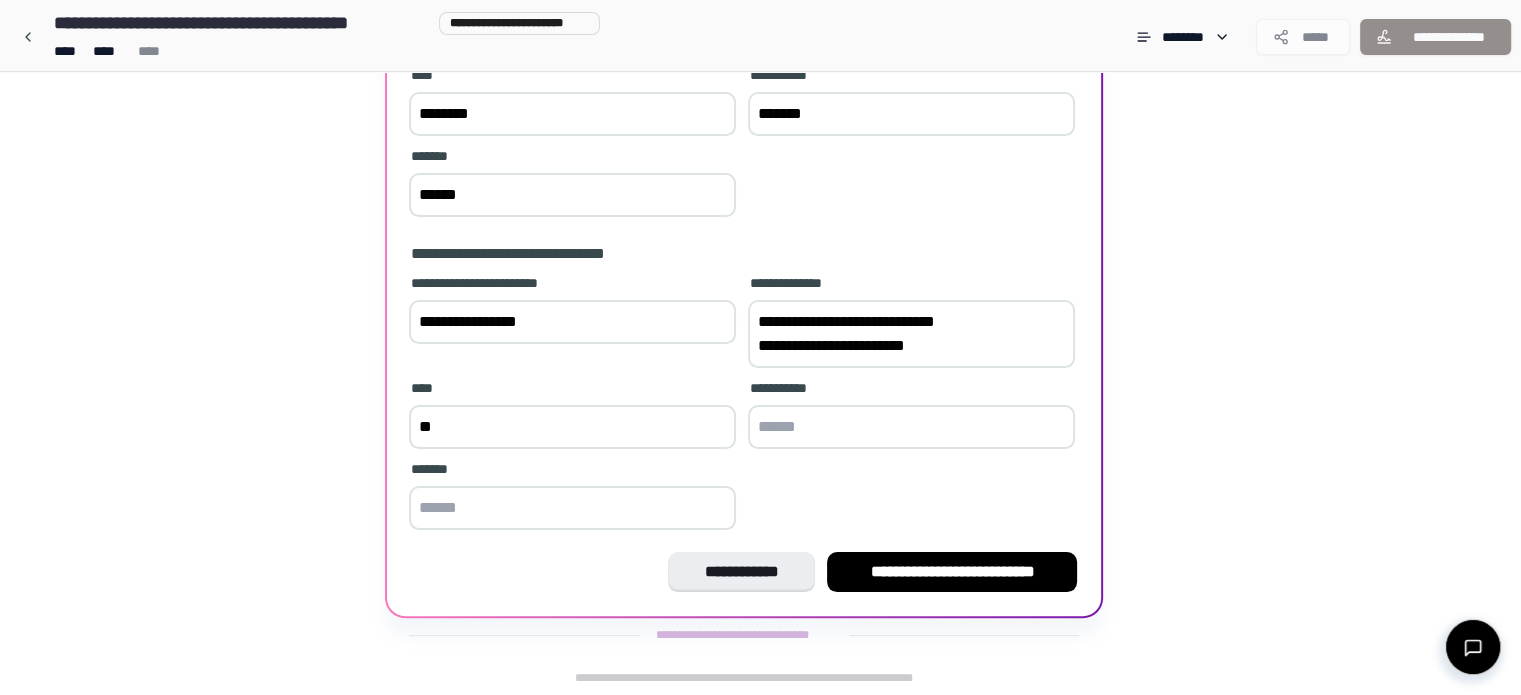 type on "*" 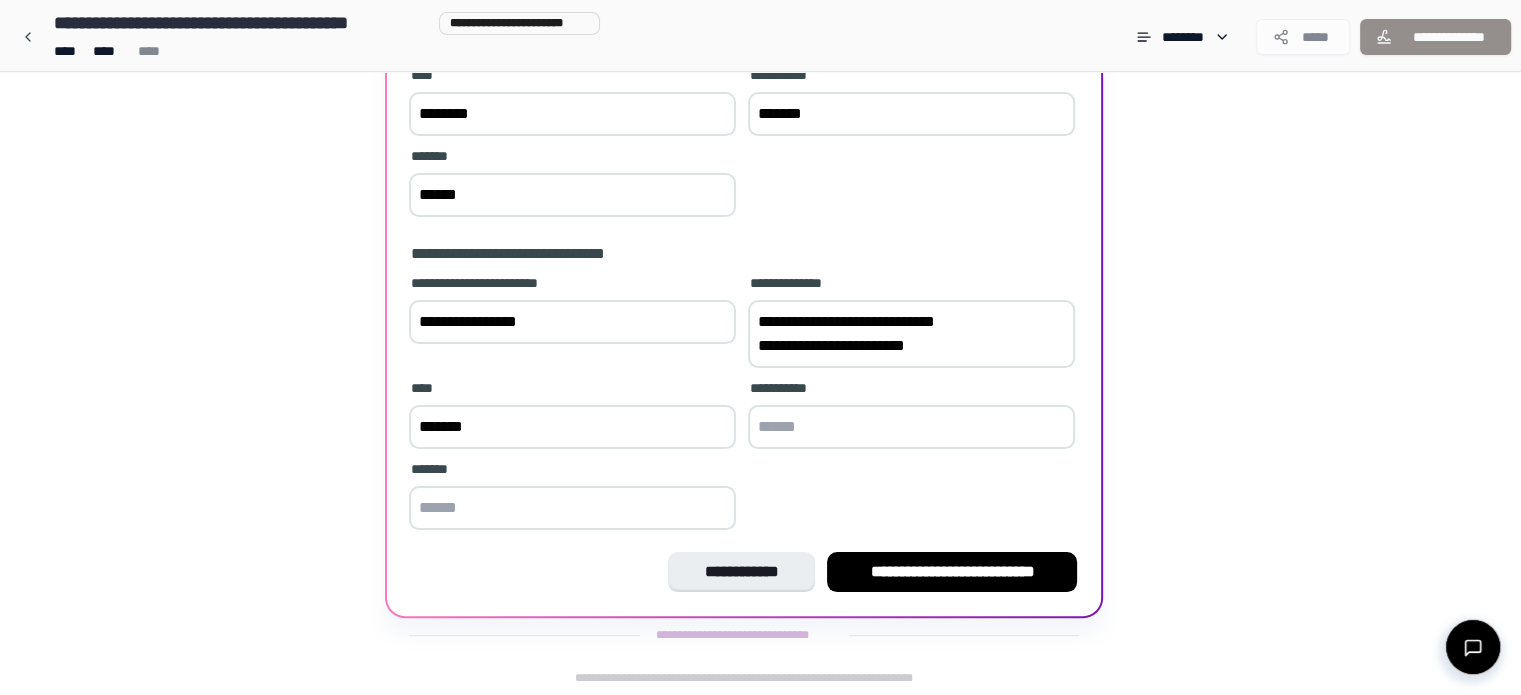 type on "*******" 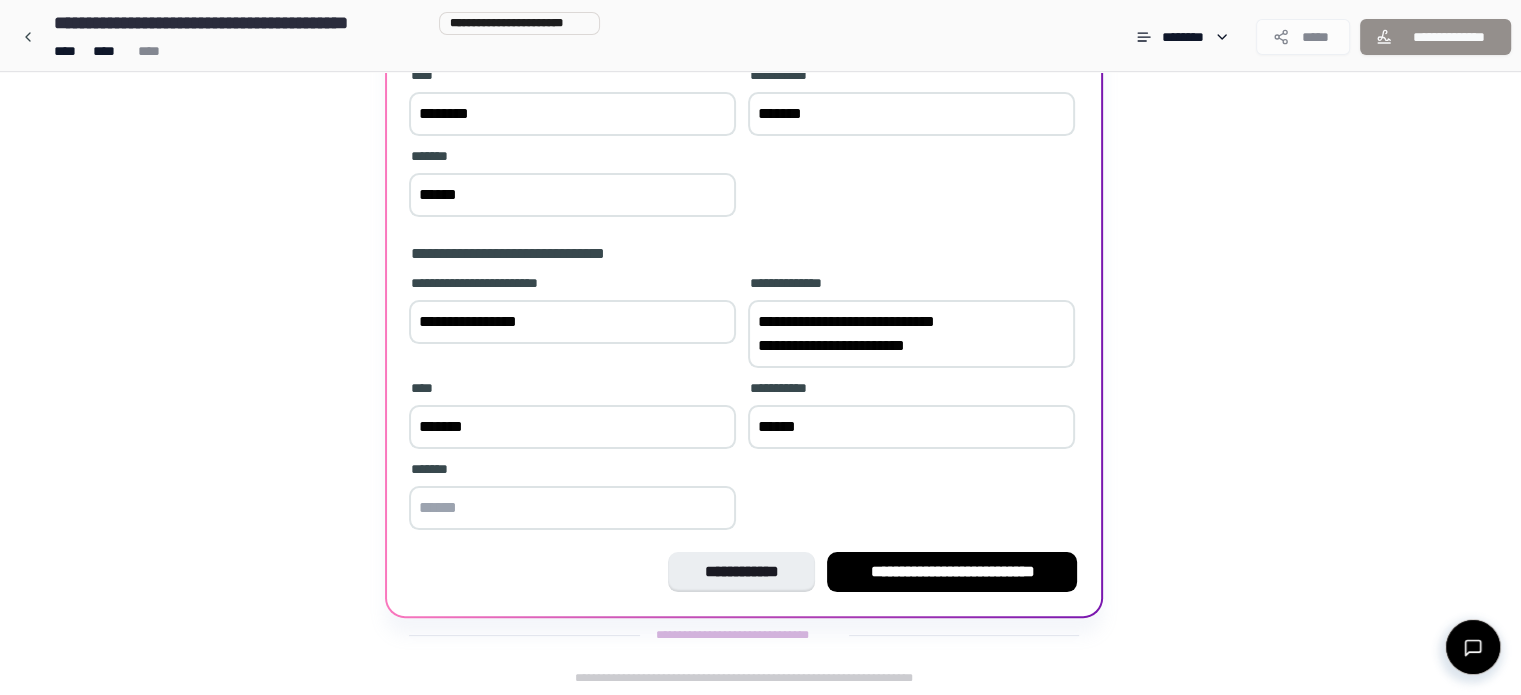 type on "*******" 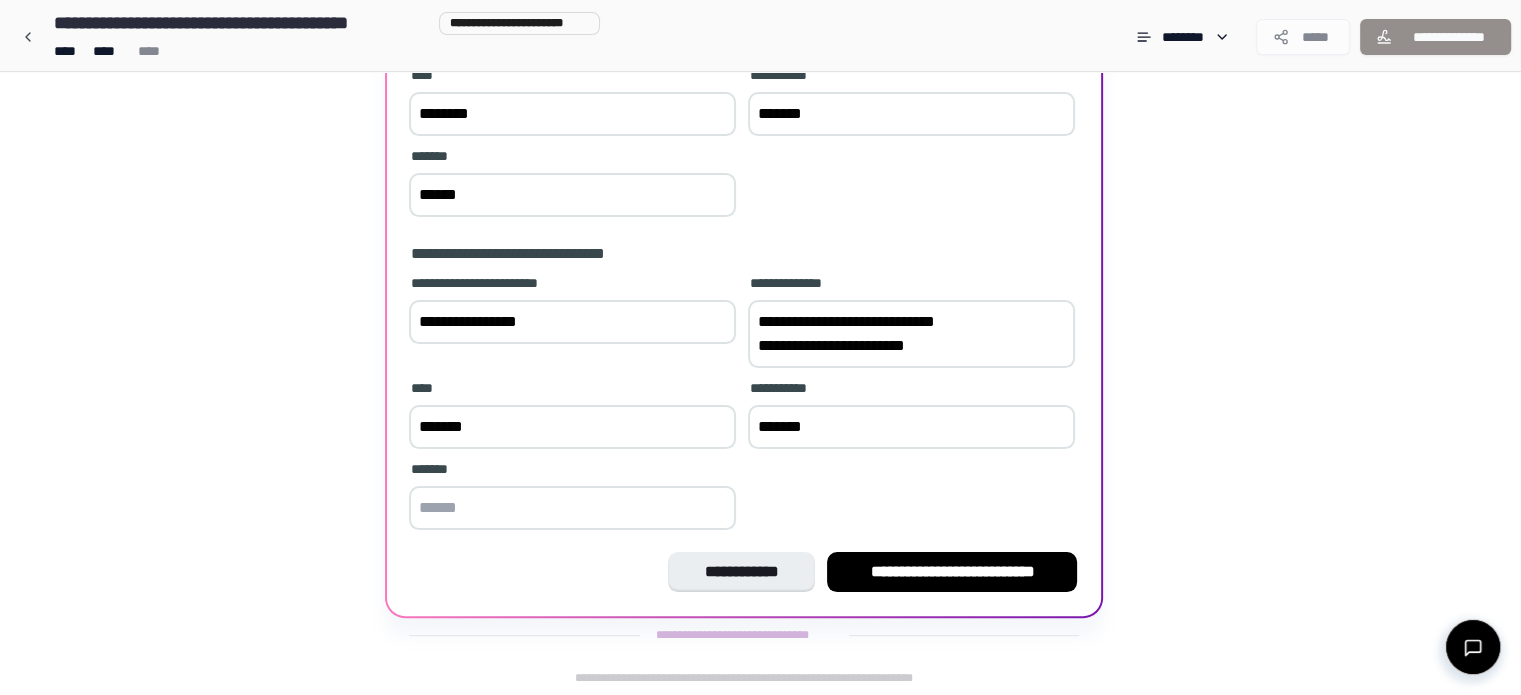 drag, startPoint x: 861, startPoint y: 433, endPoint x: 660, endPoint y: 425, distance: 201.15913 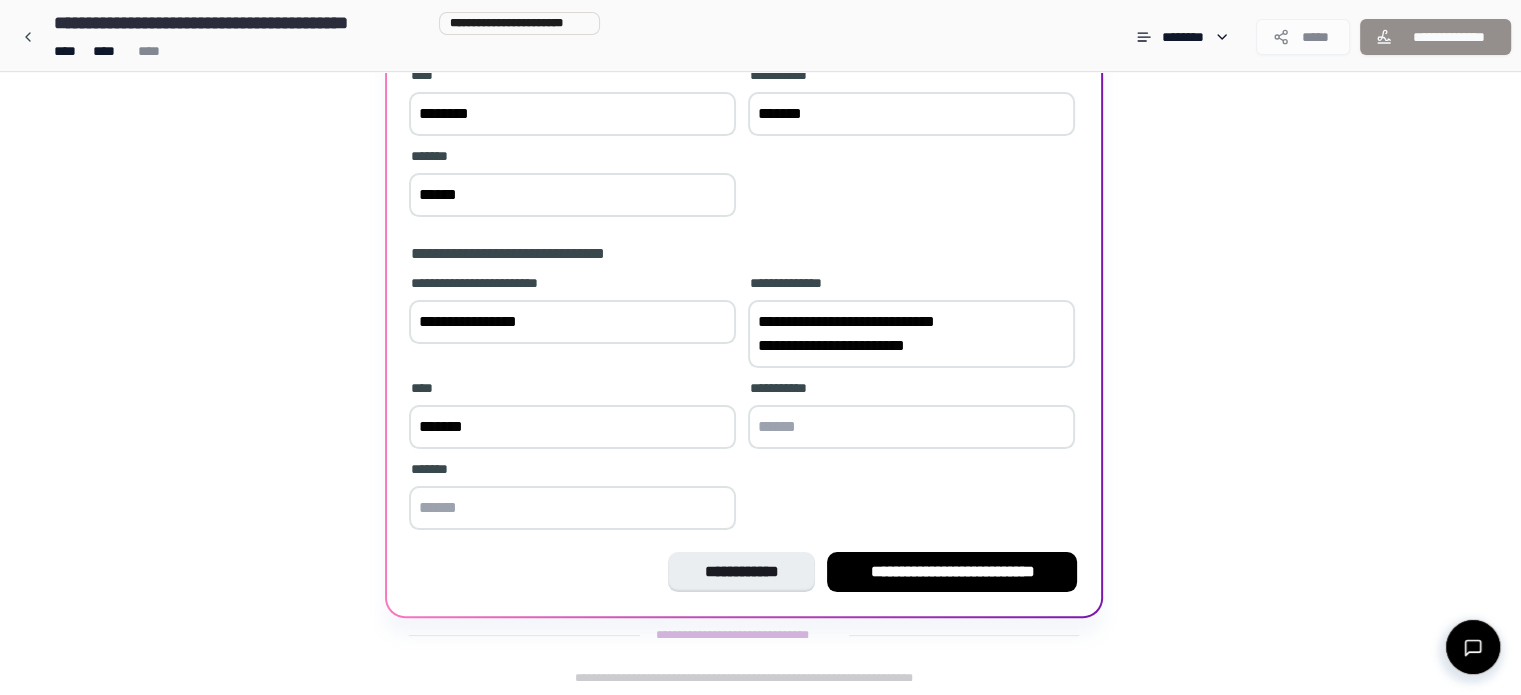 click at bounding box center [572, 508] 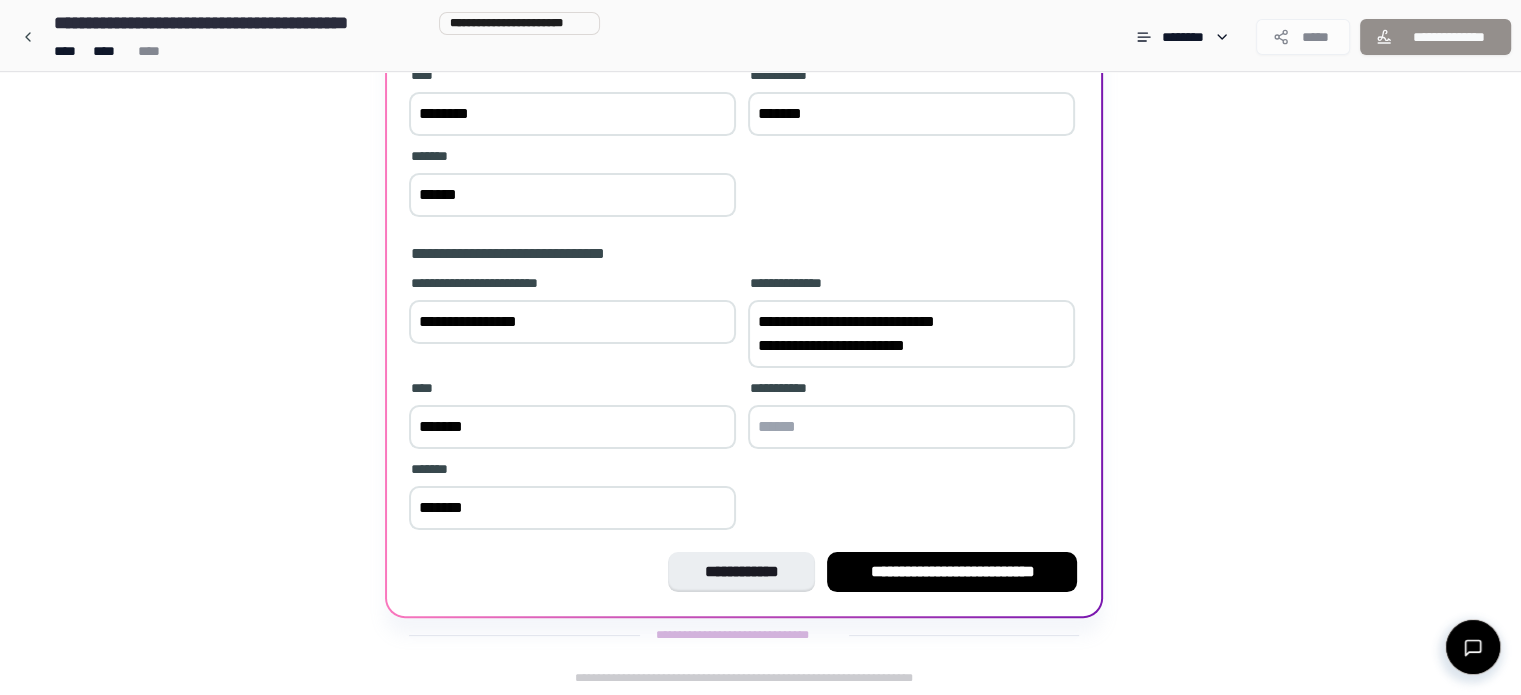 type on "*******" 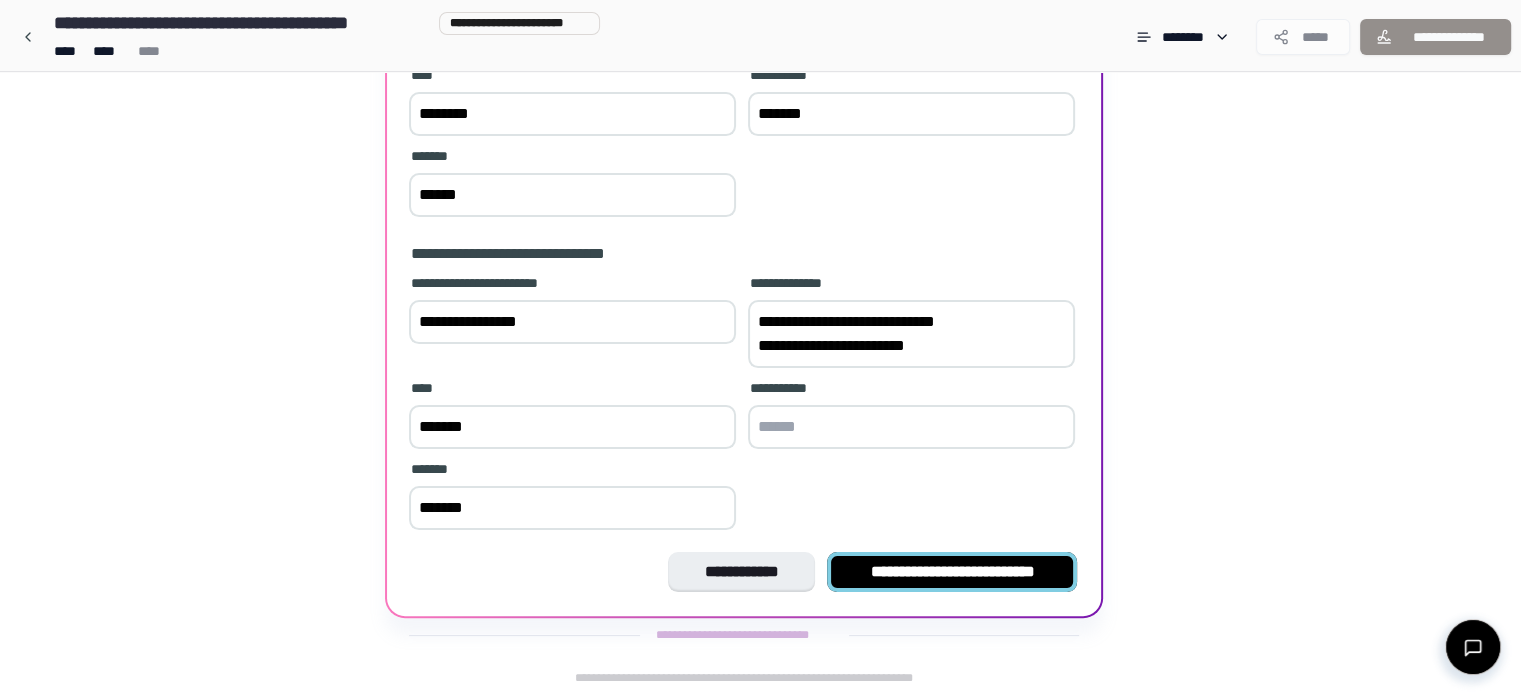 click on "**********" at bounding box center [952, 572] 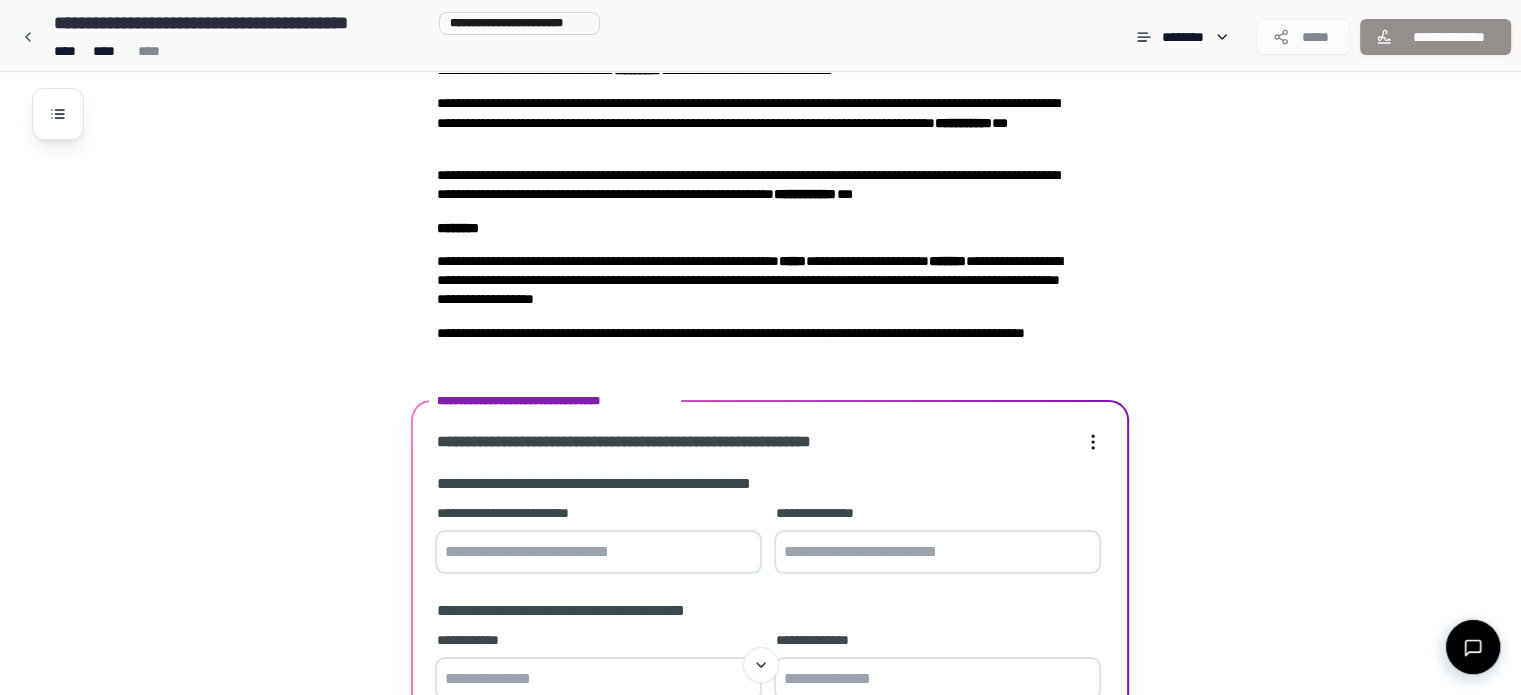 scroll, scrollTop: 300, scrollLeft: 0, axis: vertical 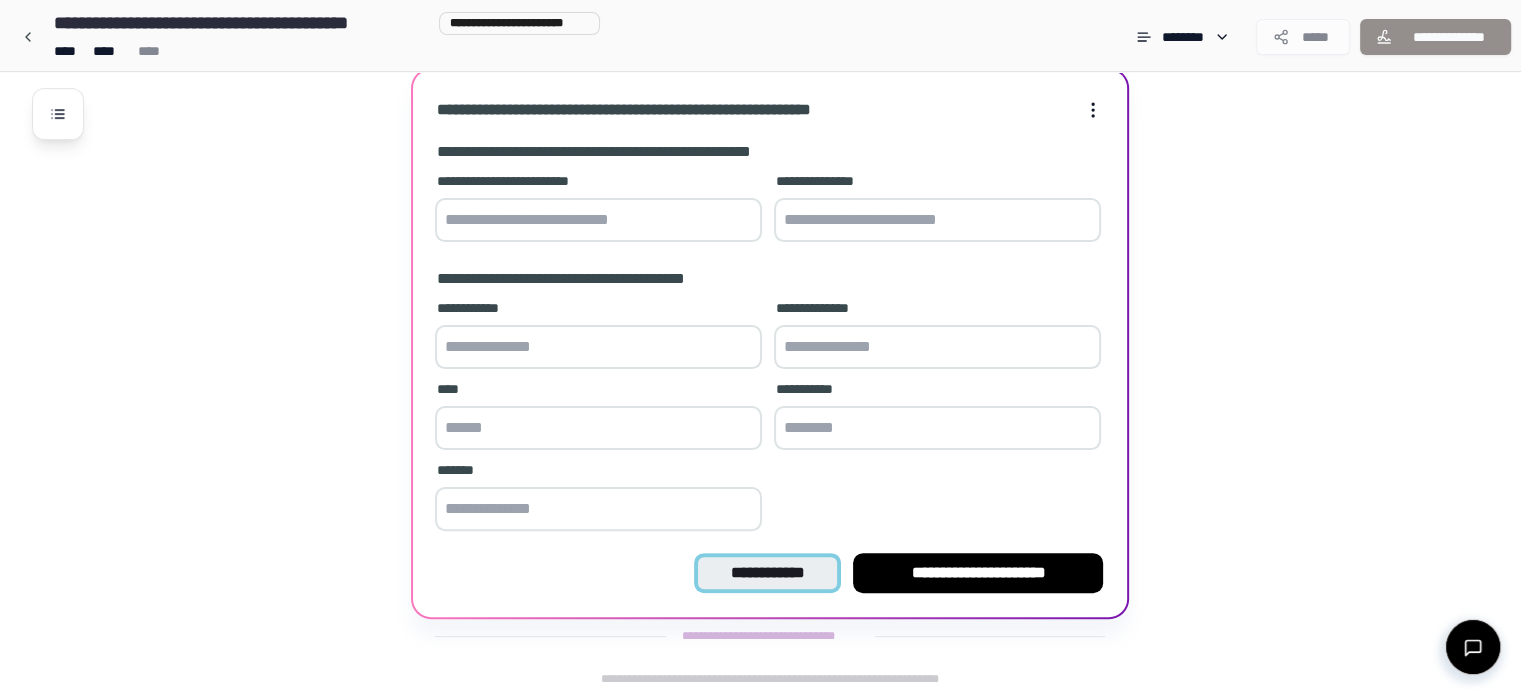 click on "**********" at bounding box center (767, 573) 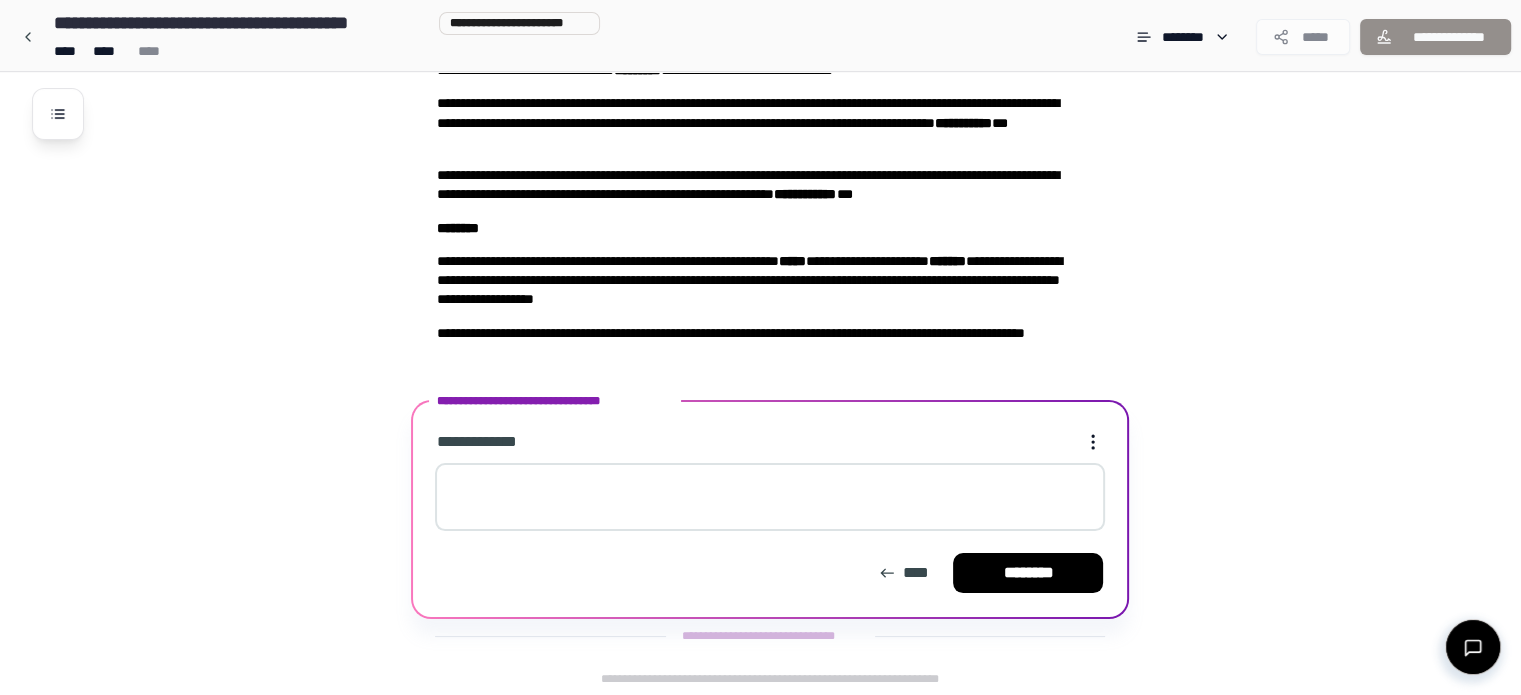 click at bounding box center [770, 497] 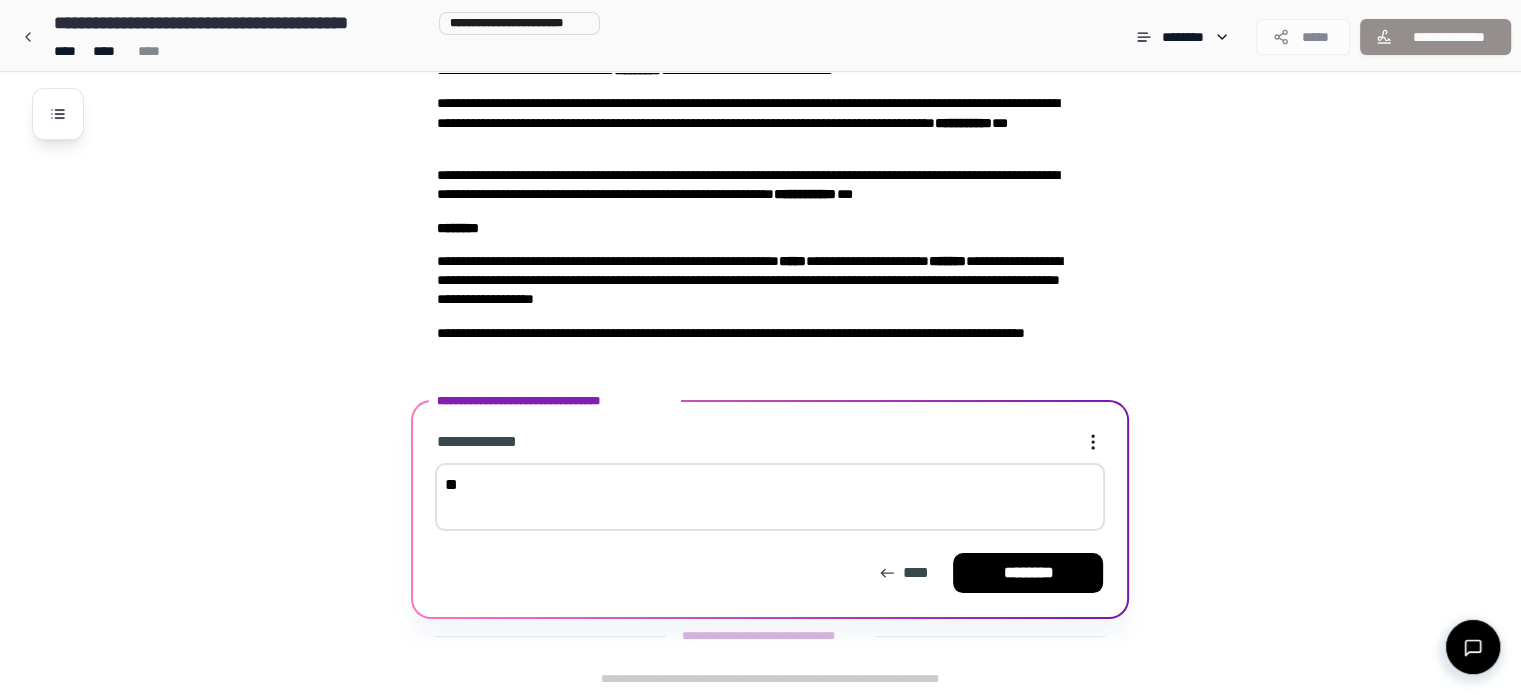 type on "*" 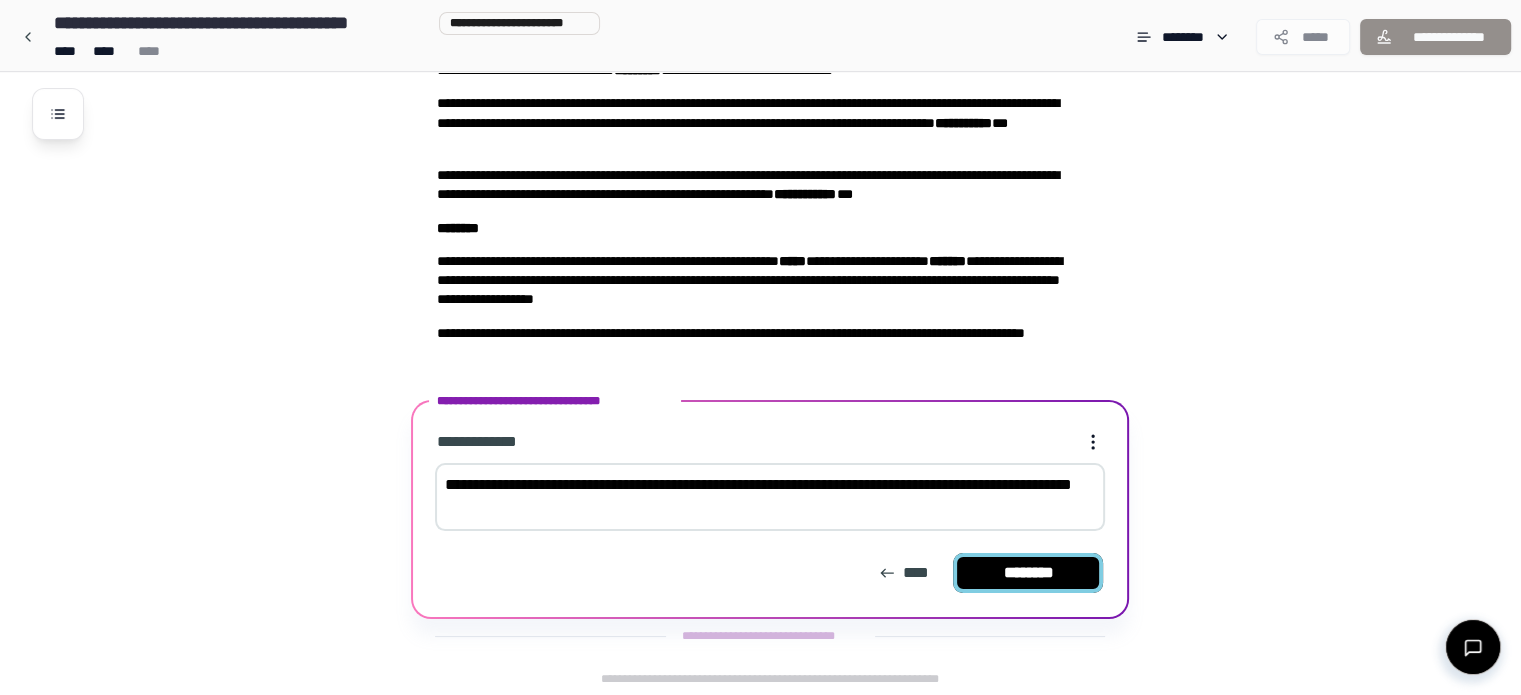type on "**********" 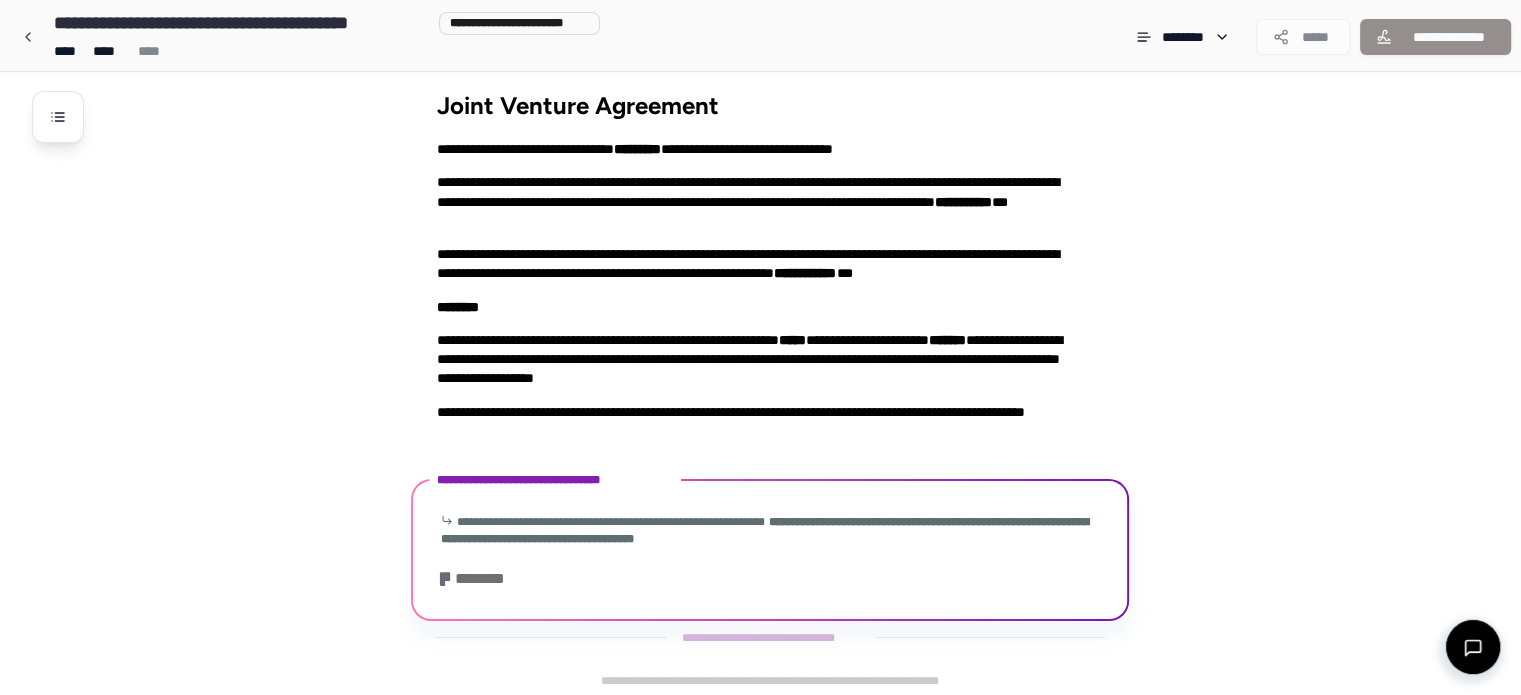 scroll, scrollTop: 336, scrollLeft: 0, axis: vertical 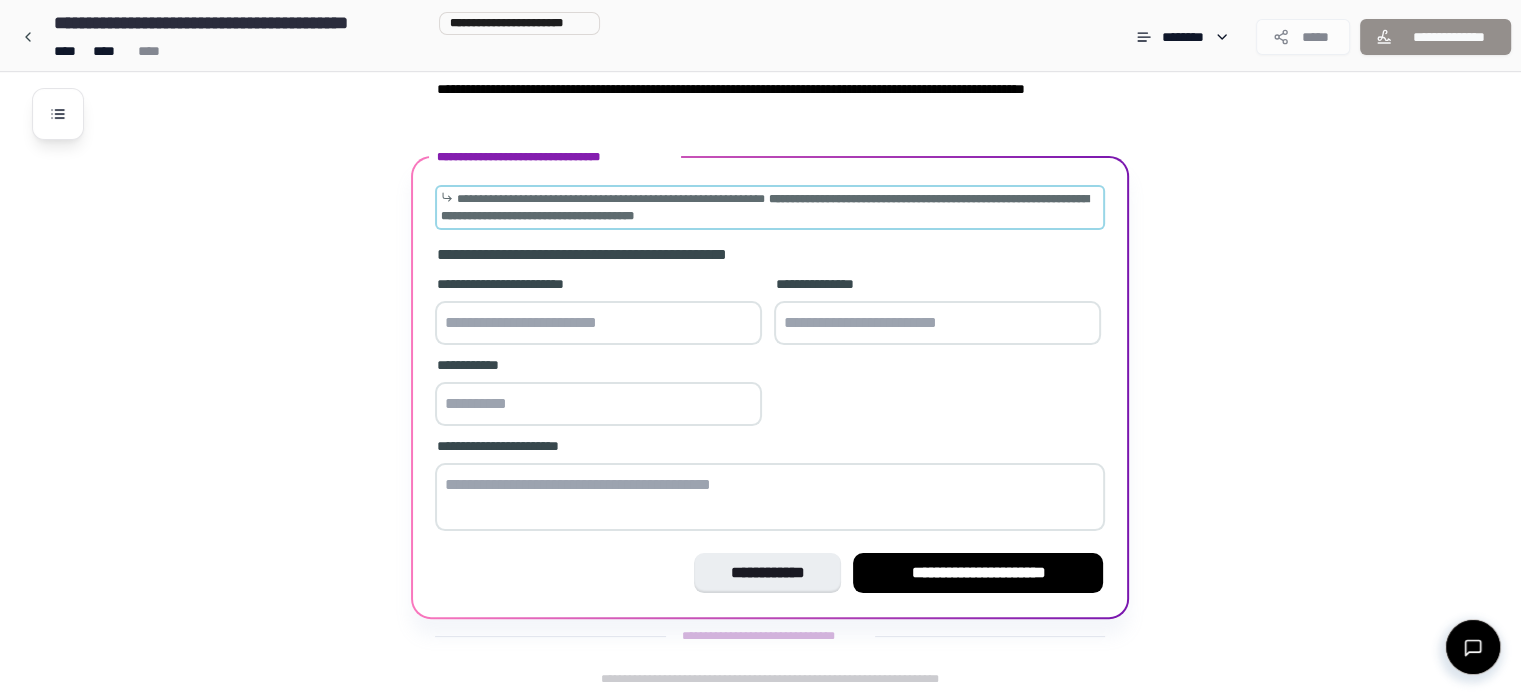 click on "**********" at bounding box center (764, 207) 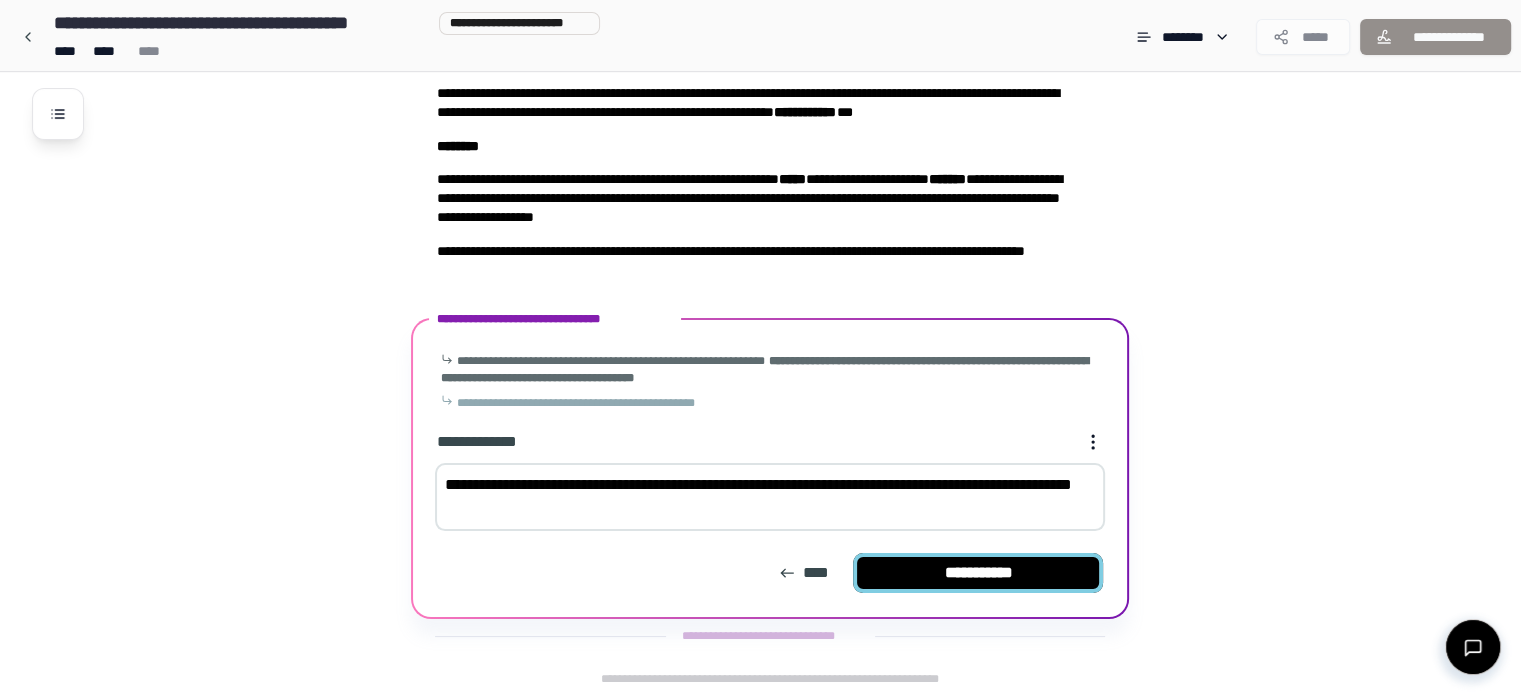 click on "**********" at bounding box center (978, 573) 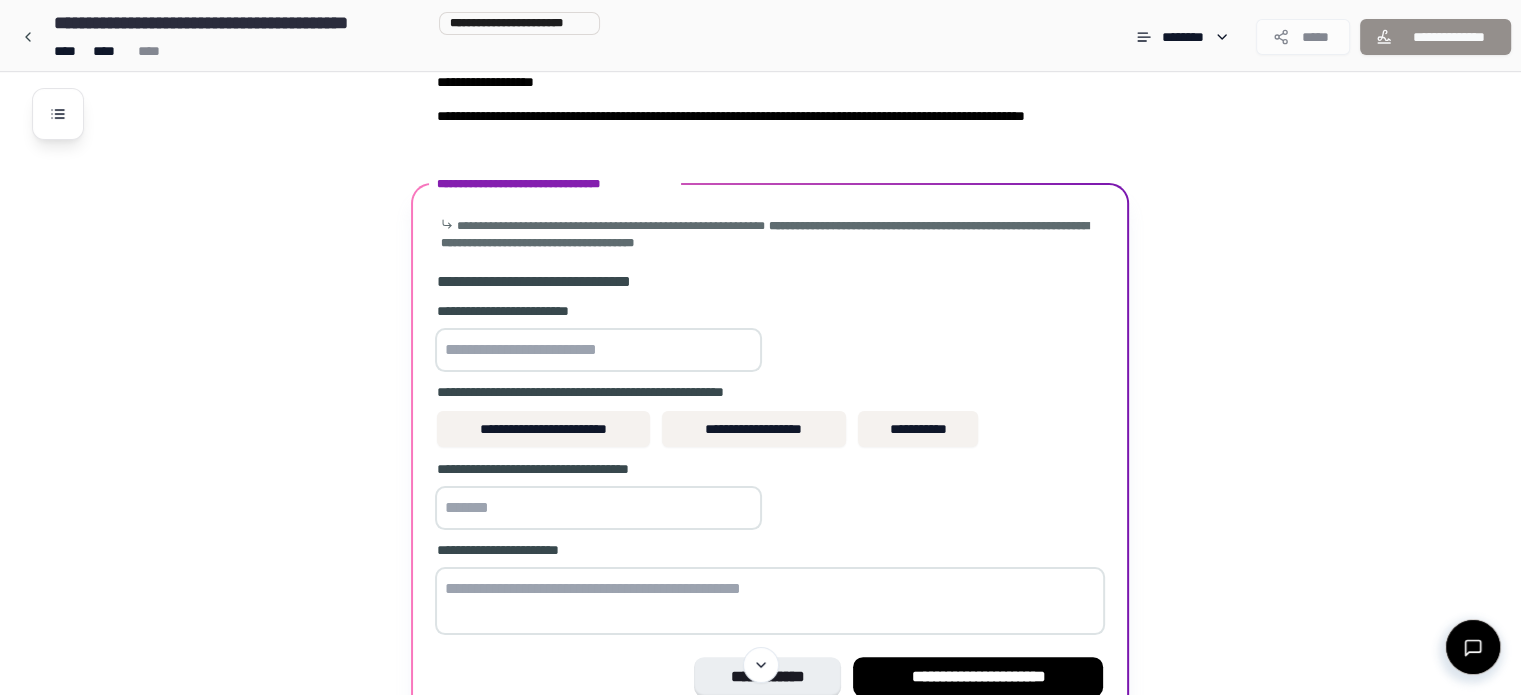 scroll, scrollTop: 310, scrollLeft: 0, axis: vertical 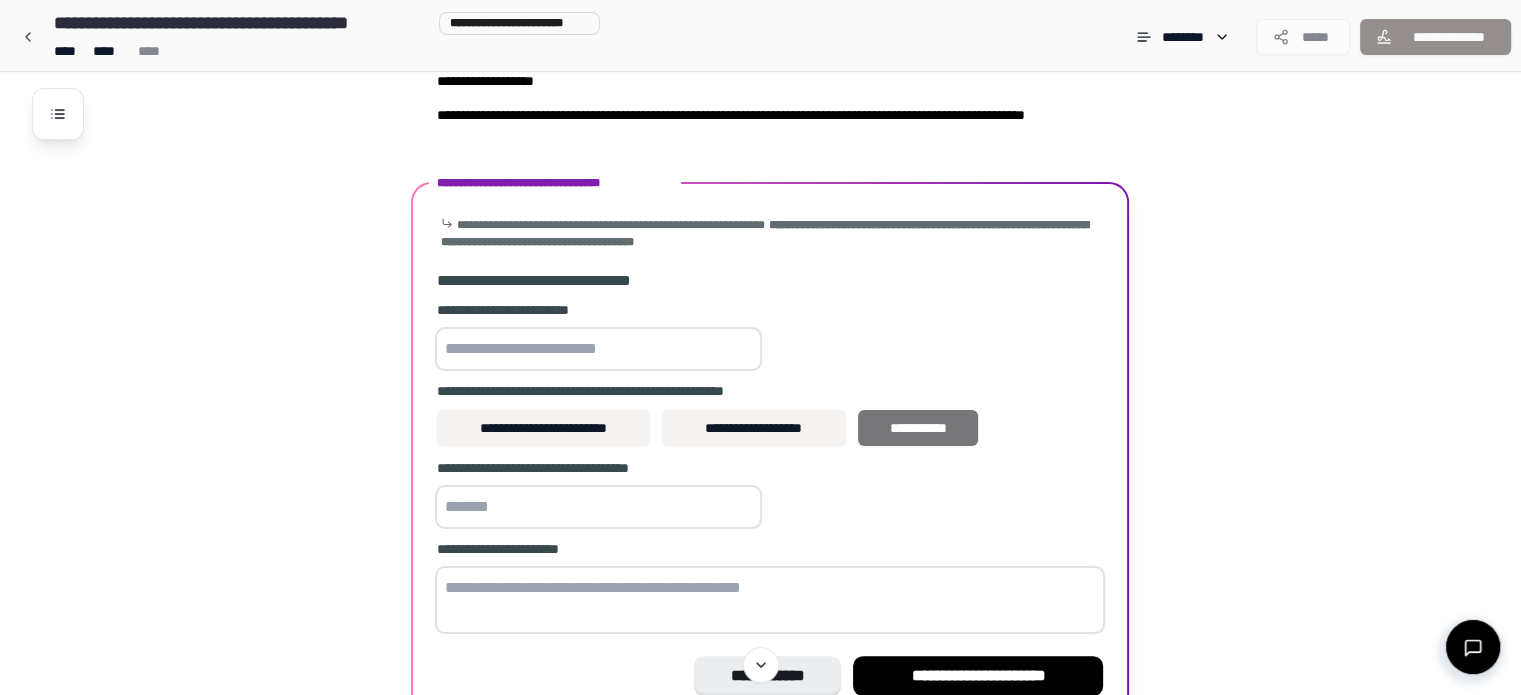 click on "**********" at bounding box center (918, 428) 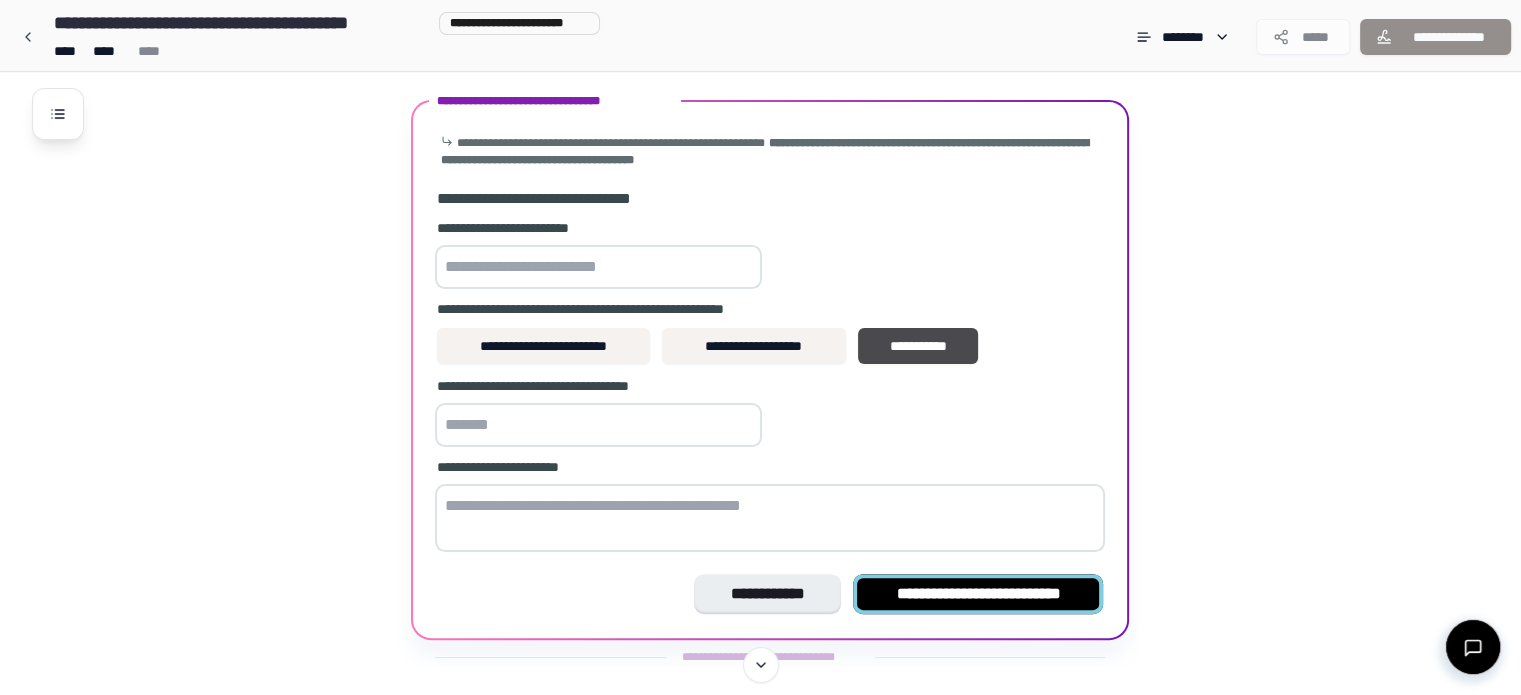 click on "**********" at bounding box center [978, 594] 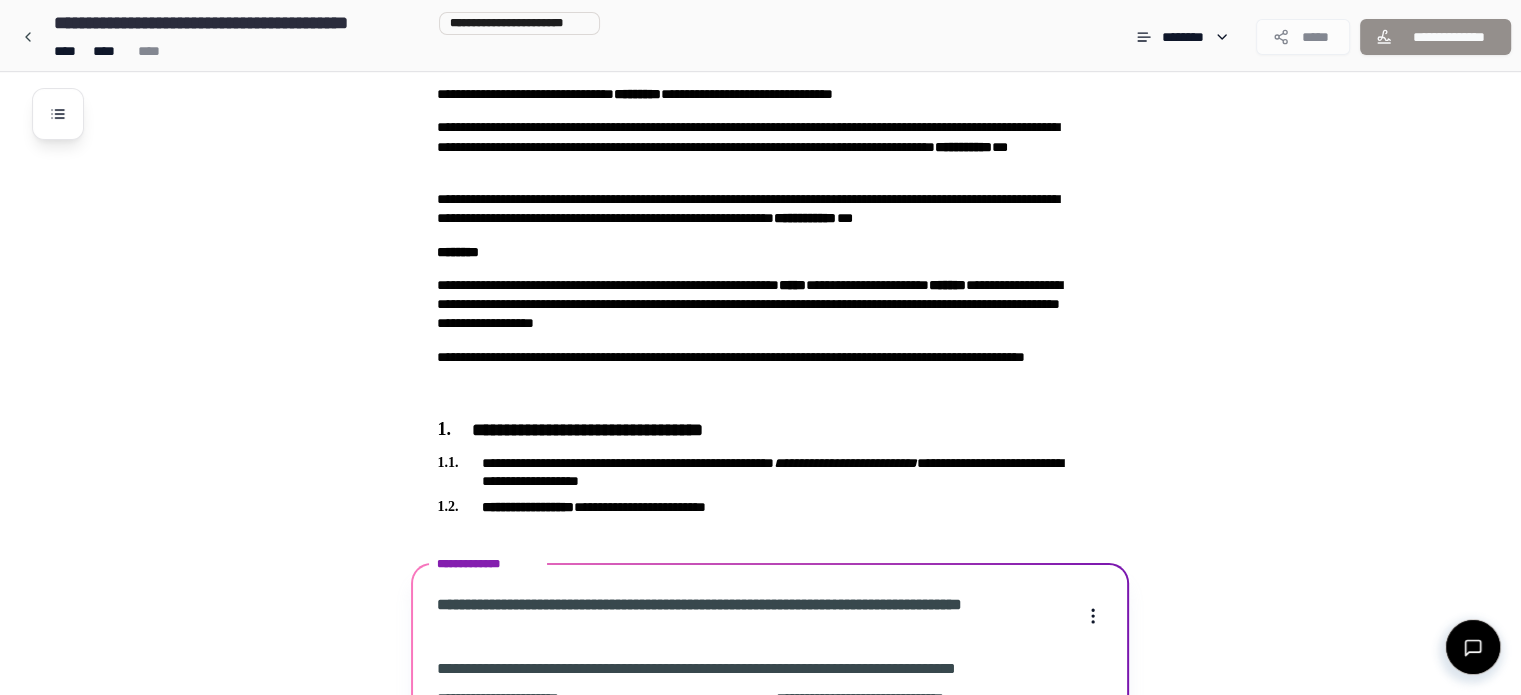 scroll, scrollTop: 422, scrollLeft: 0, axis: vertical 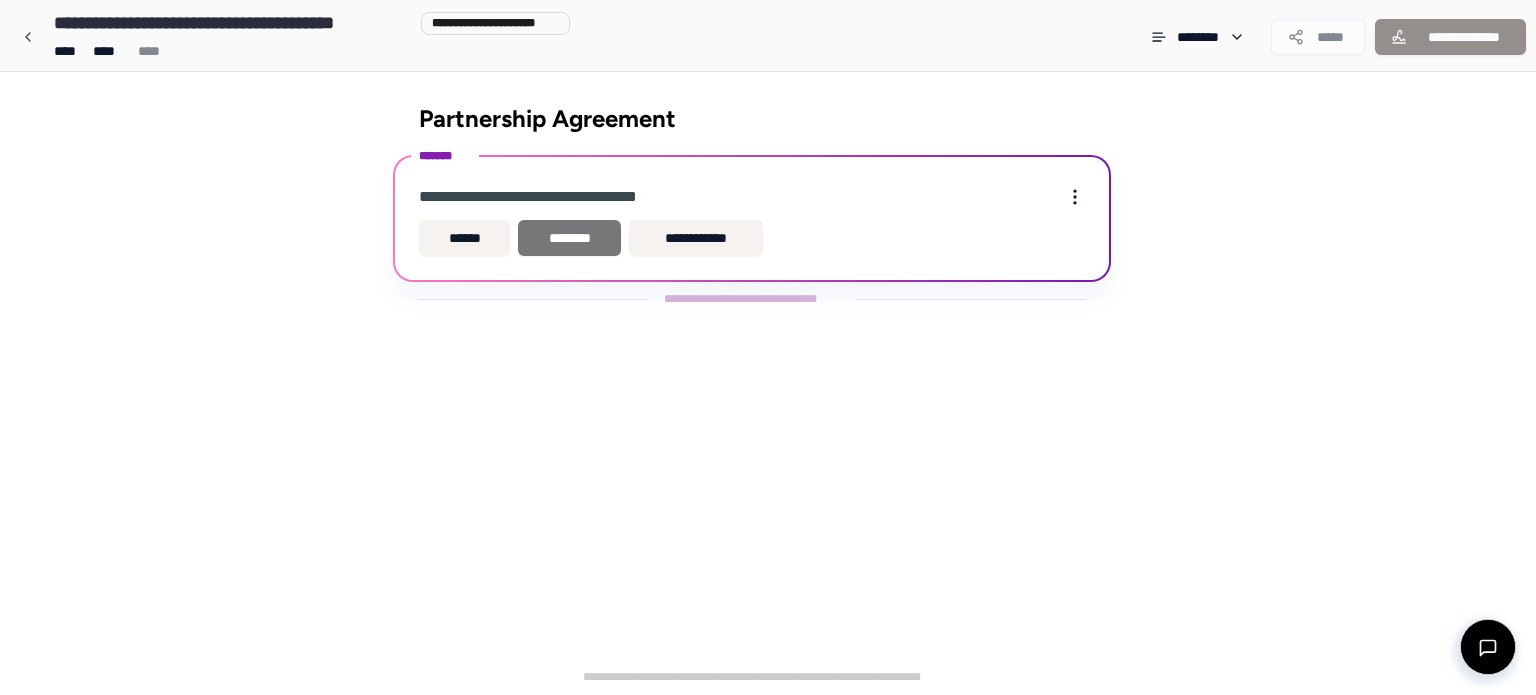 click on "********" at bounding box center (569, 238) 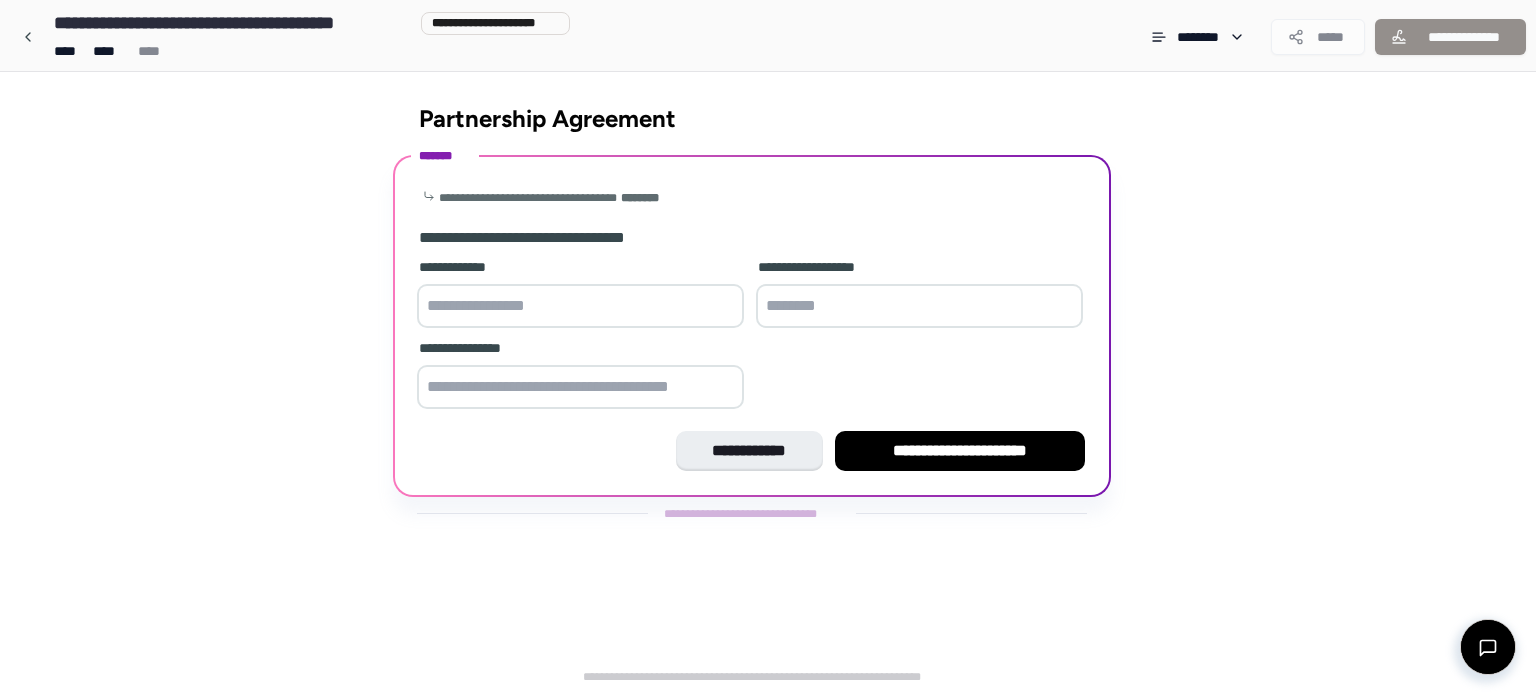 click at bounding box center (580, 306) 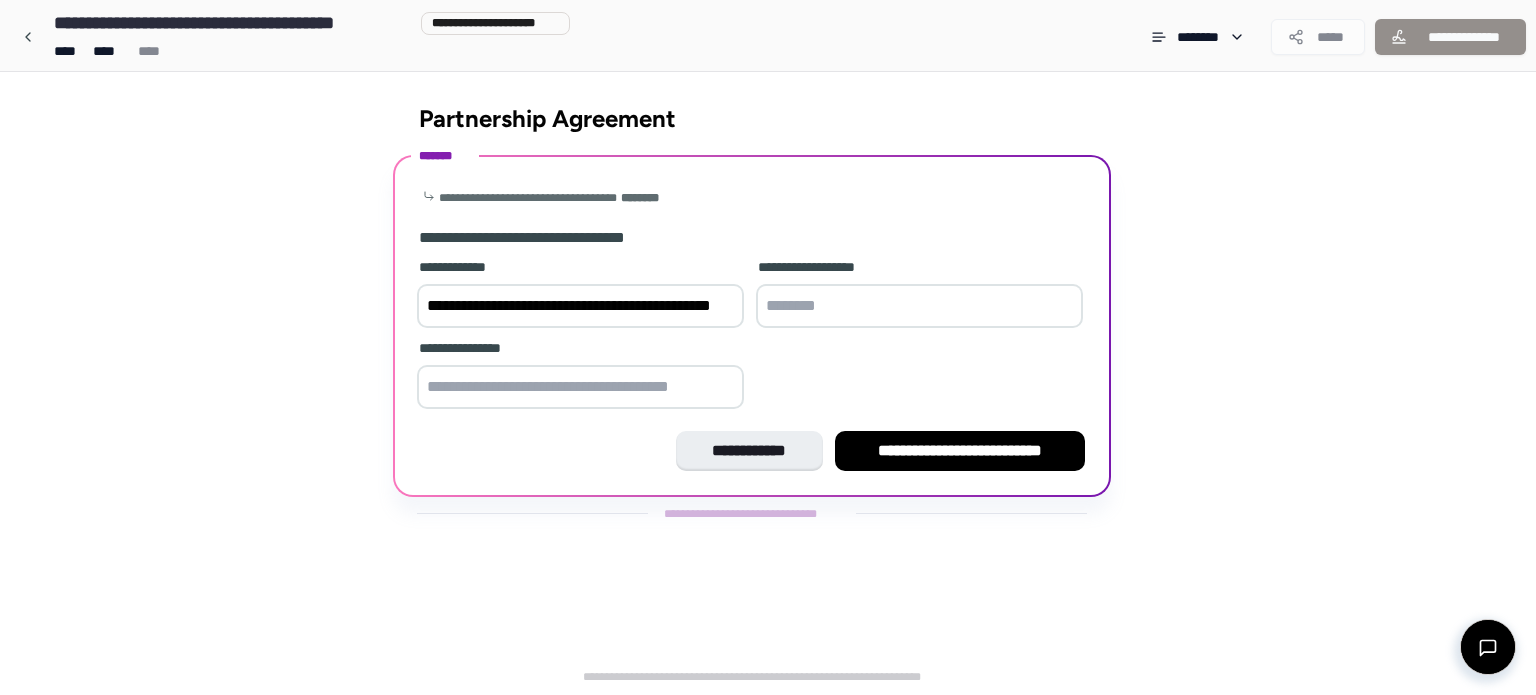 type on "**********" 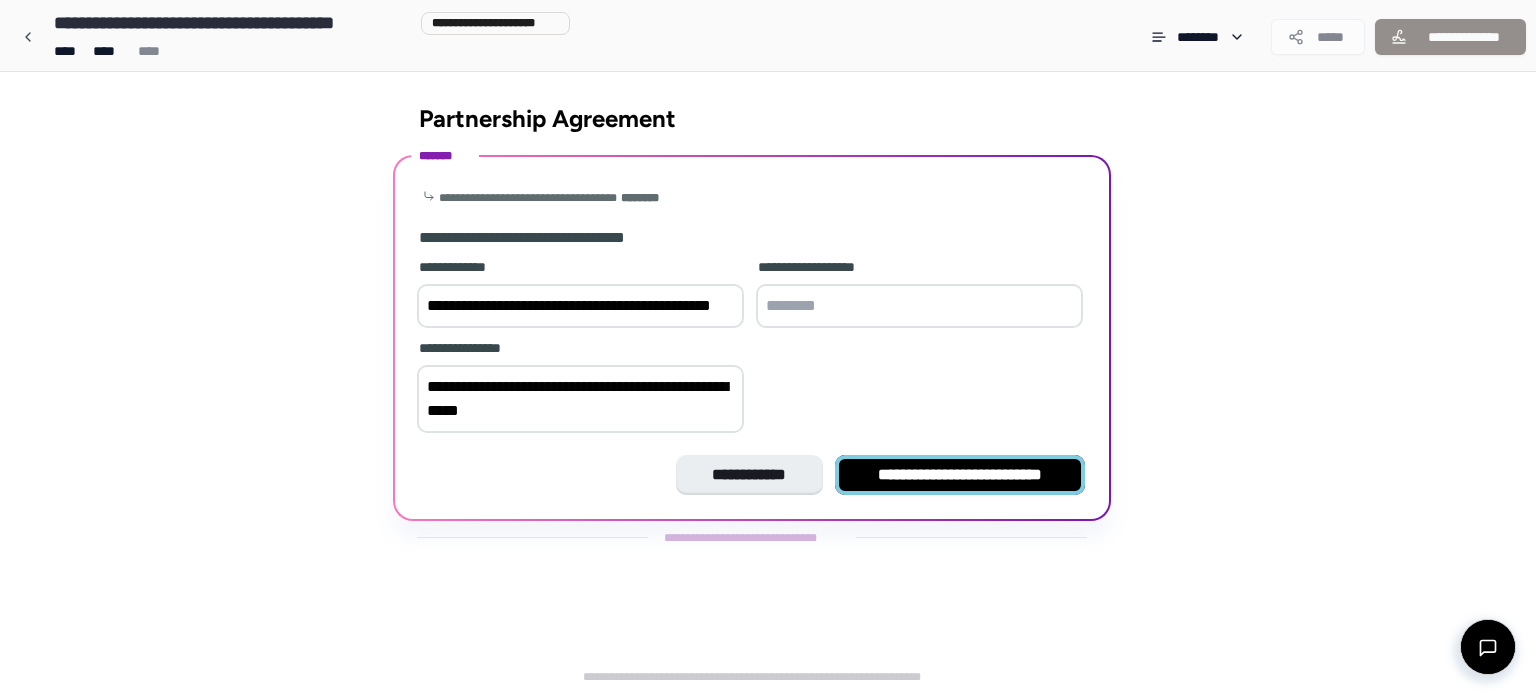 type on "**********" 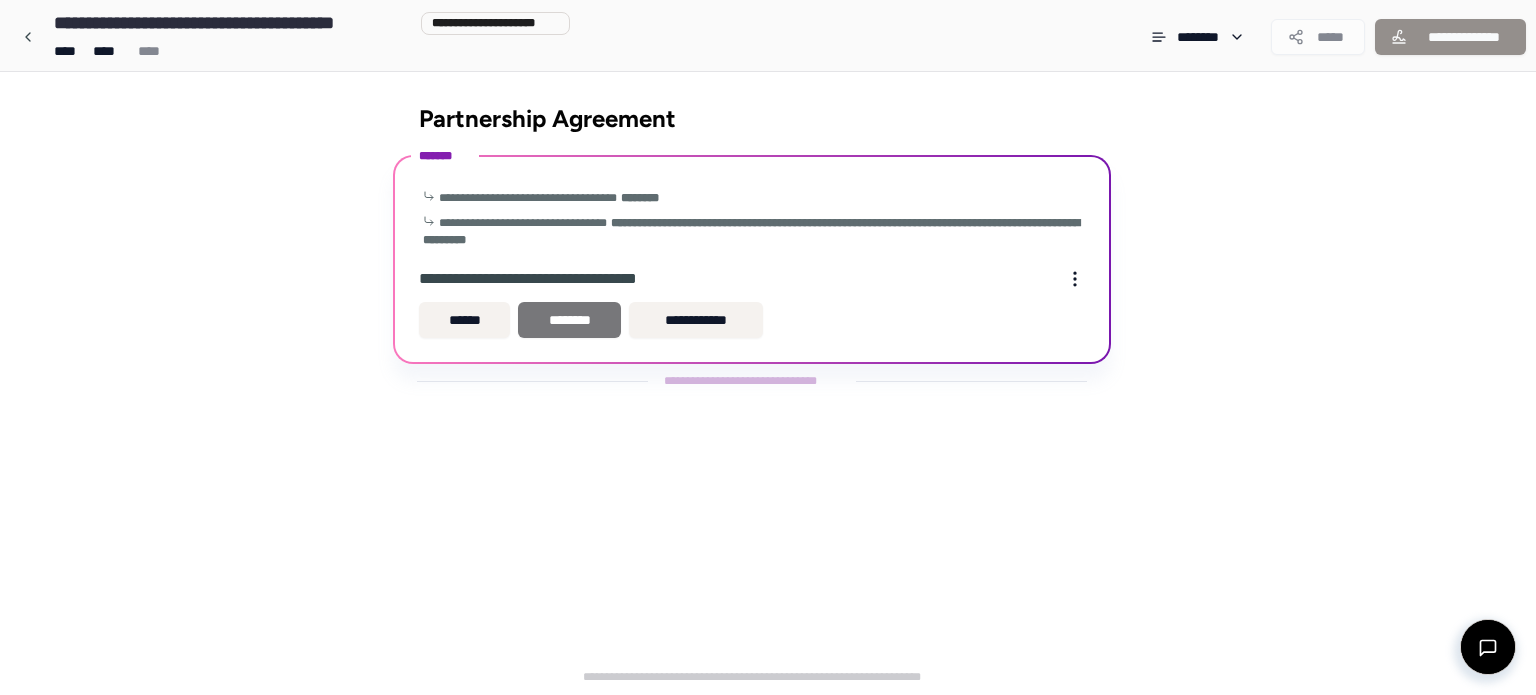 click on "********" at bounding box center [569, 320] 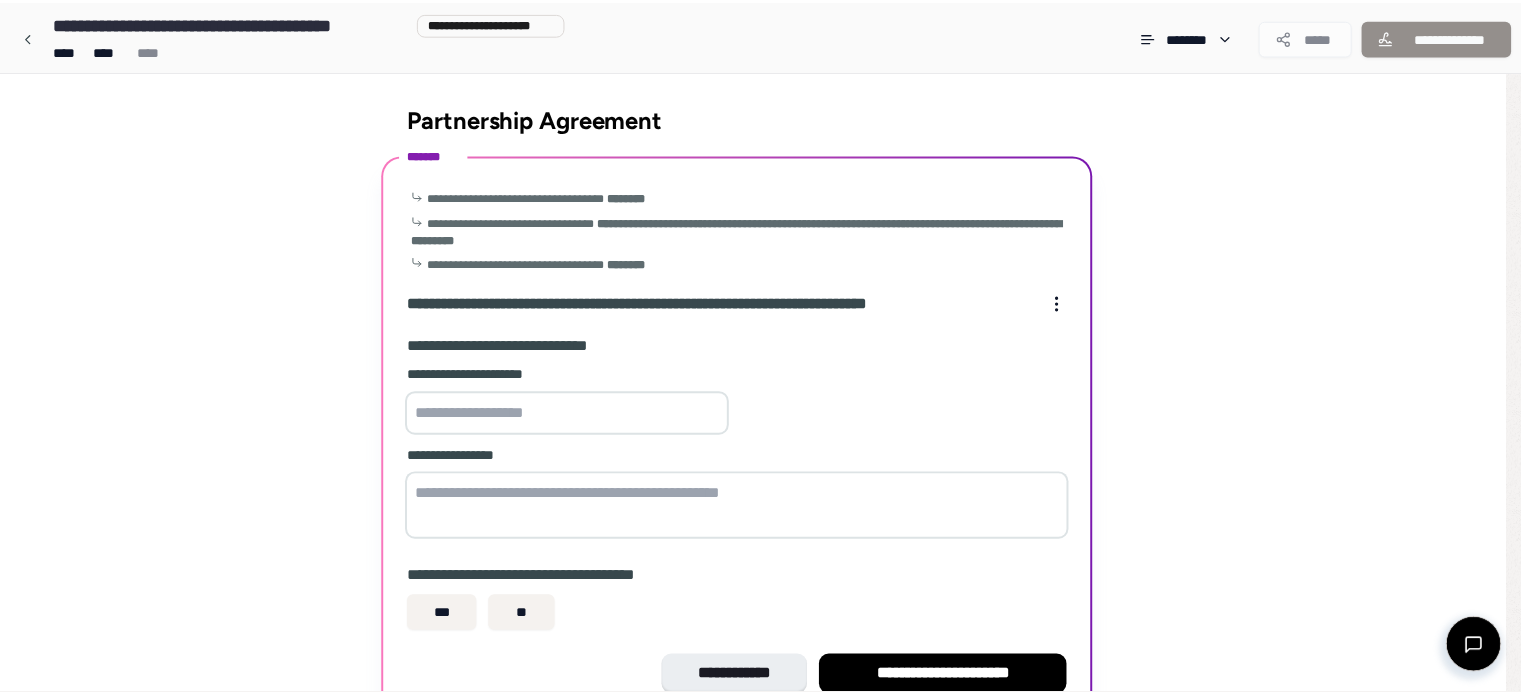 scroll, scrollTop: 105, scrollLeft: 0, axis: vertical 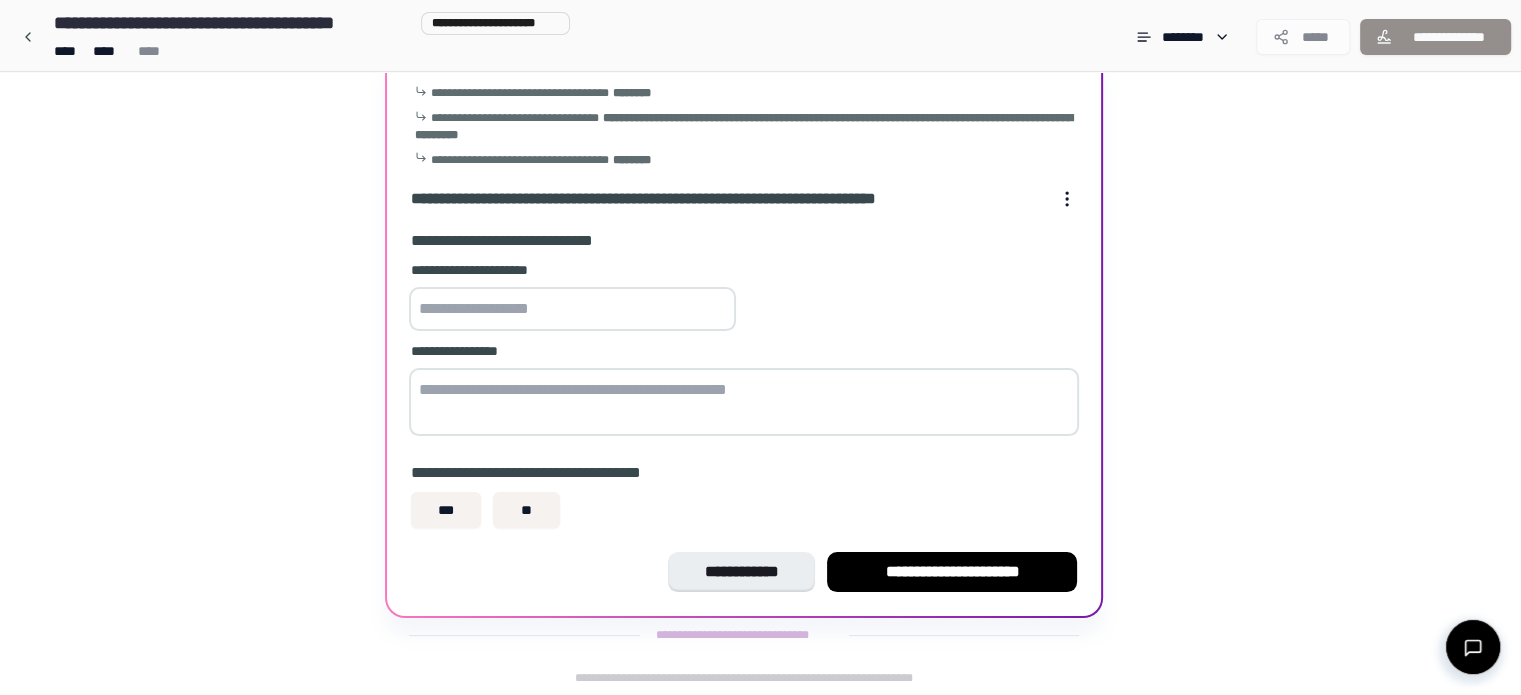 click at bounding box center [744, 402] 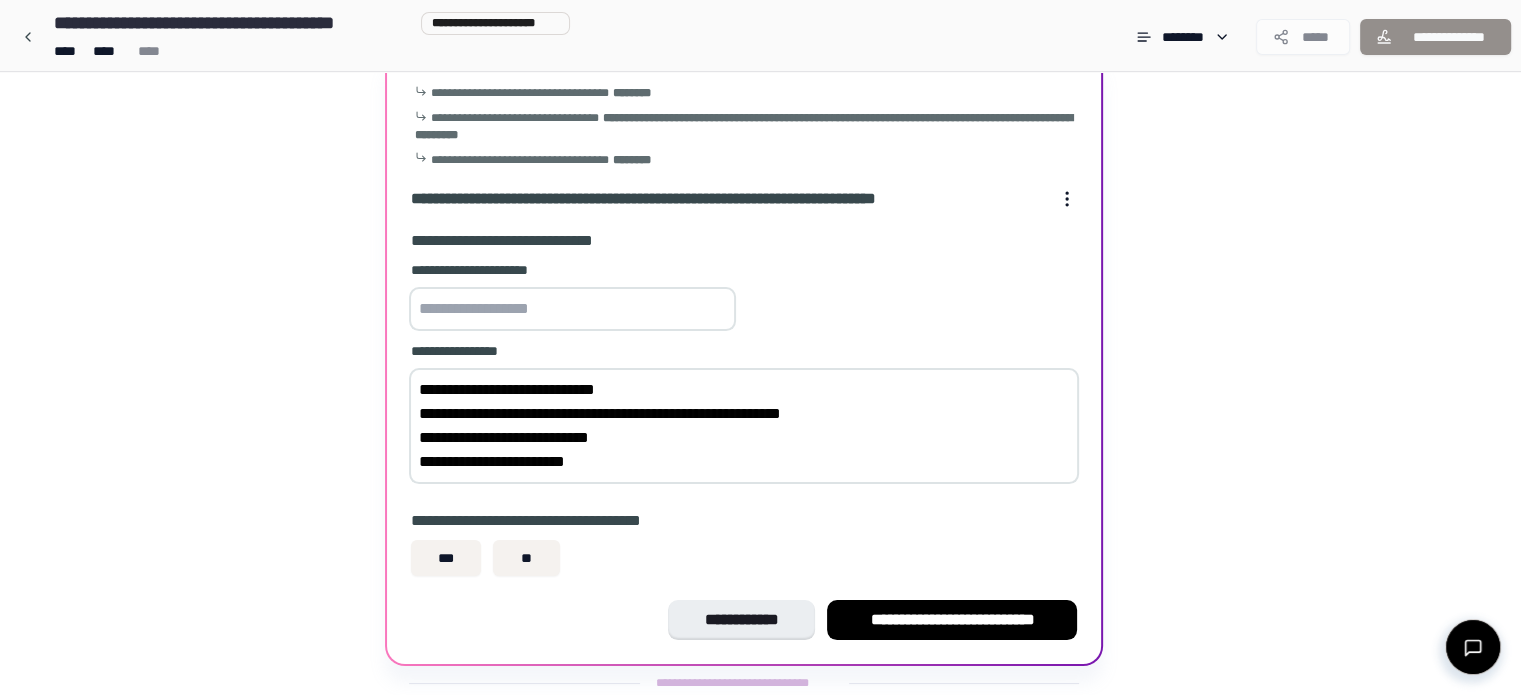 scroll, scrollTop: 153, scrollLeft: 0, axis: vertical 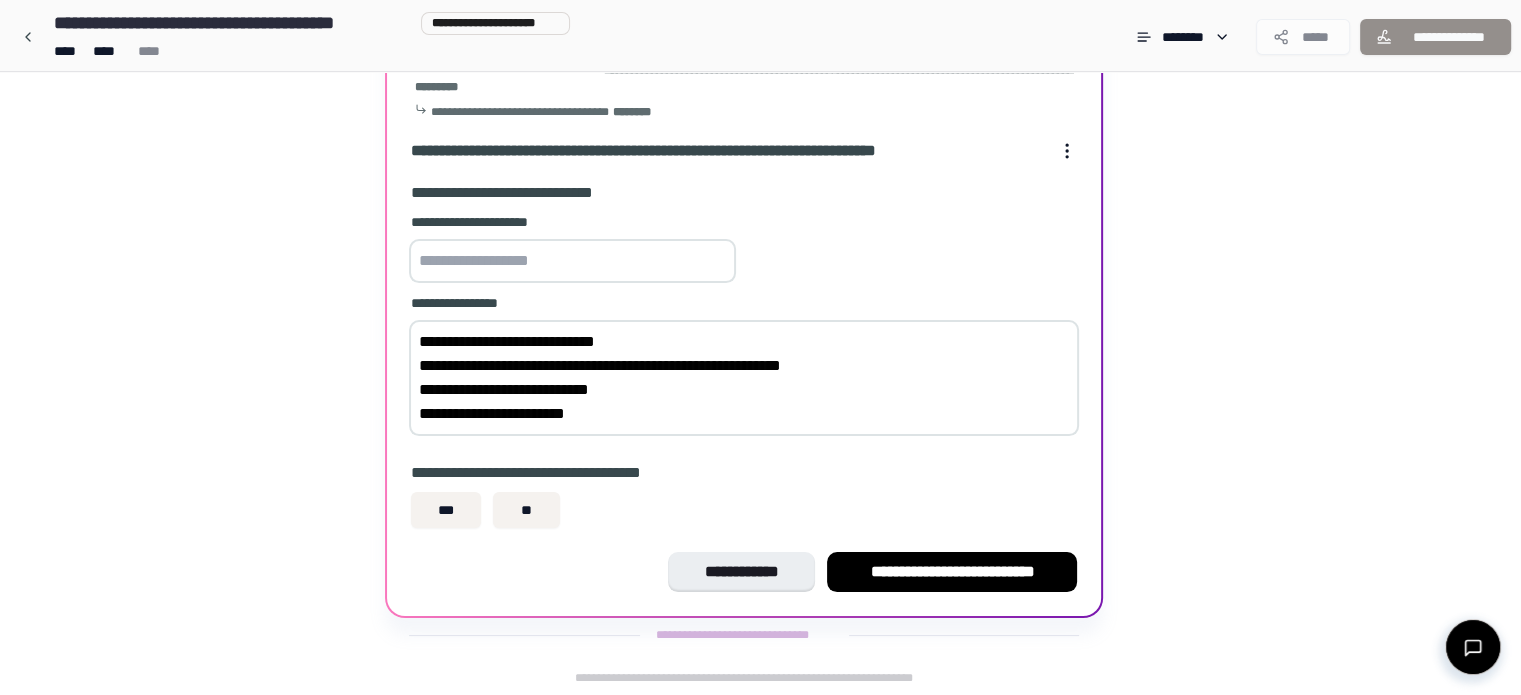 drag, startPoint x: 643, startPoint y: 384, endPoint x: 512, endPoint y: 386, distance: 131.01526 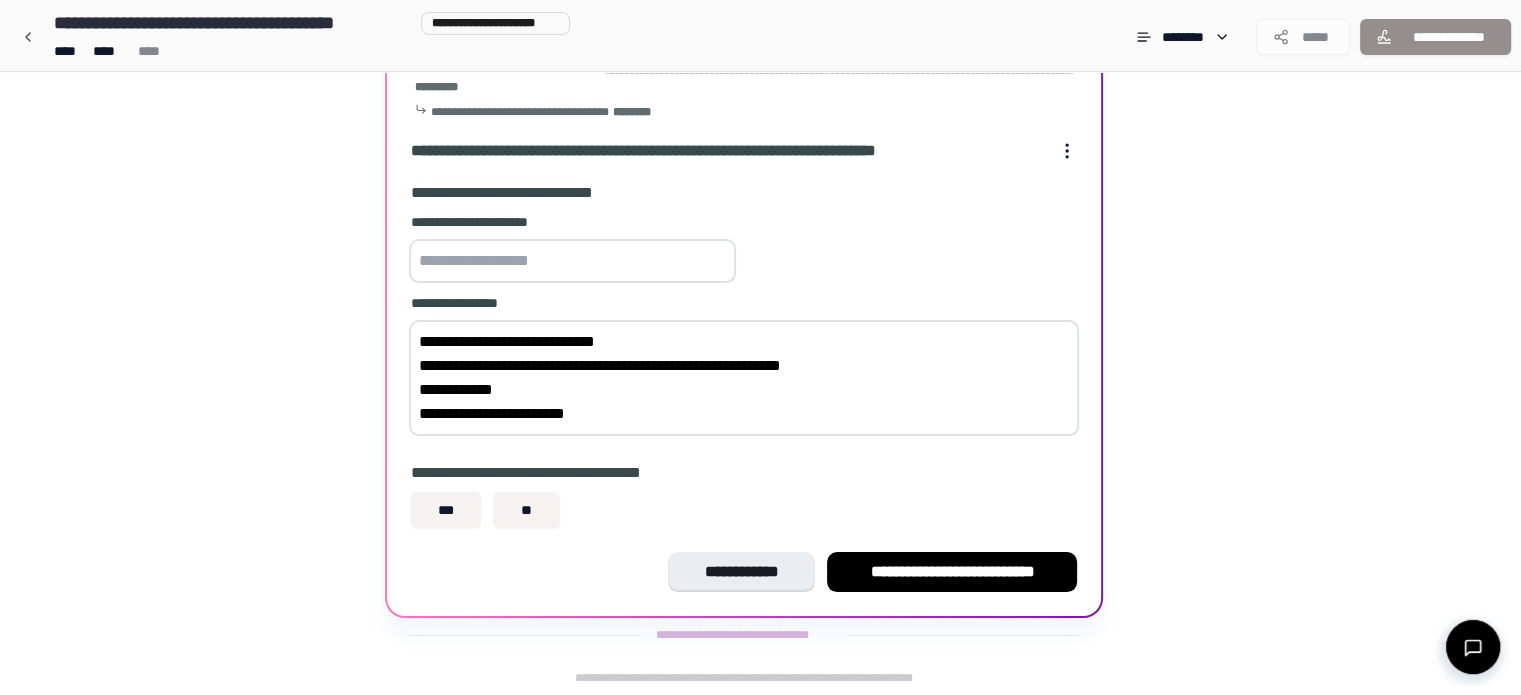 drag, startPoint x: 512, startPoint y: 386, endPoint x: 416, endPoint y: 372, distance: 97.015465 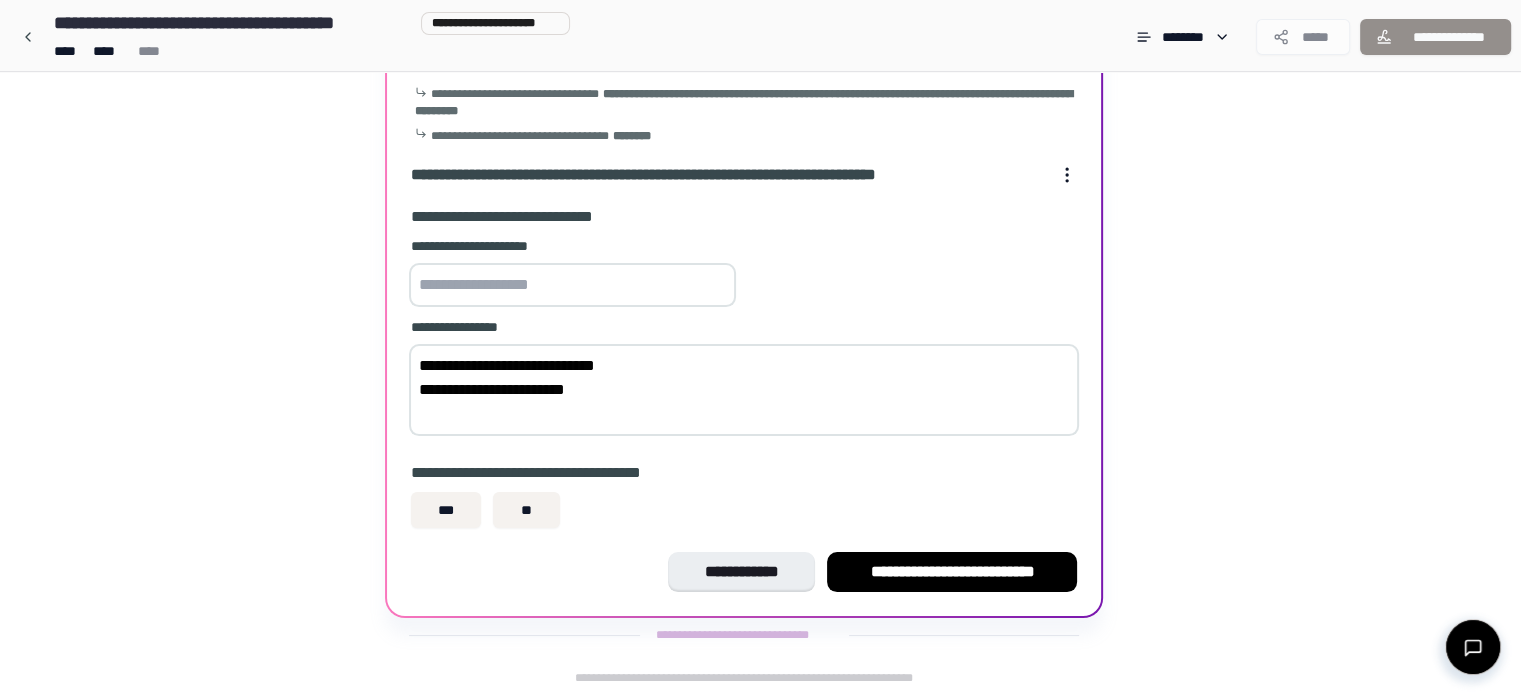 scroll, scrollTop: 105, scrollLeft: 0, axis: vertical 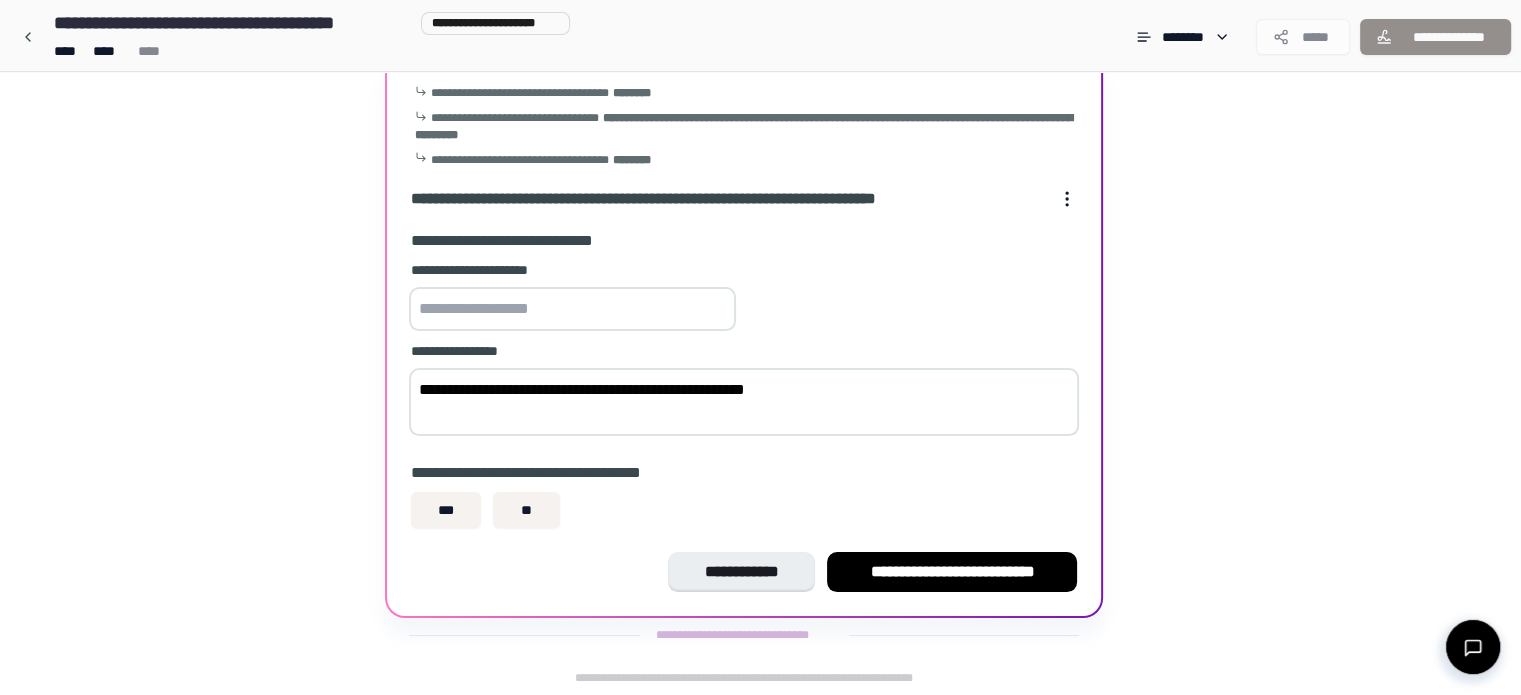 type on "**********" 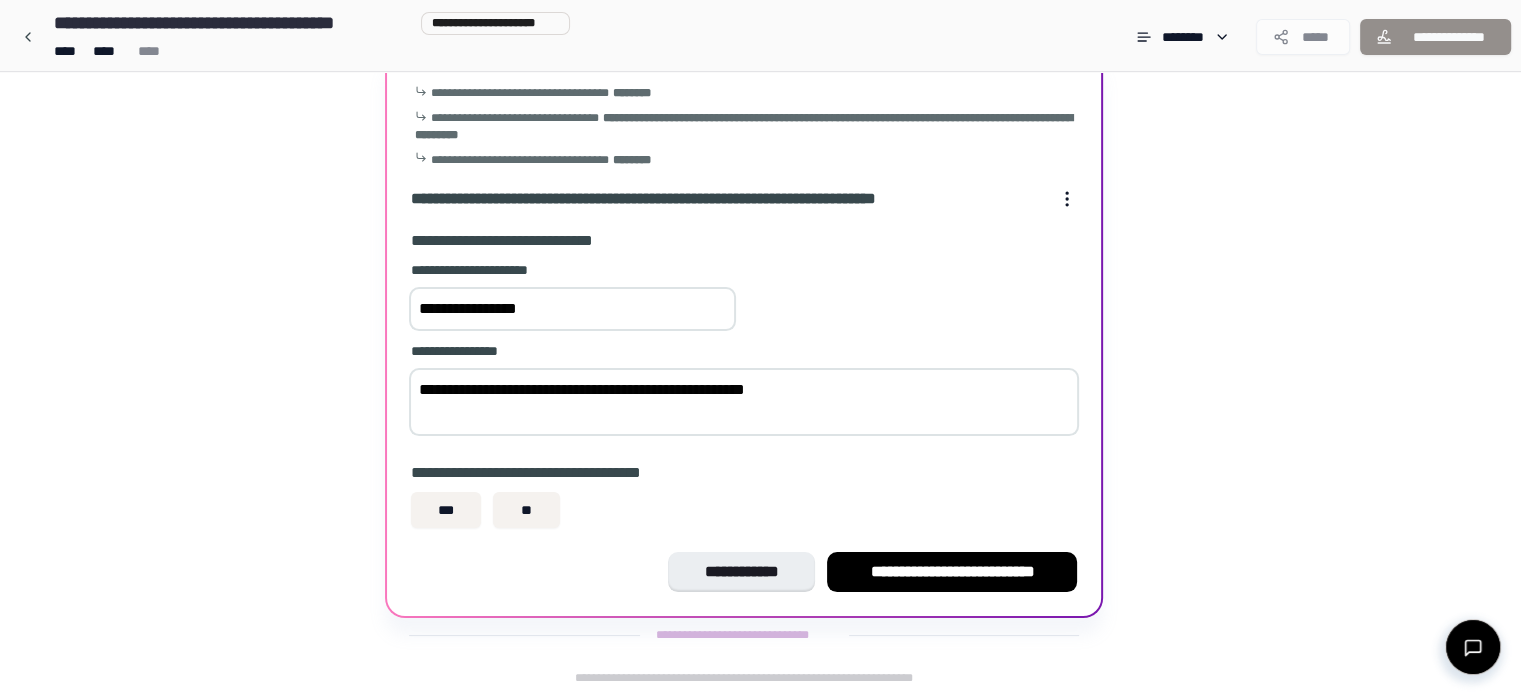 type on "**********" 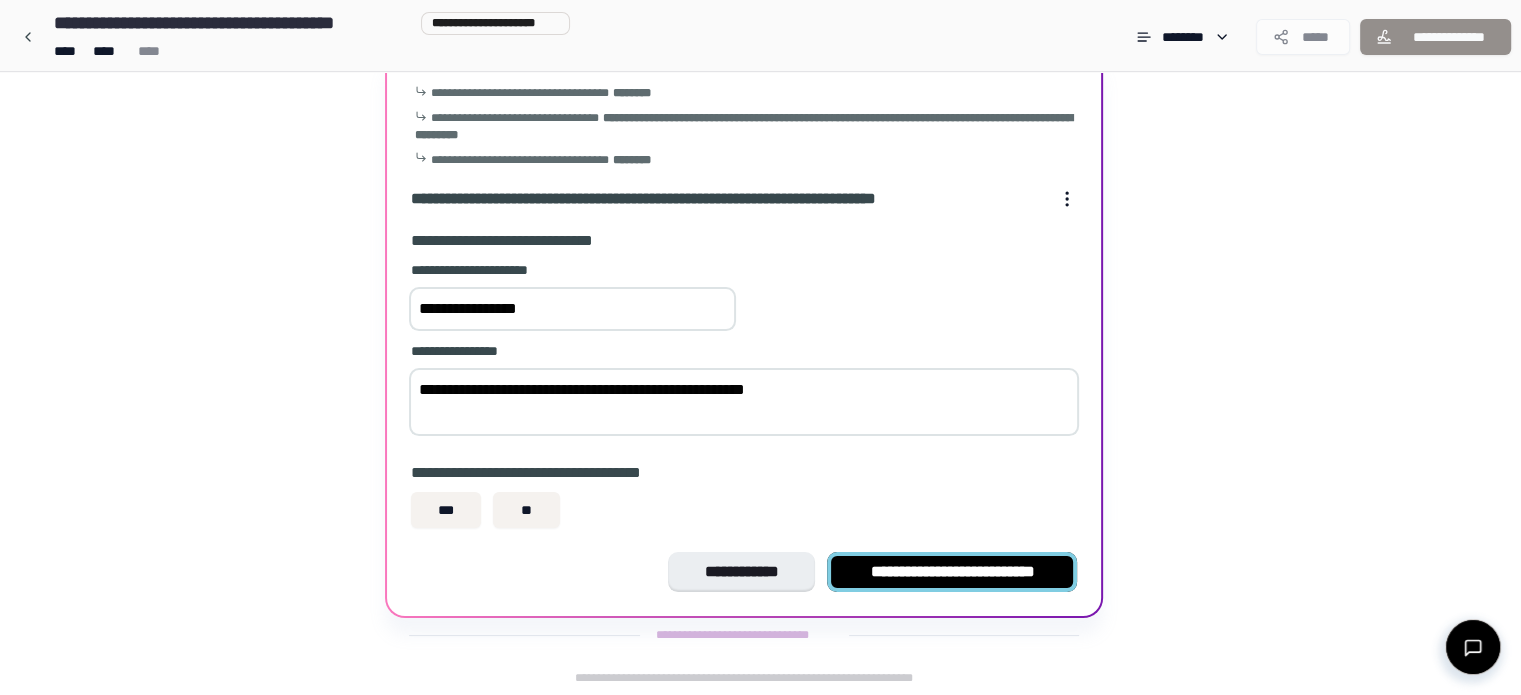 click on "**********" at bounding box center [952, 572] 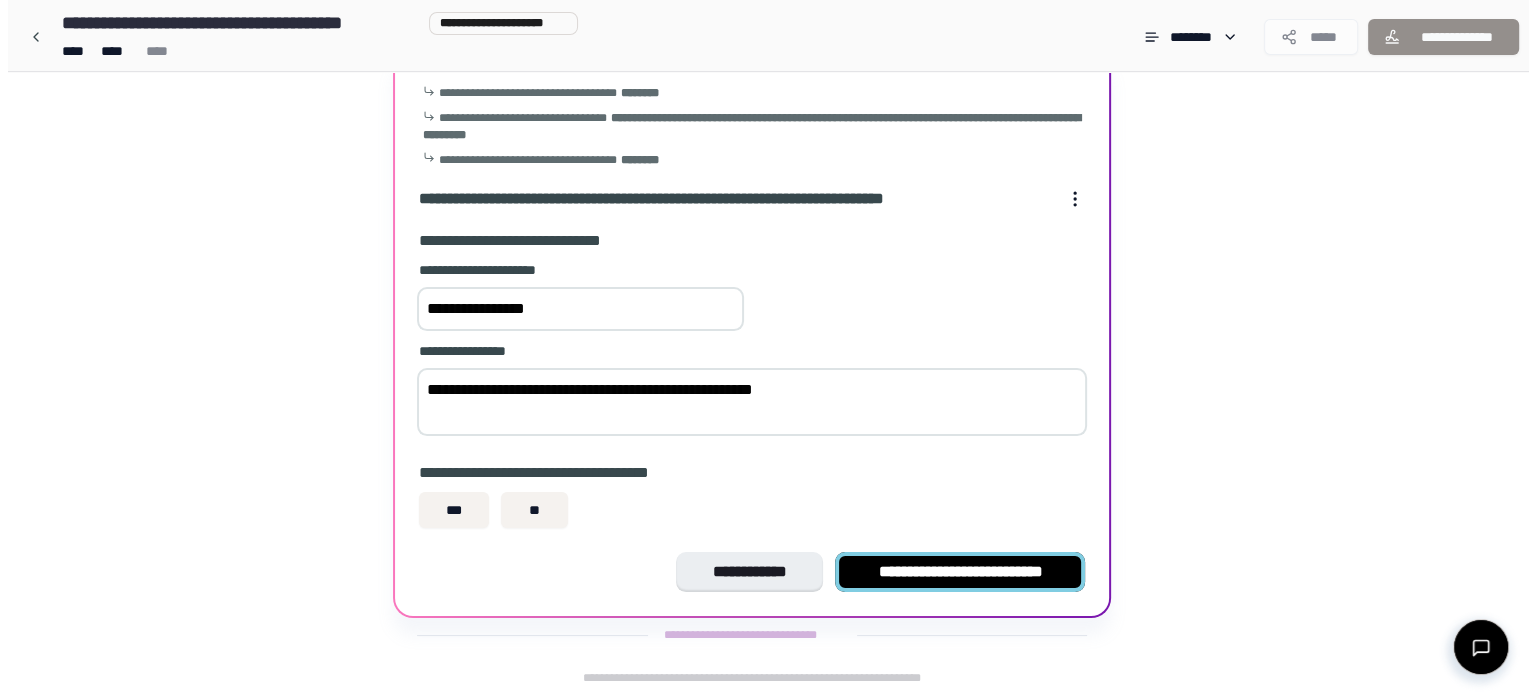 scroll, scrollTop: 0, scrollLeft: 0, axis: both 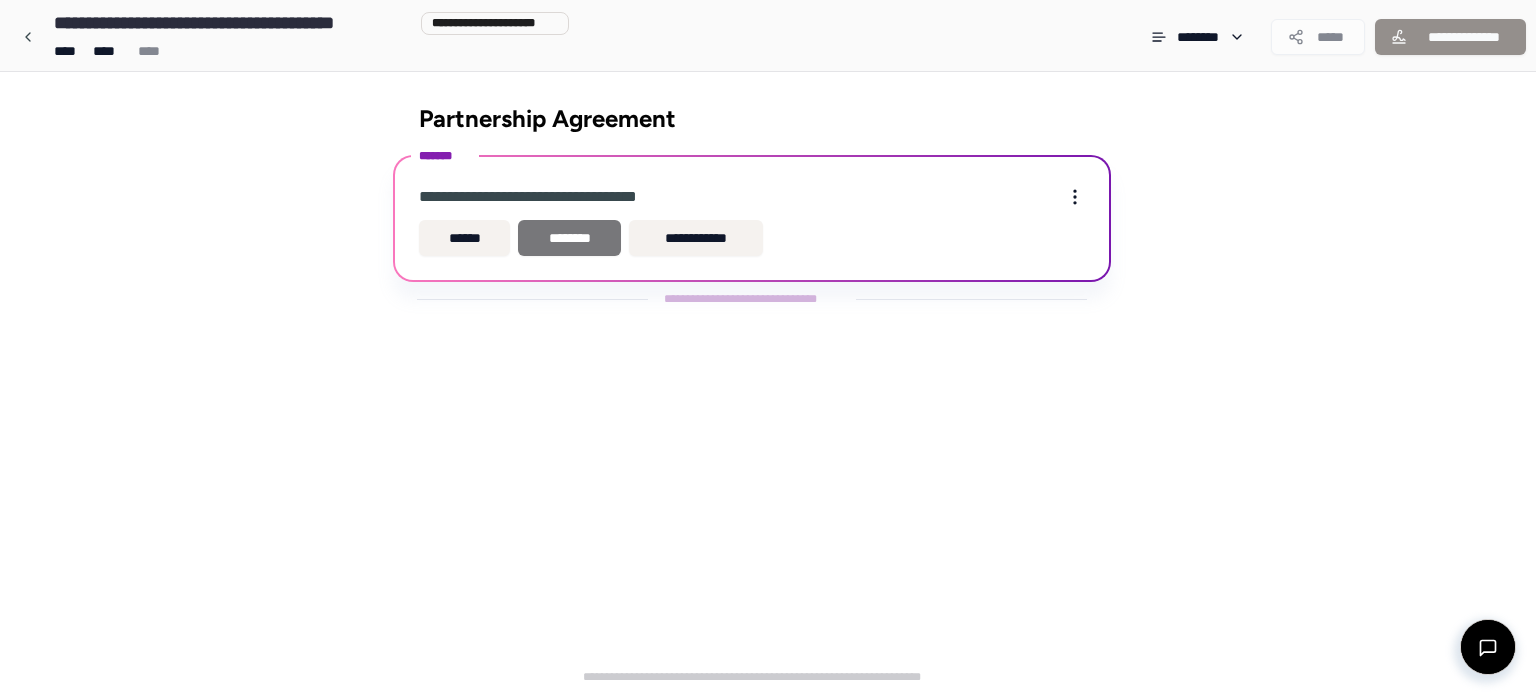click on "********" at bounding box center [569, 238] 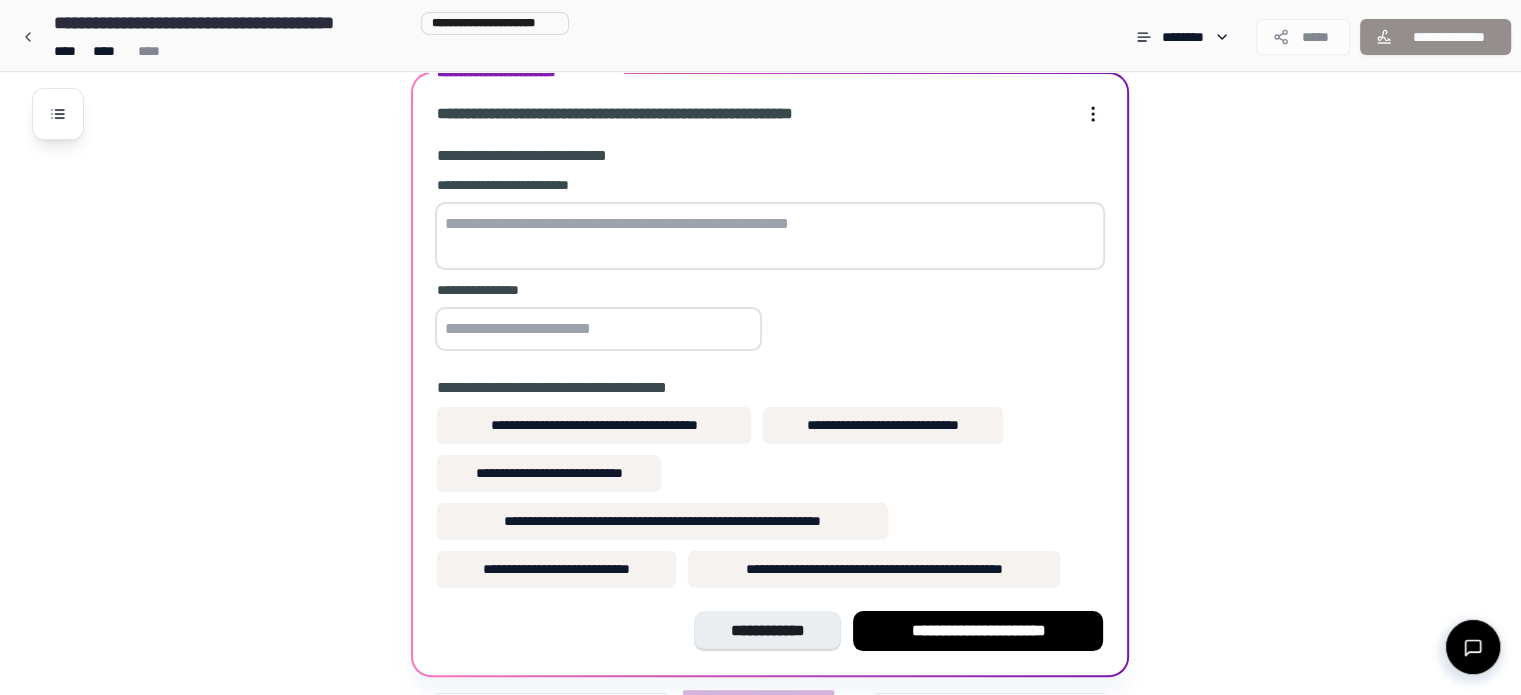 scroll, scrollTop: 234, scrollLeft: 0, axis: vertical 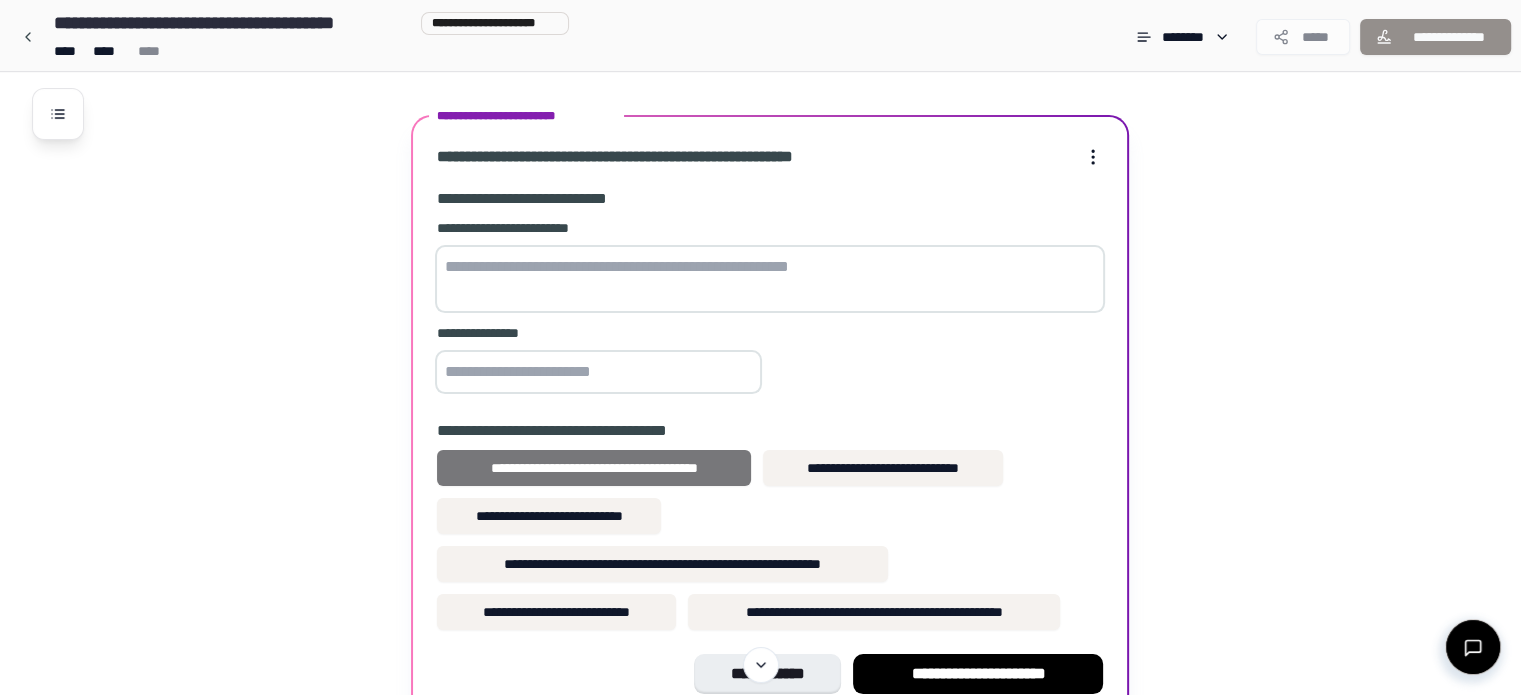 click on "**********" at bounding box center [594, 468] 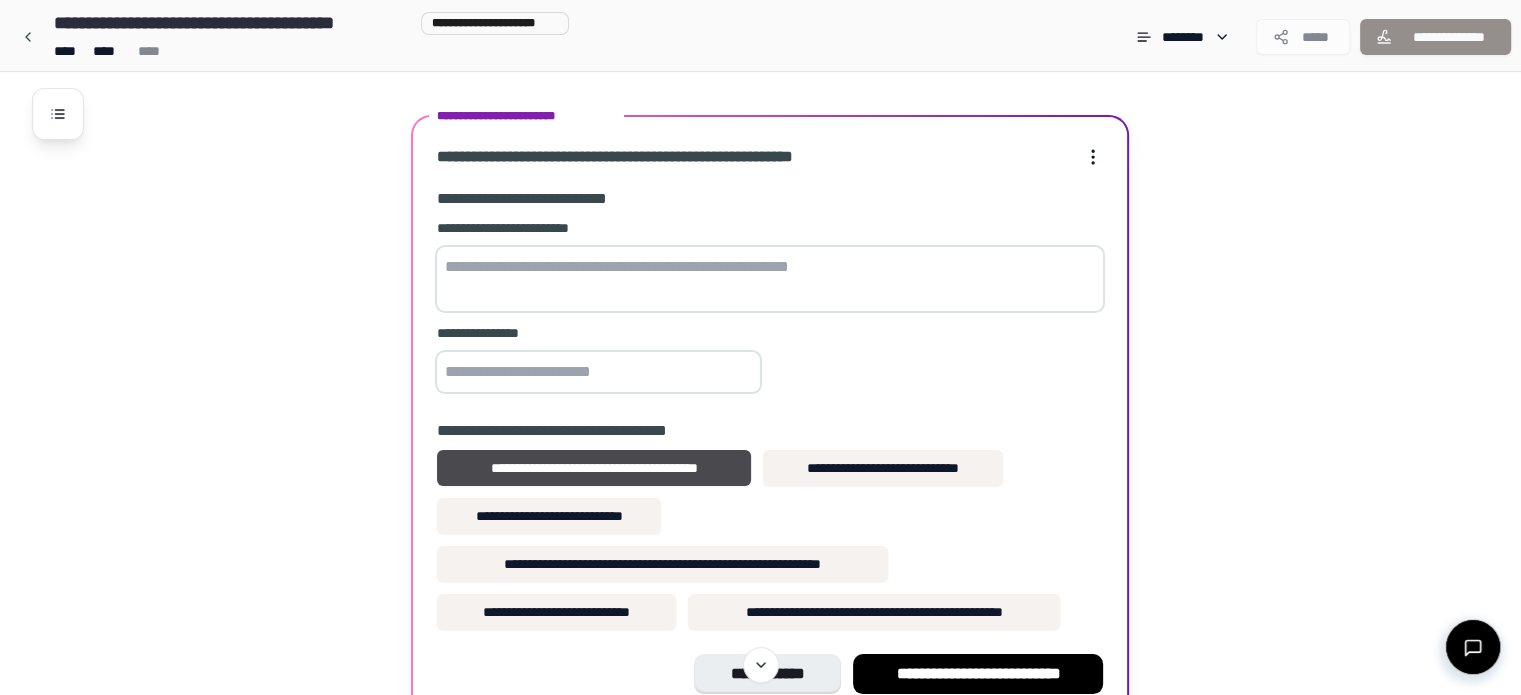 click at bounding box center [770, 279] 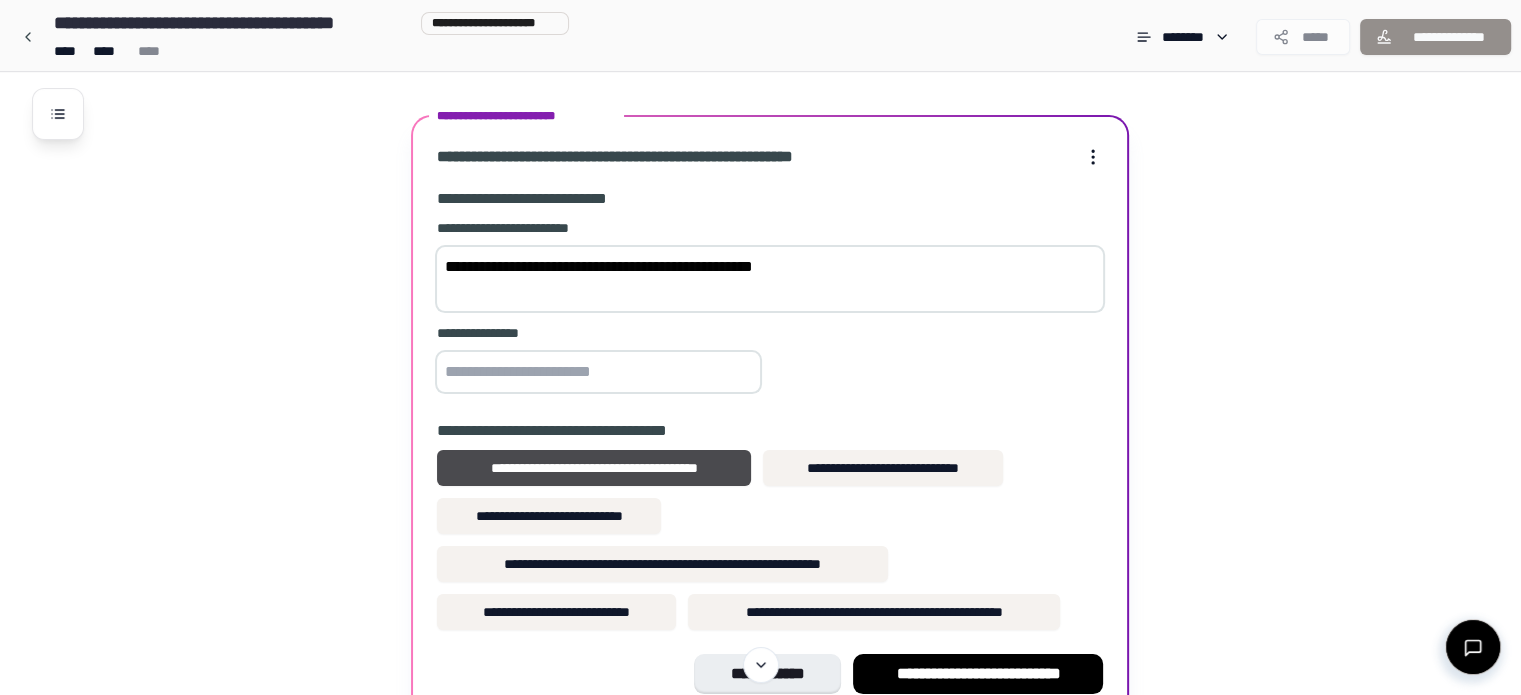 type on "**********" 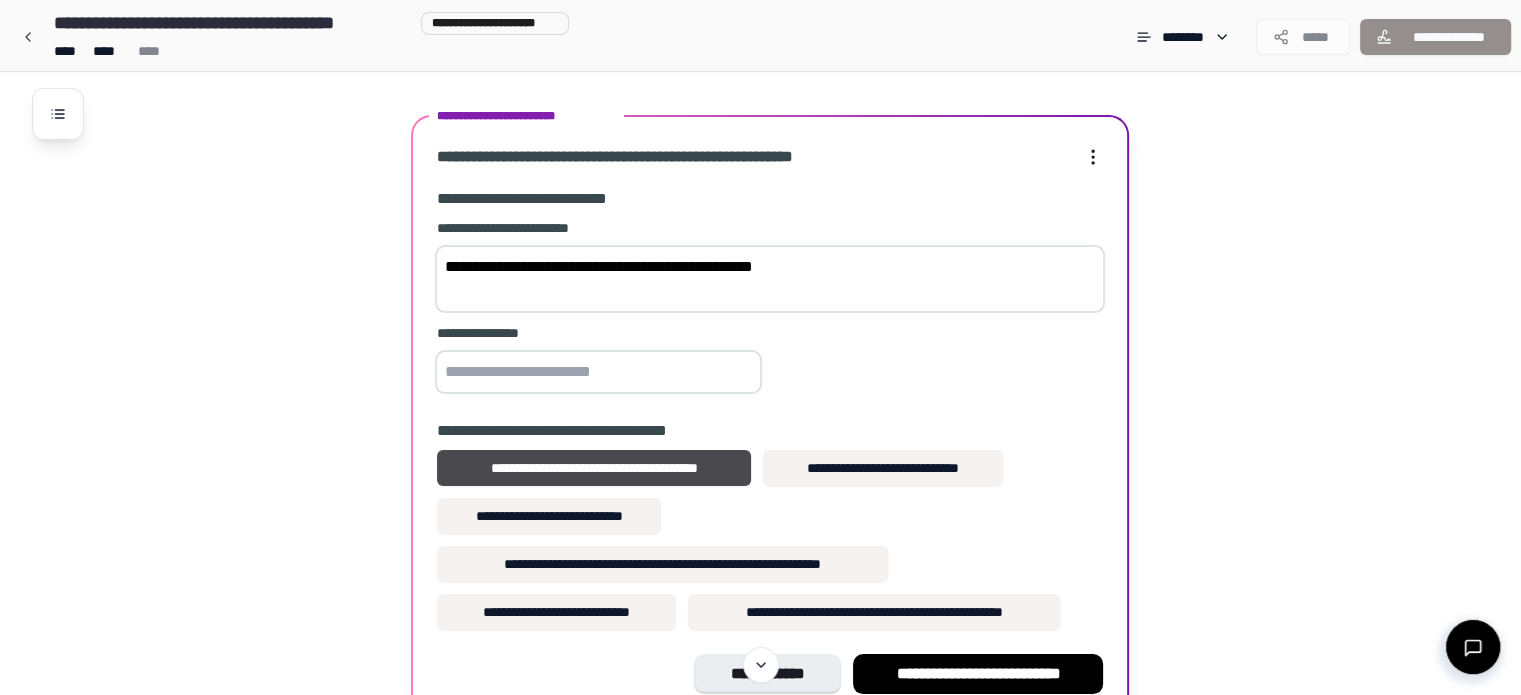 click on "**********" at bounding box center (770, 413) 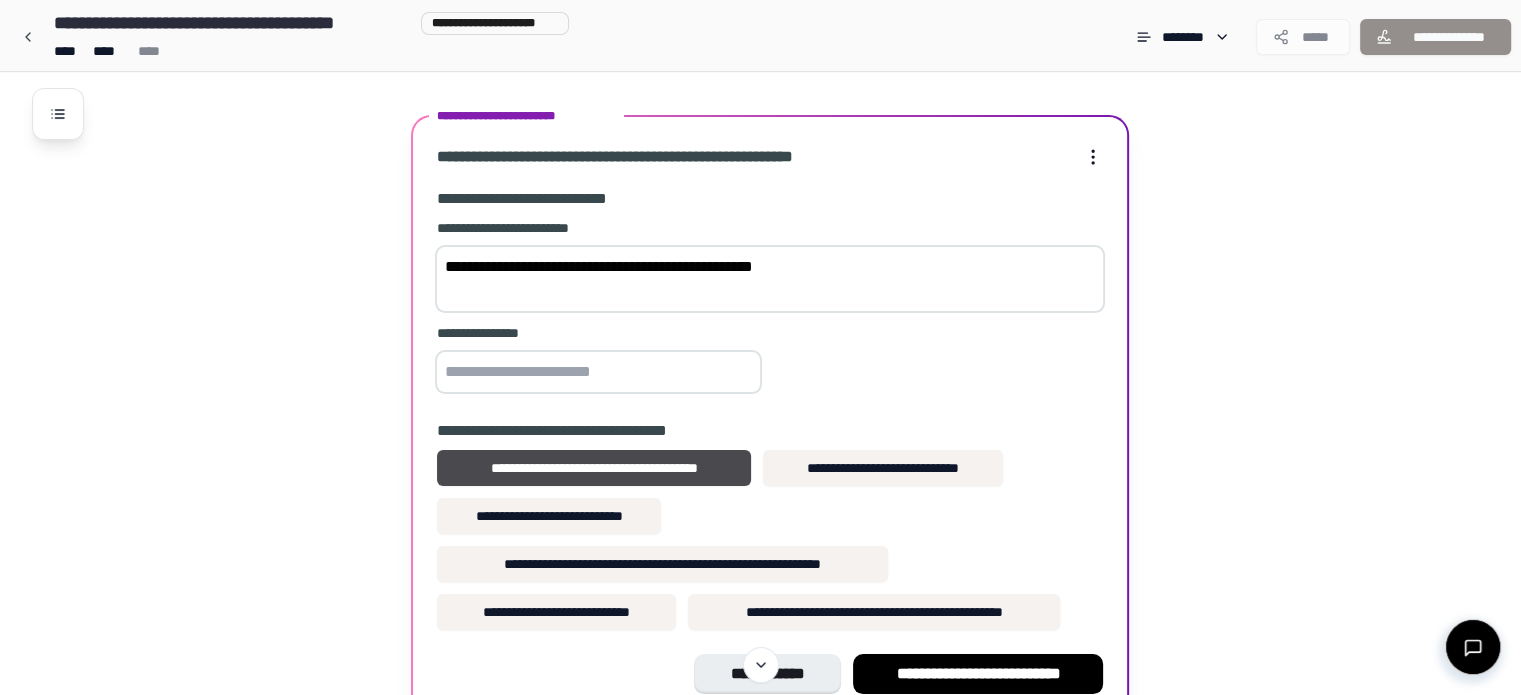 click at bounding box center [598, 372] 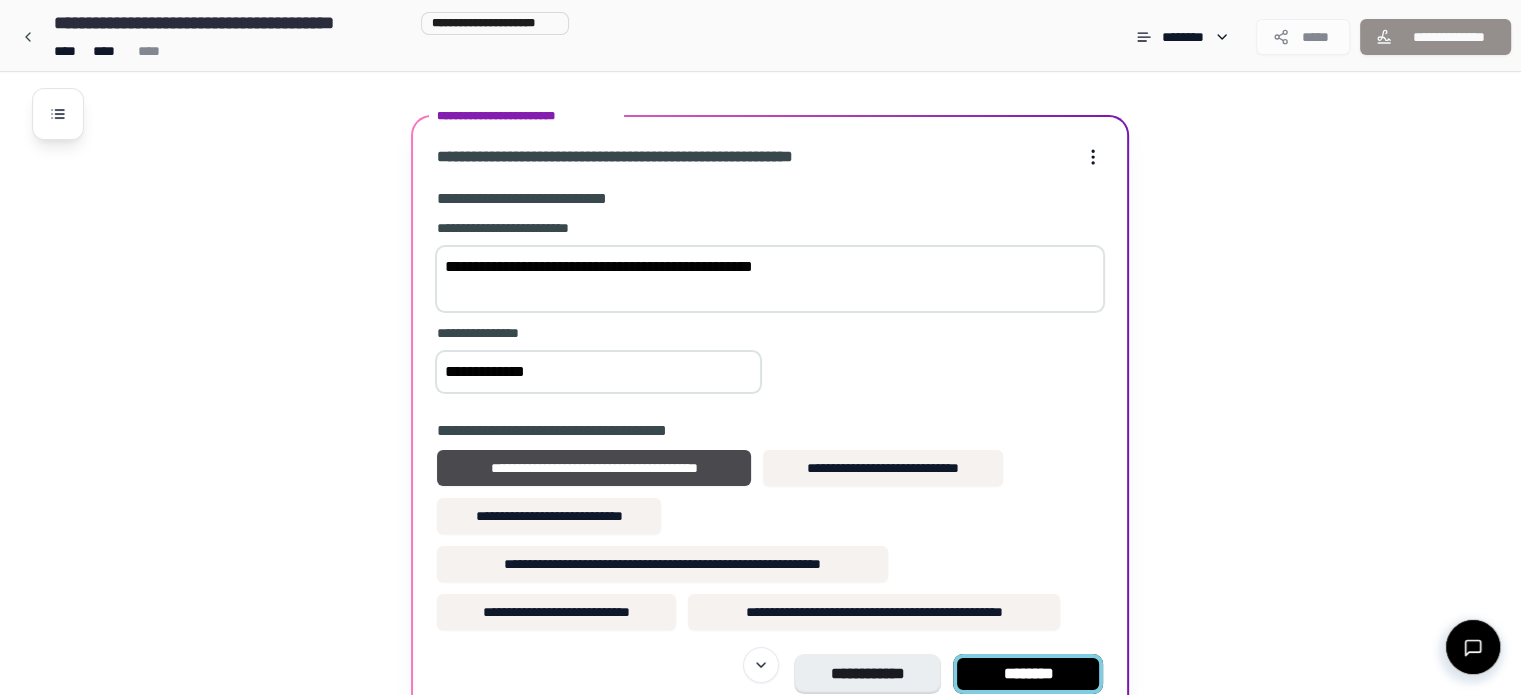 type on "**********" 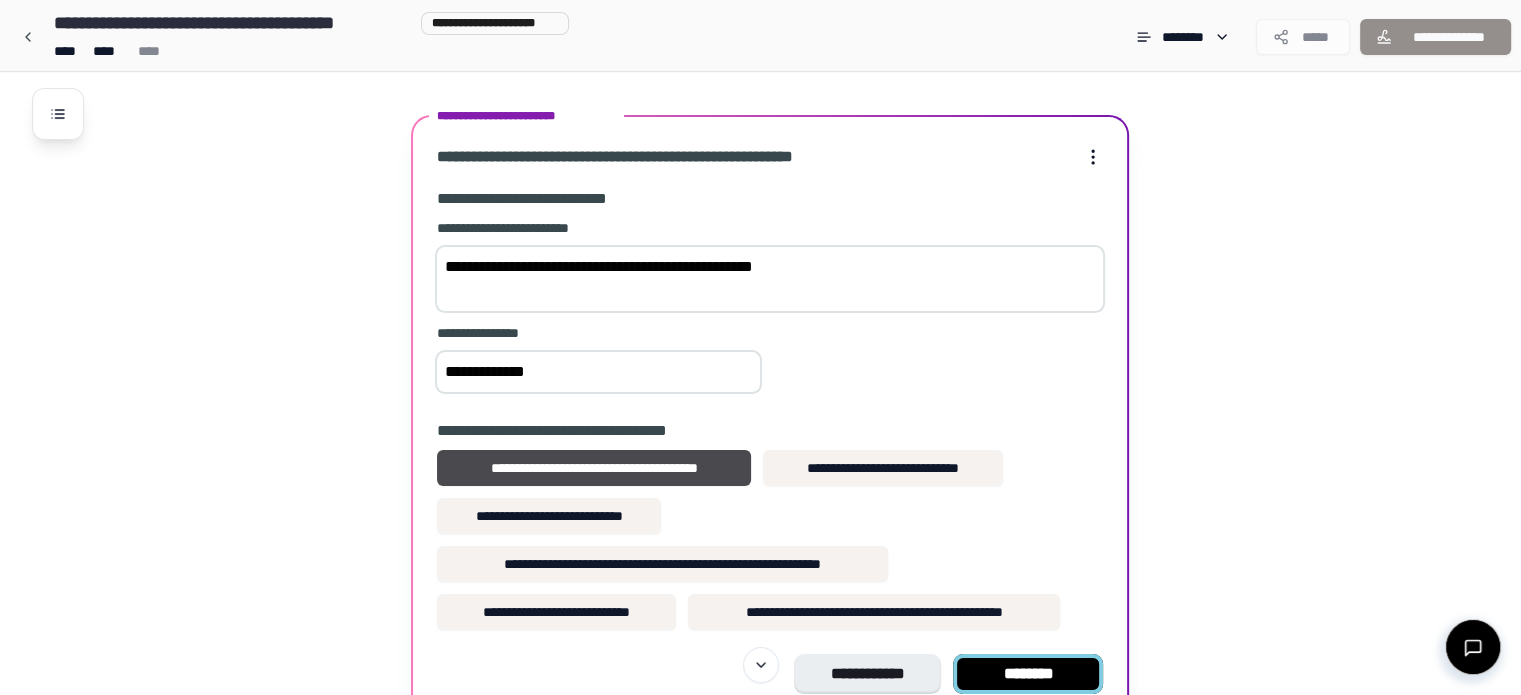 click on "********" at bounding box center (1028, 674) 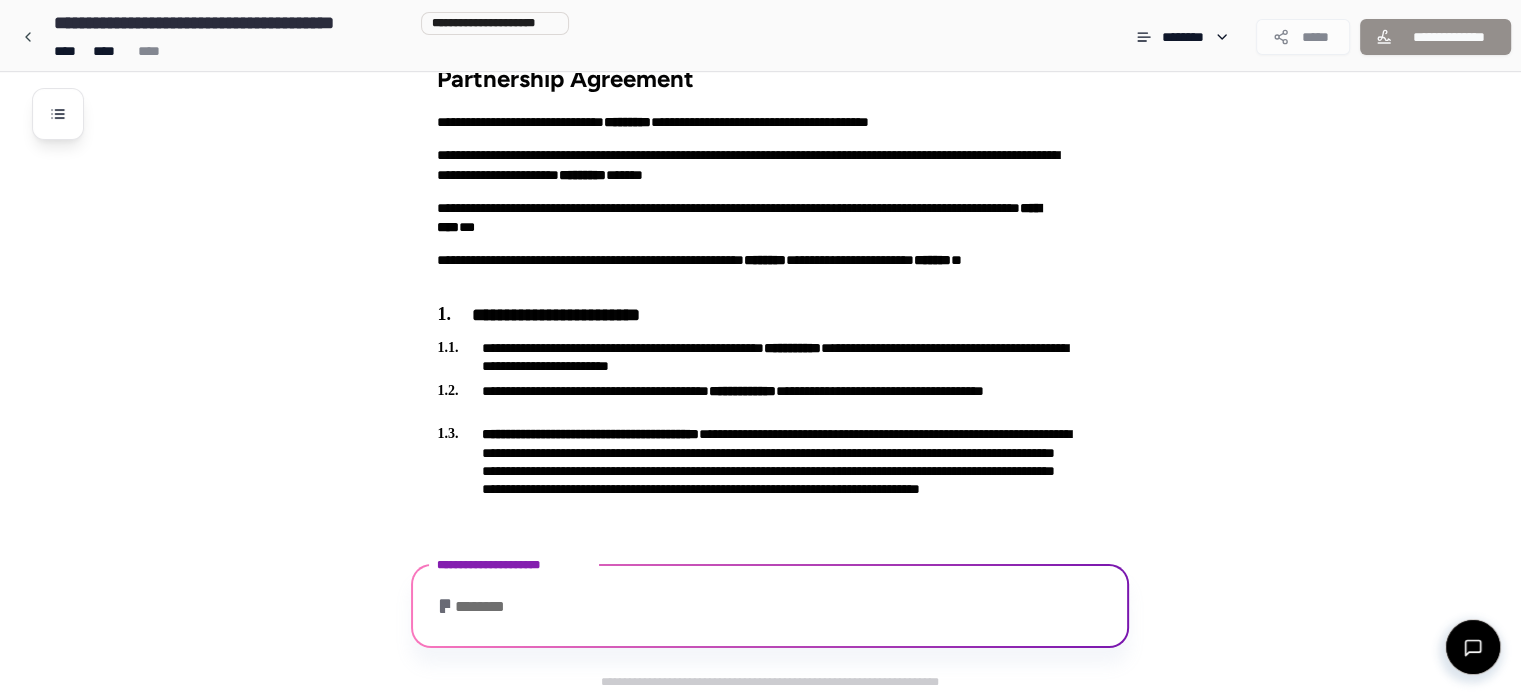scroll, scrollTop: 407, scrollLeft: 0, axis: vertical 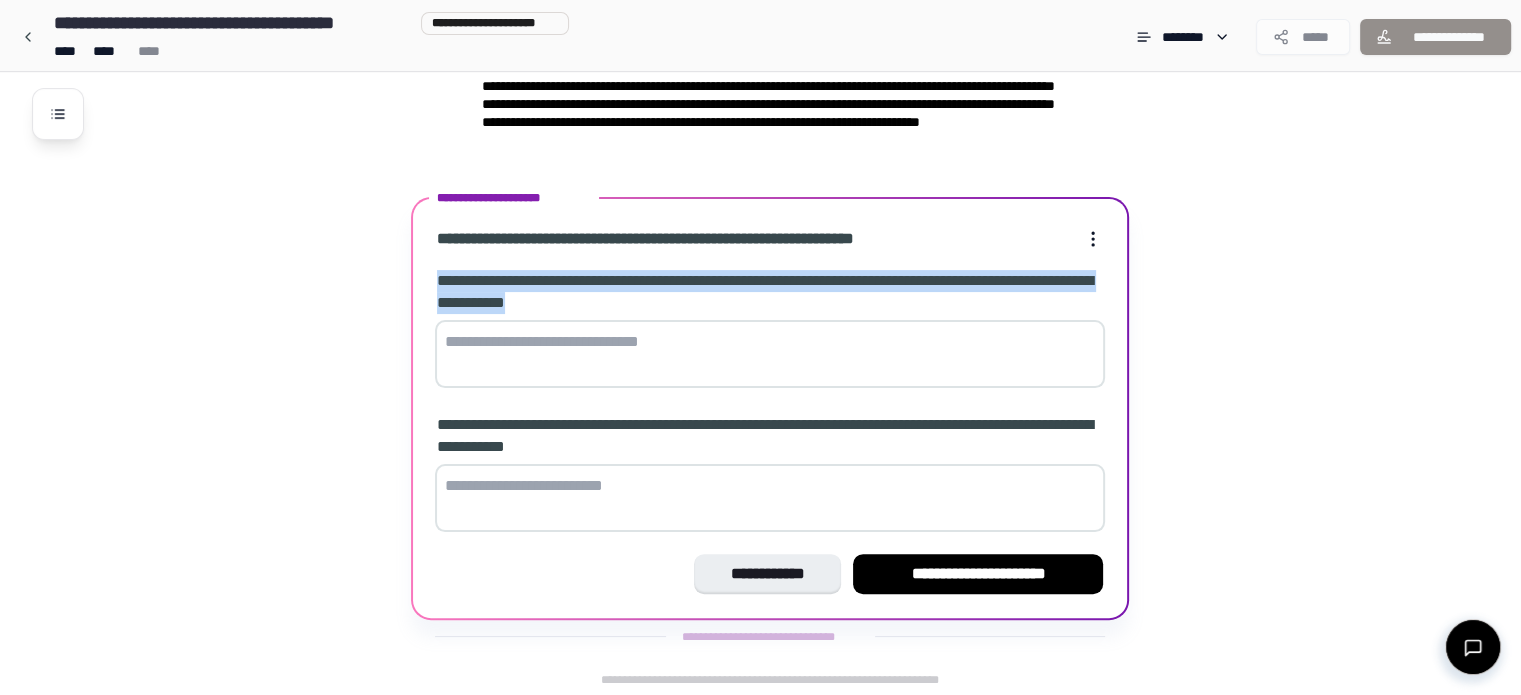 drag, startPoint x: 443, startPoint y: 276, endPoint x: 803, endPoint y: 300, distance: 360.7991 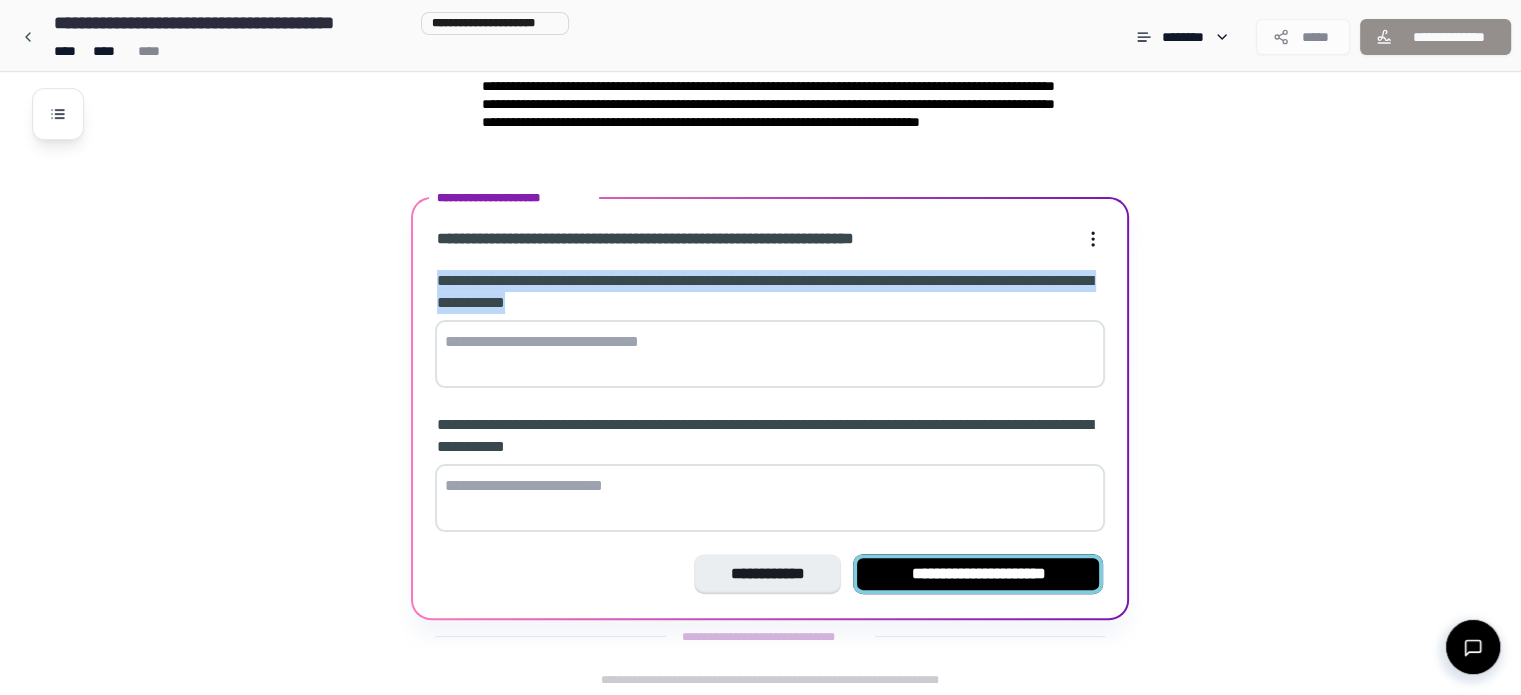 click on "**********" at bounding box center (978, 574) 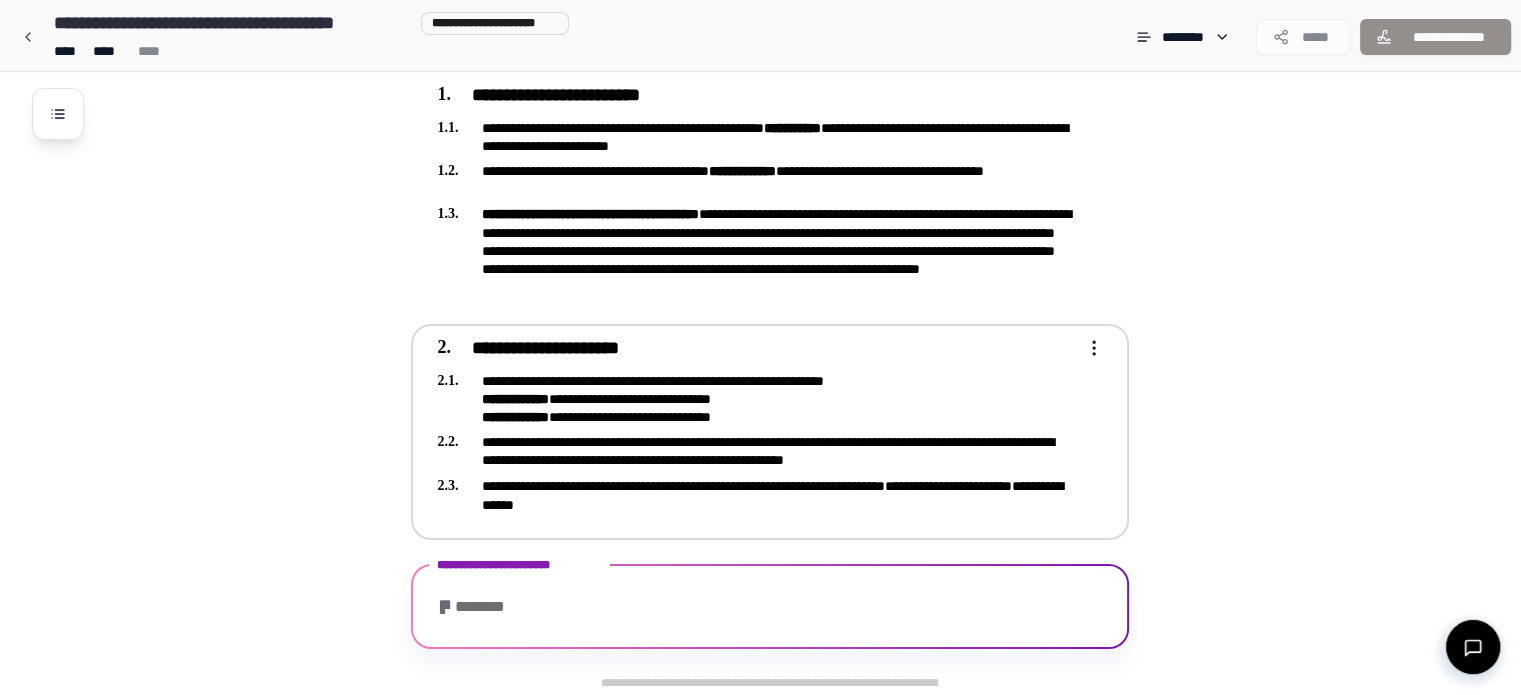 scroll, scrollTop: 581, scrollLeft: 0, axis: vertical 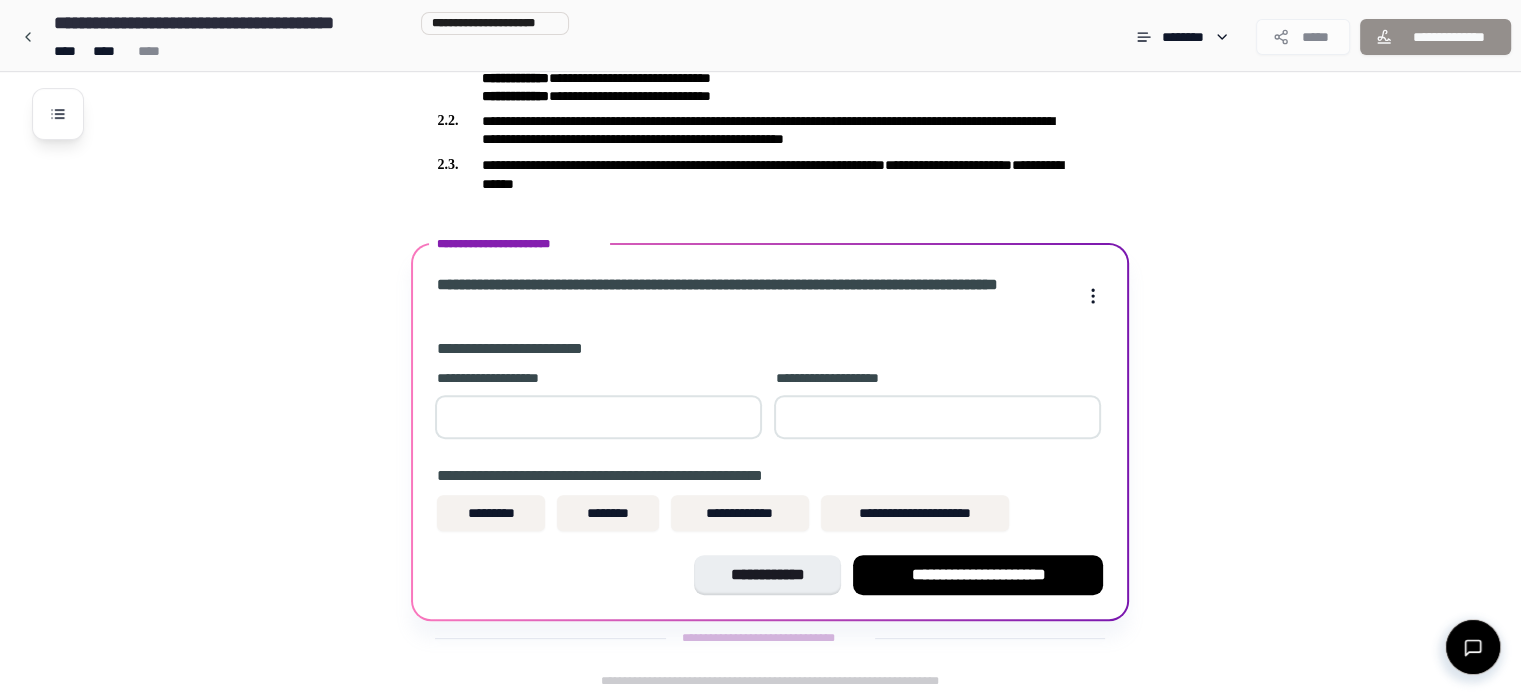 click at bounding box center (598, 417) 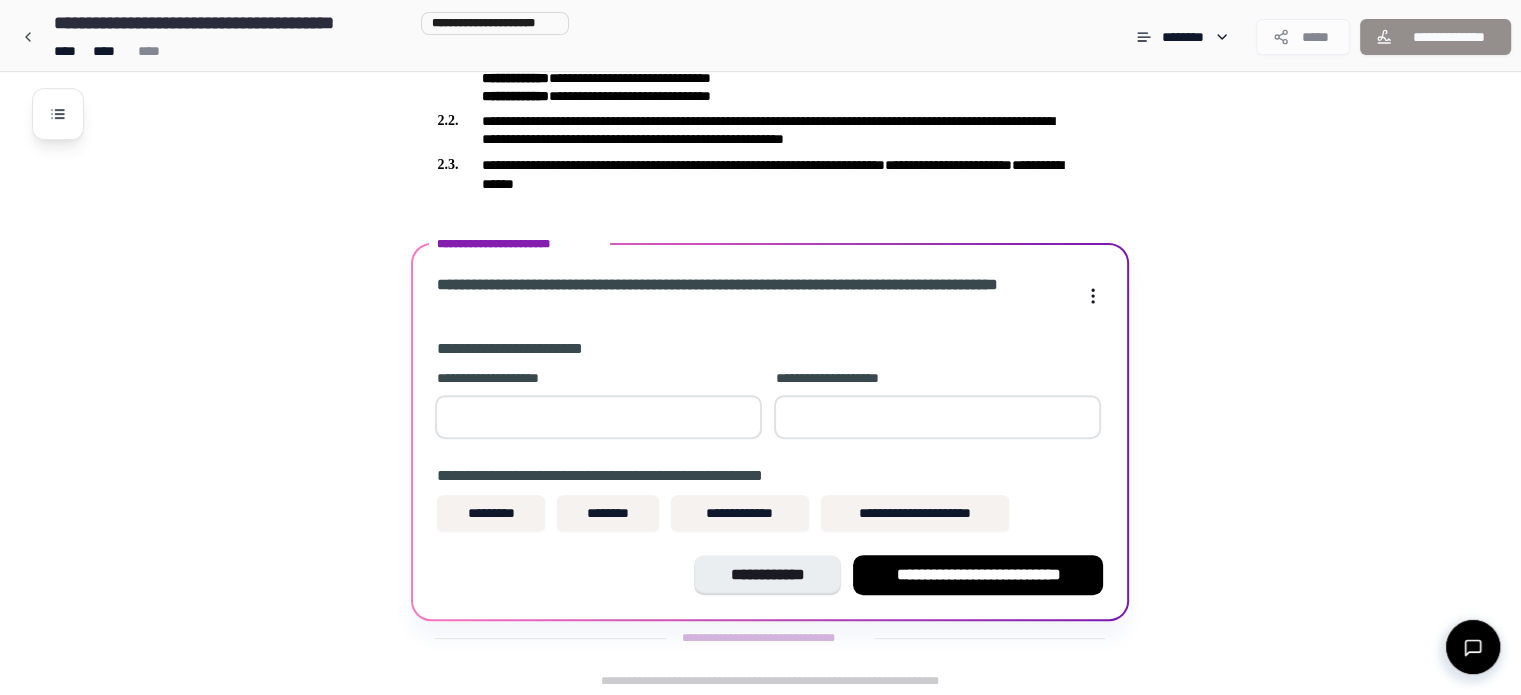 type on "**" 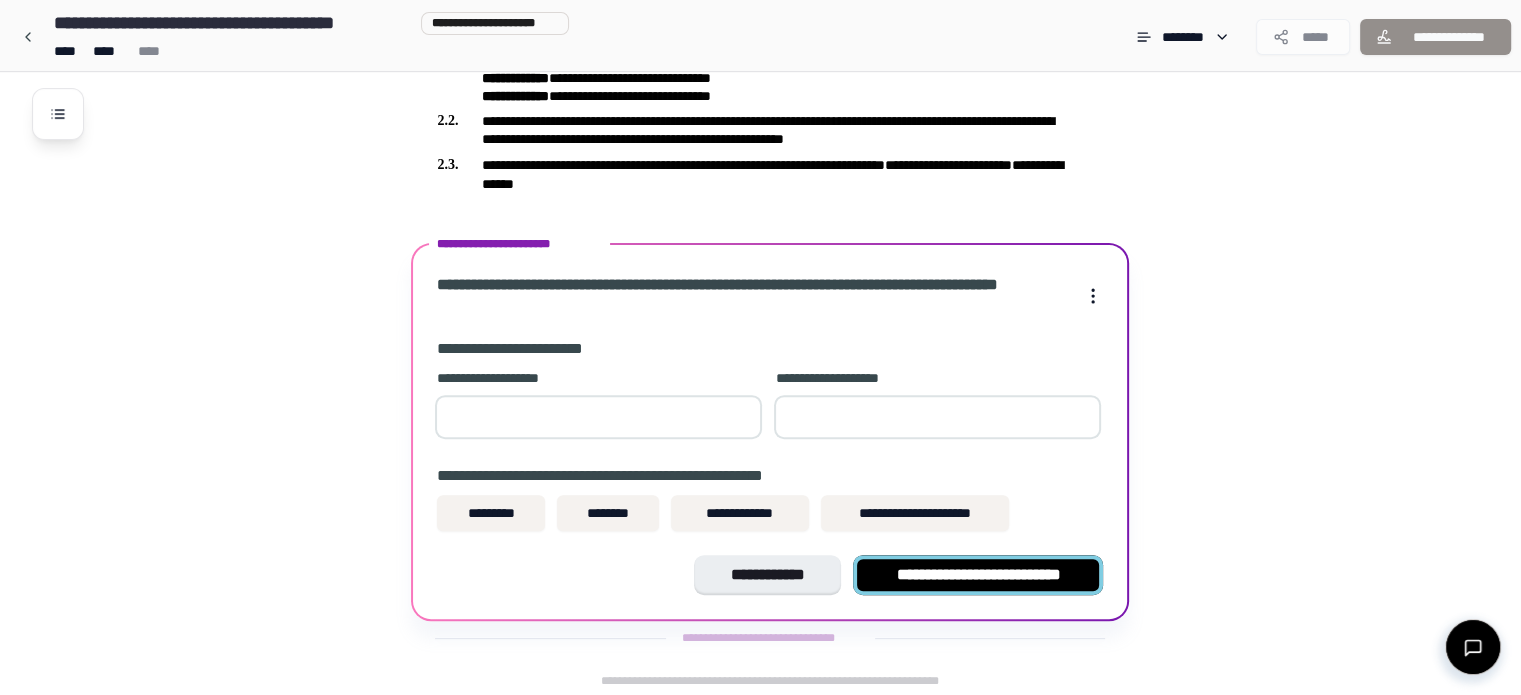 type on "**" 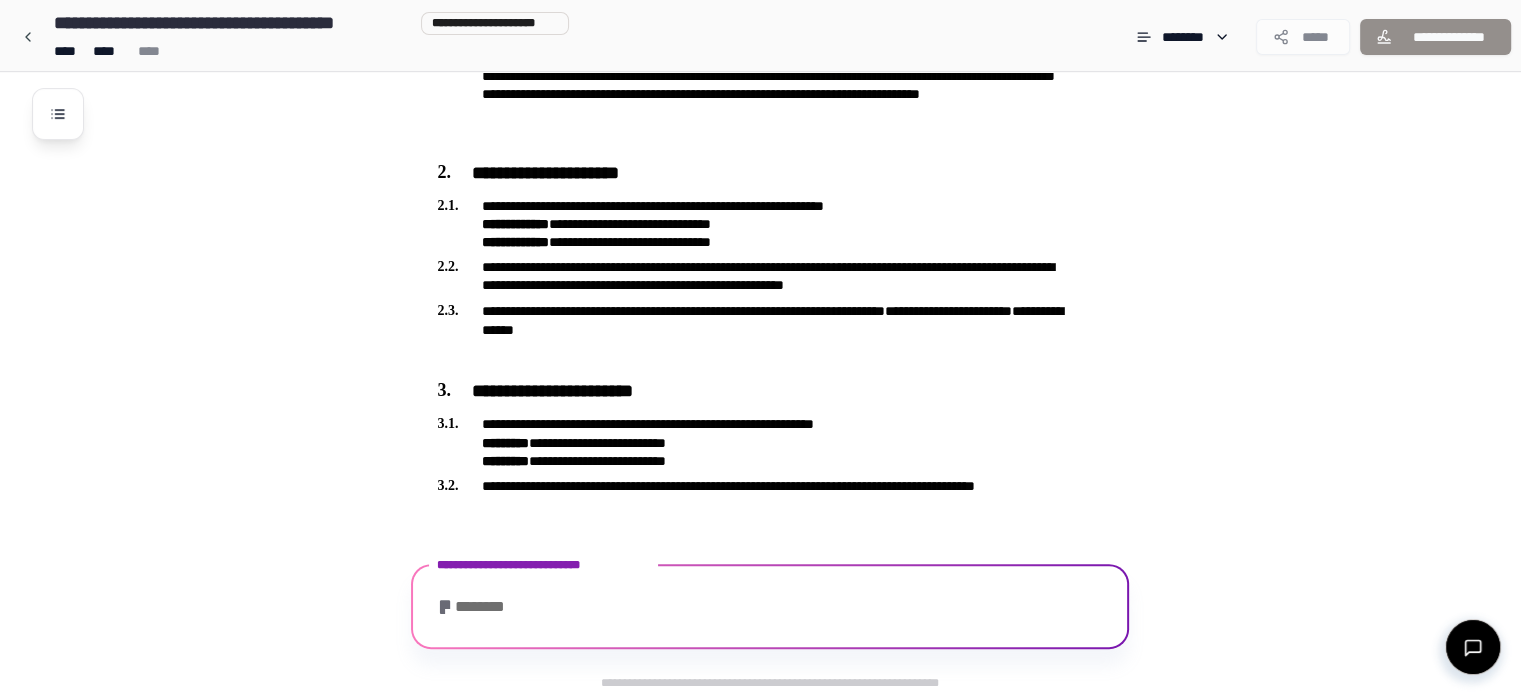scroll, scrollTop: 675, scrollLeft: 0, axis: vertical 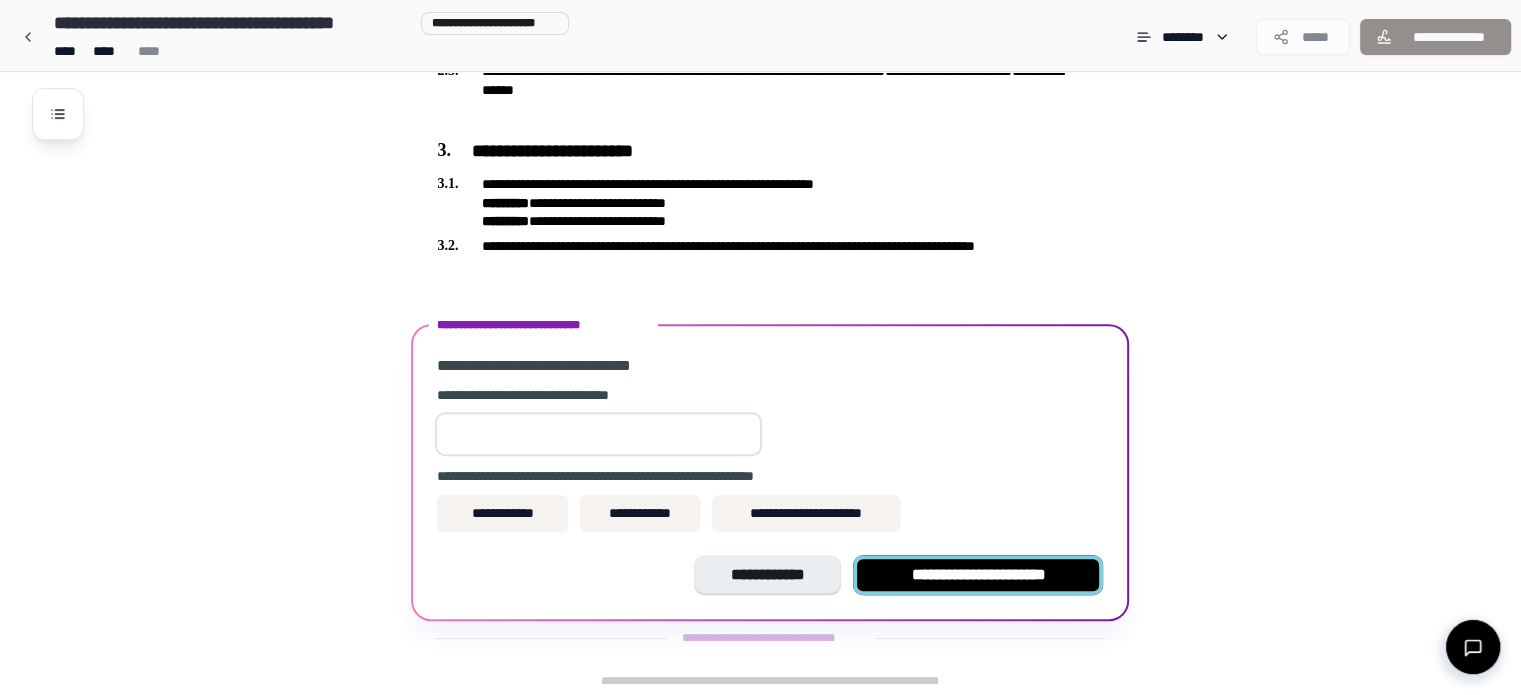 click on "**********" at bounding box center (978, 575) 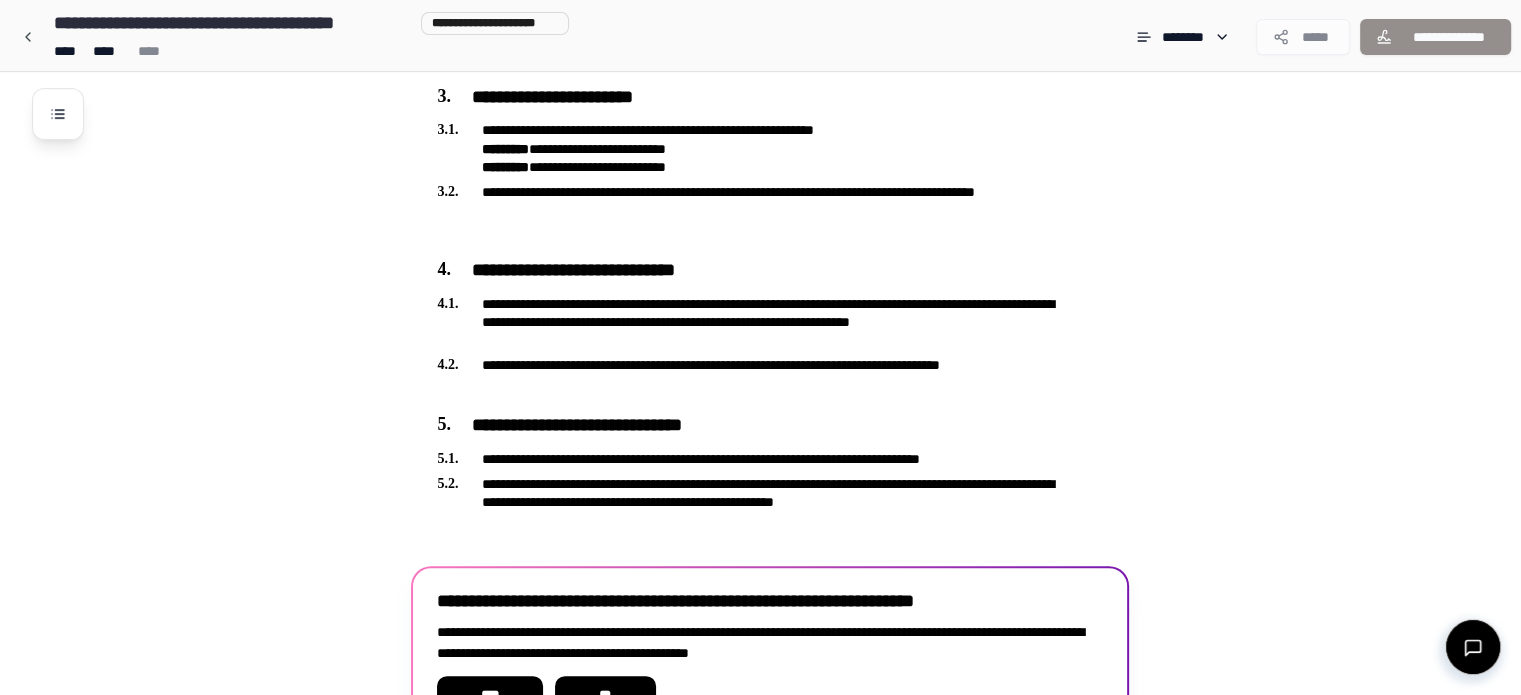 scroll, scrollTop: 848, scrollLeft: 0, axis: vertical 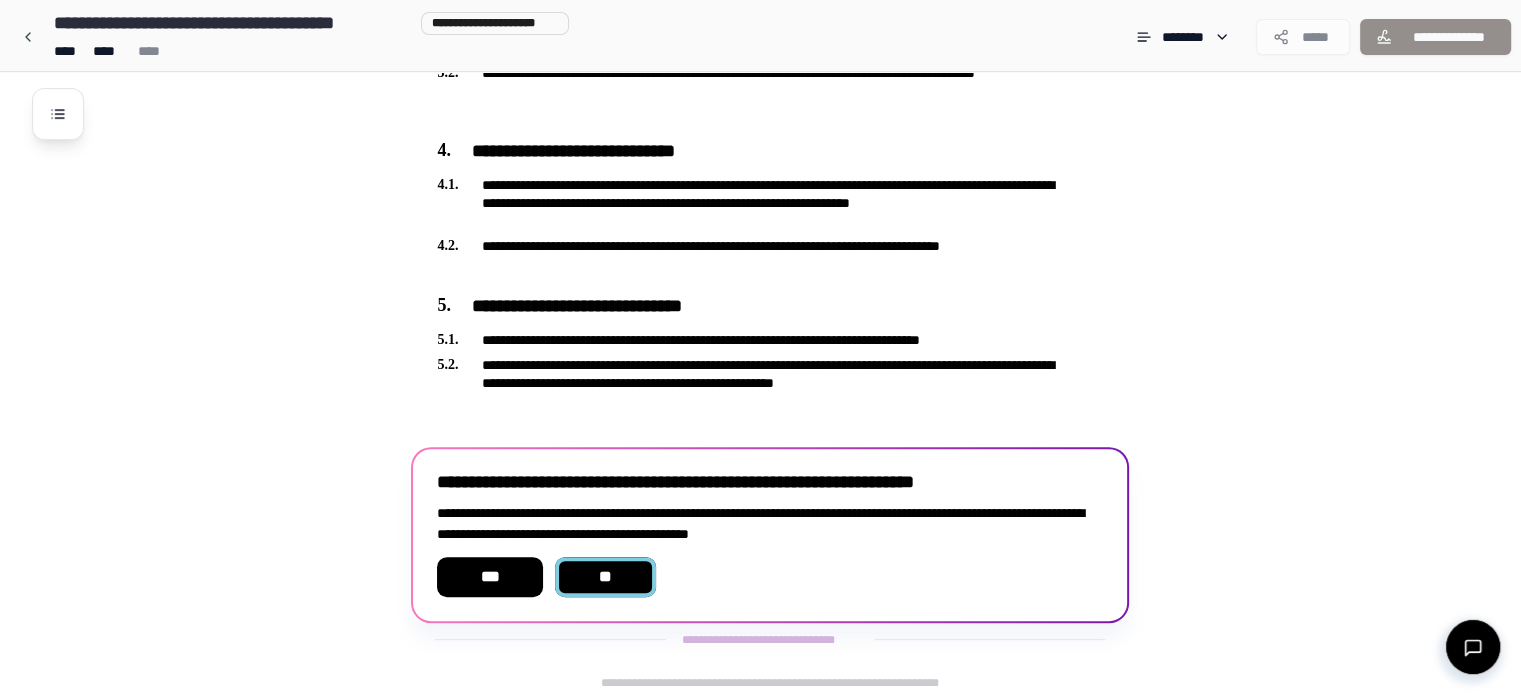 click on "**" at bounding box center [606, 577] 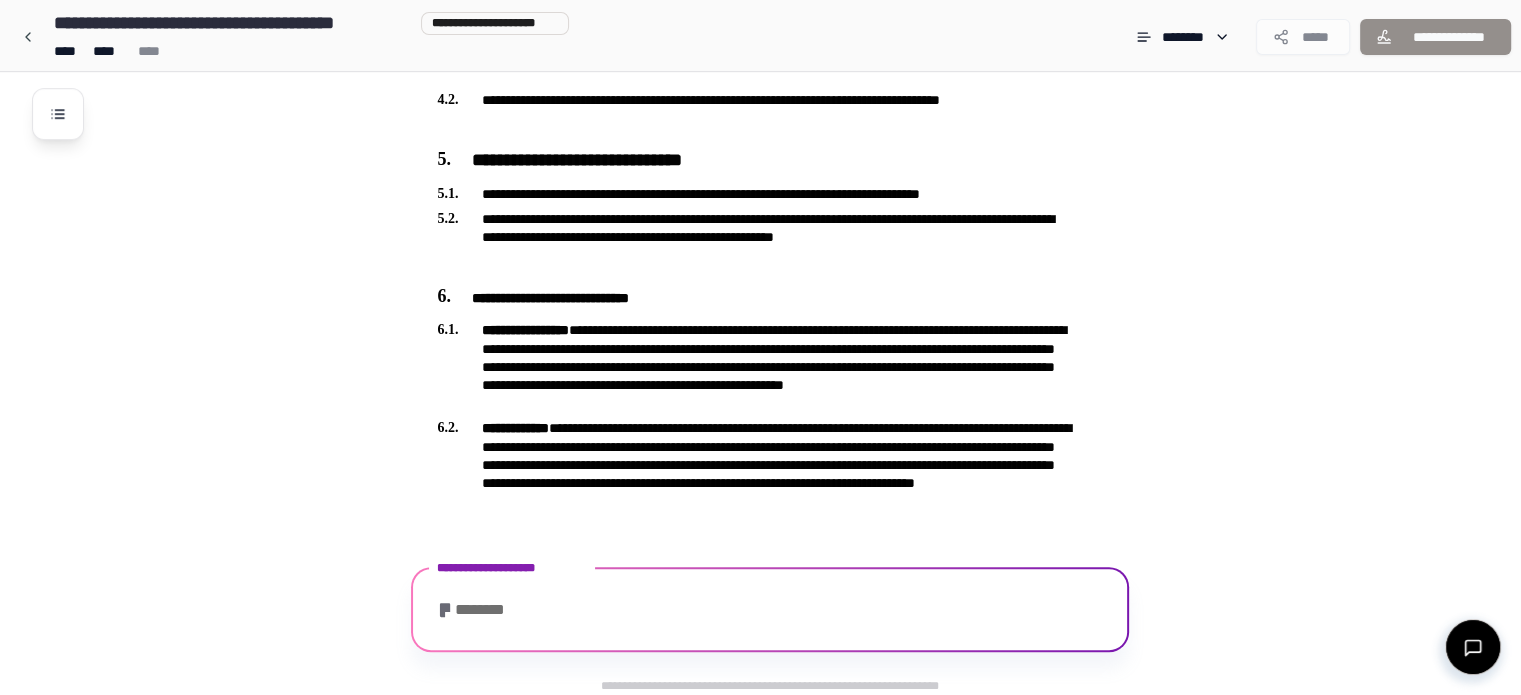 scroll, scrollTop: 1128, scrollLeft: 0, axis: vertical 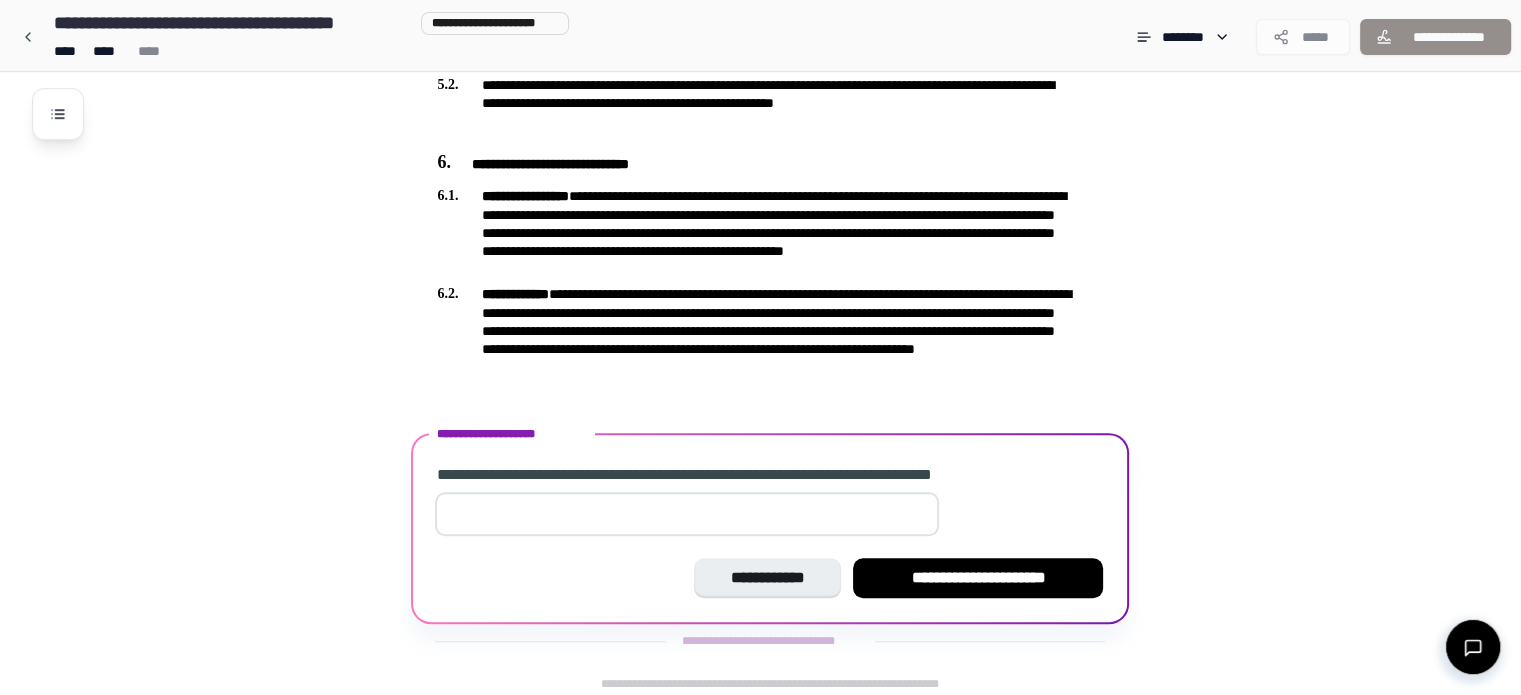 click on "**********" at bounding box center (978, 578) 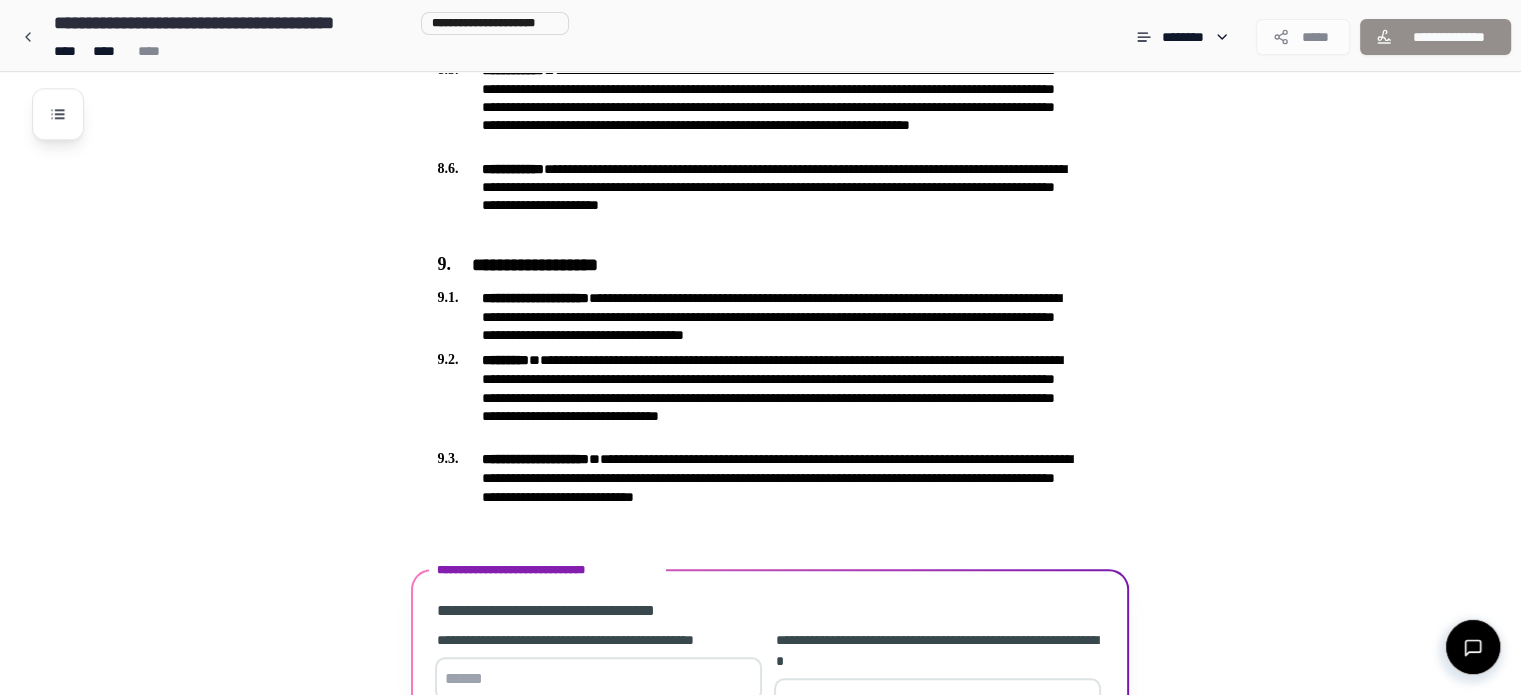 scroll, scrollTop: 2272, scrollLeft: 0, axis: vertical 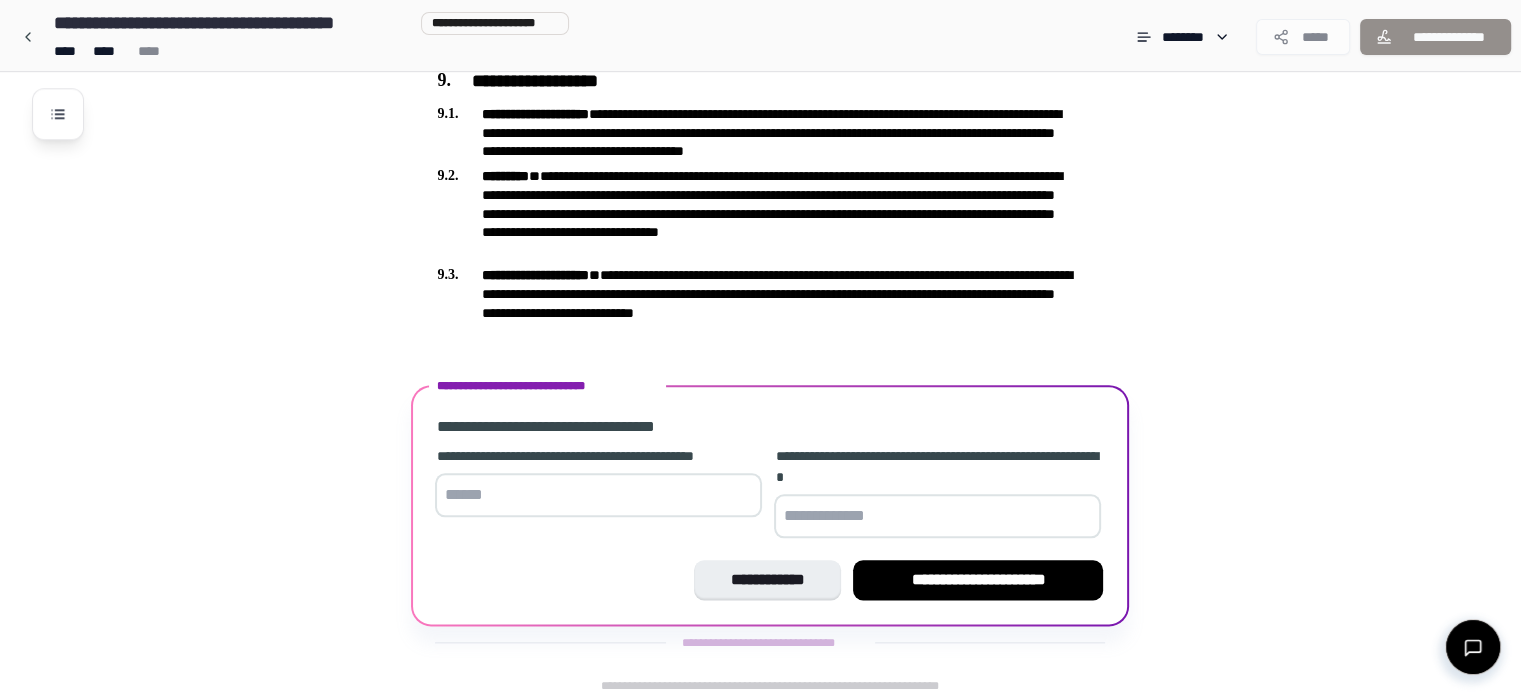 click at bounding box center (598, 495) 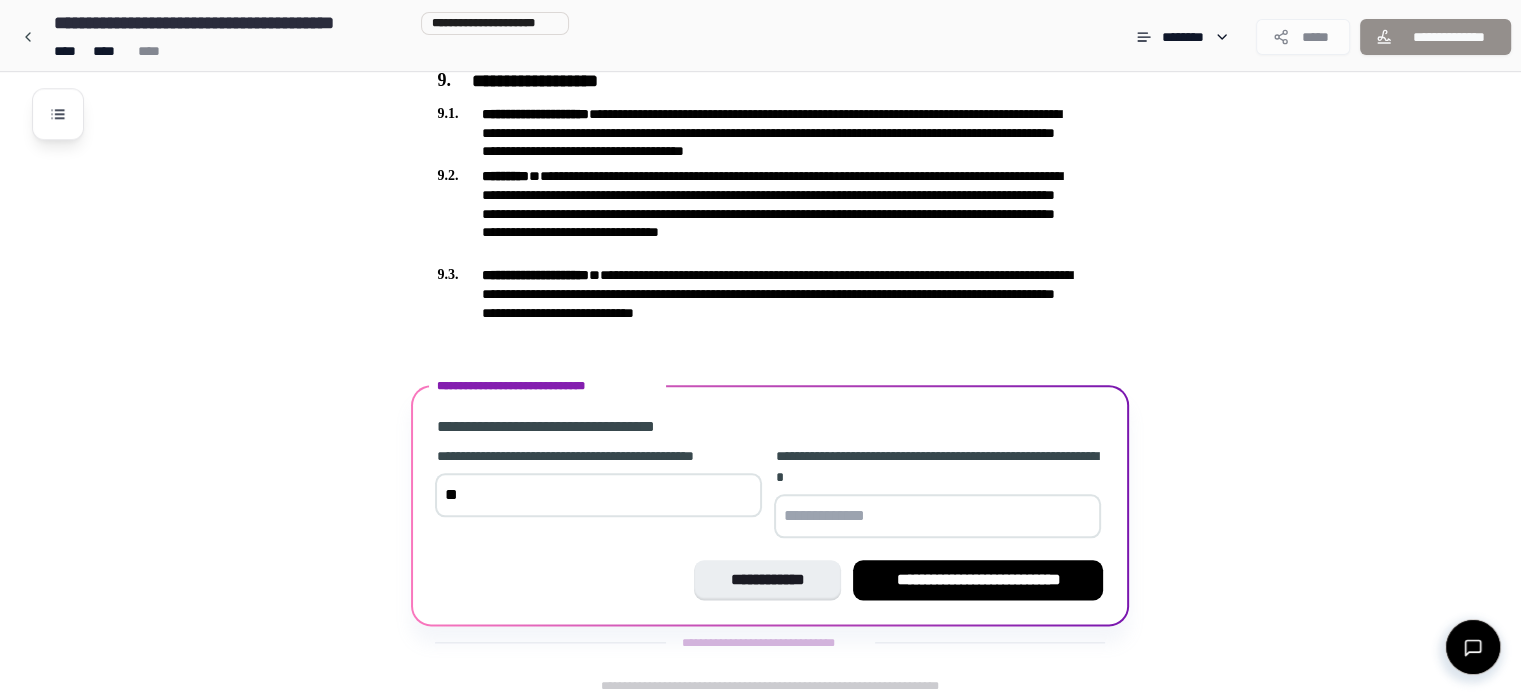 type on "*" 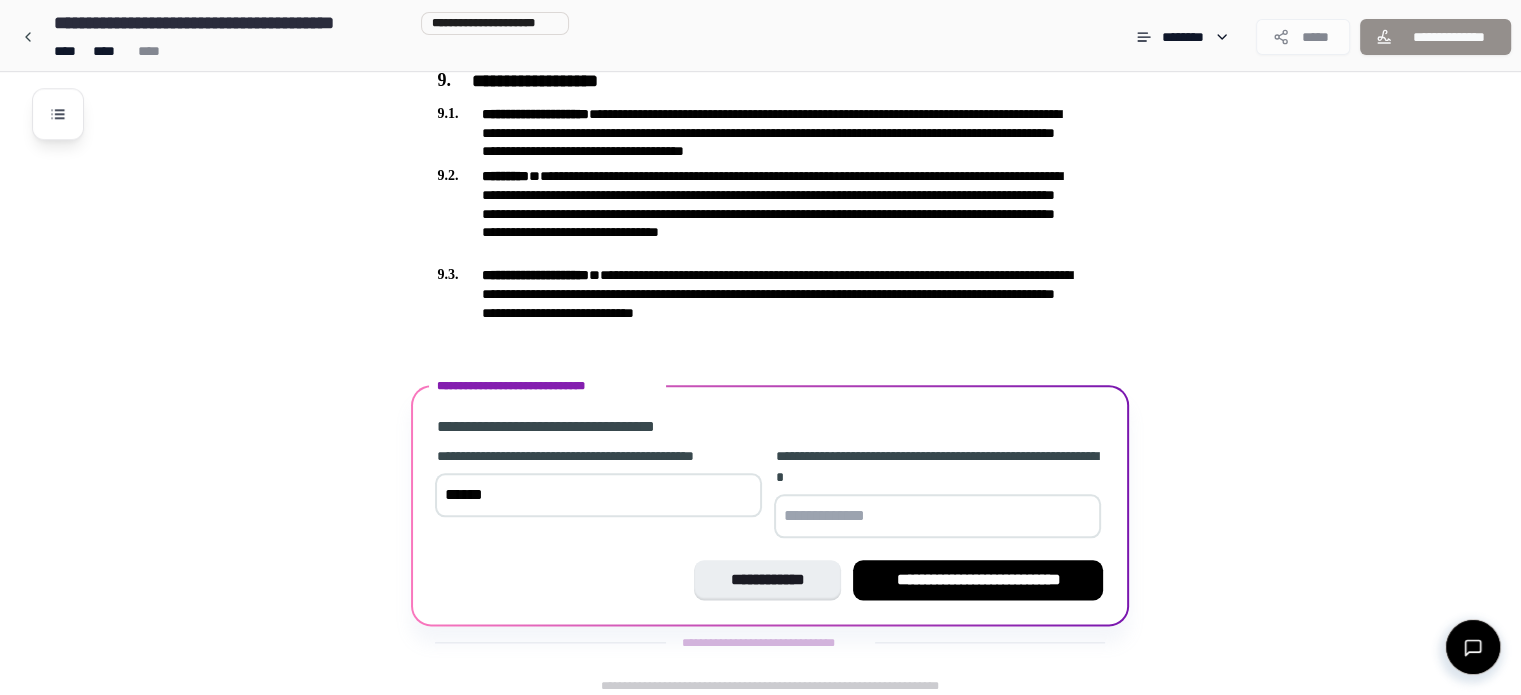 type on "******" 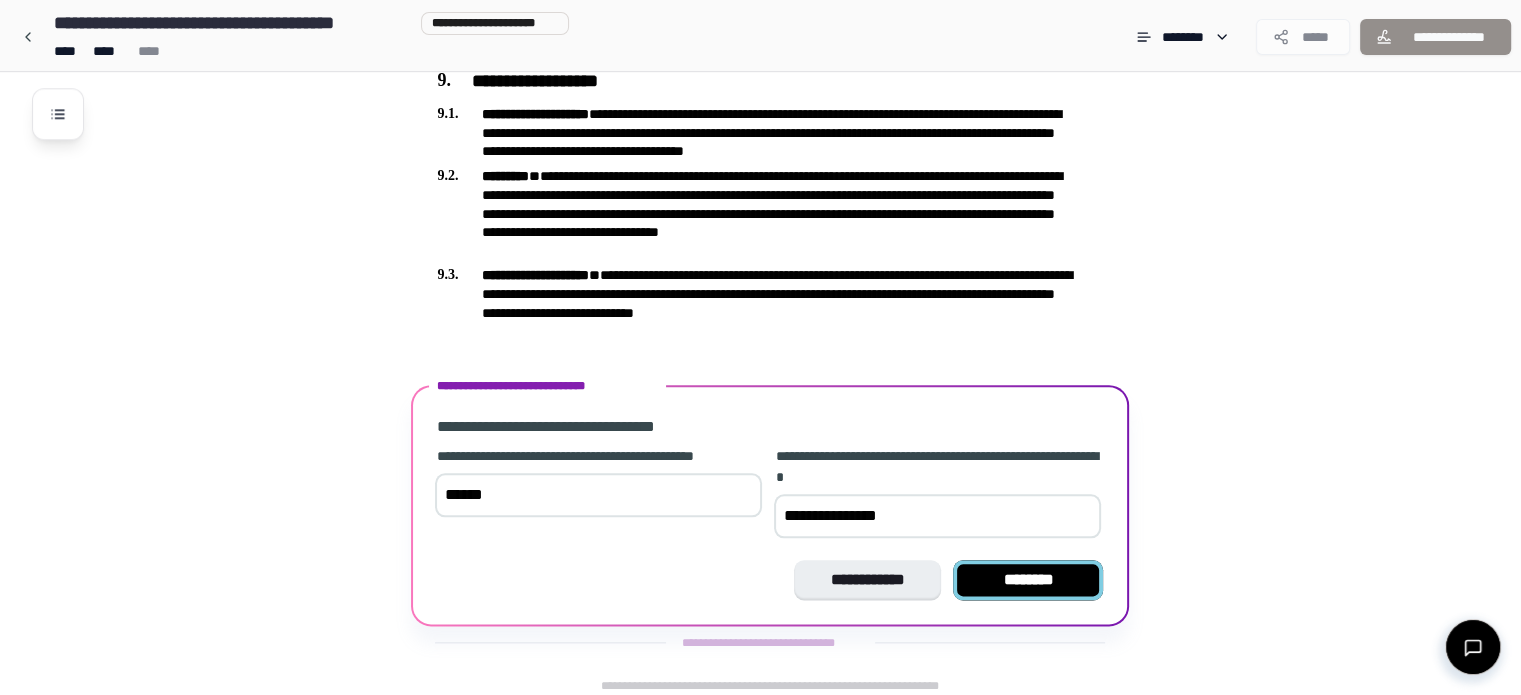 type on "**********" 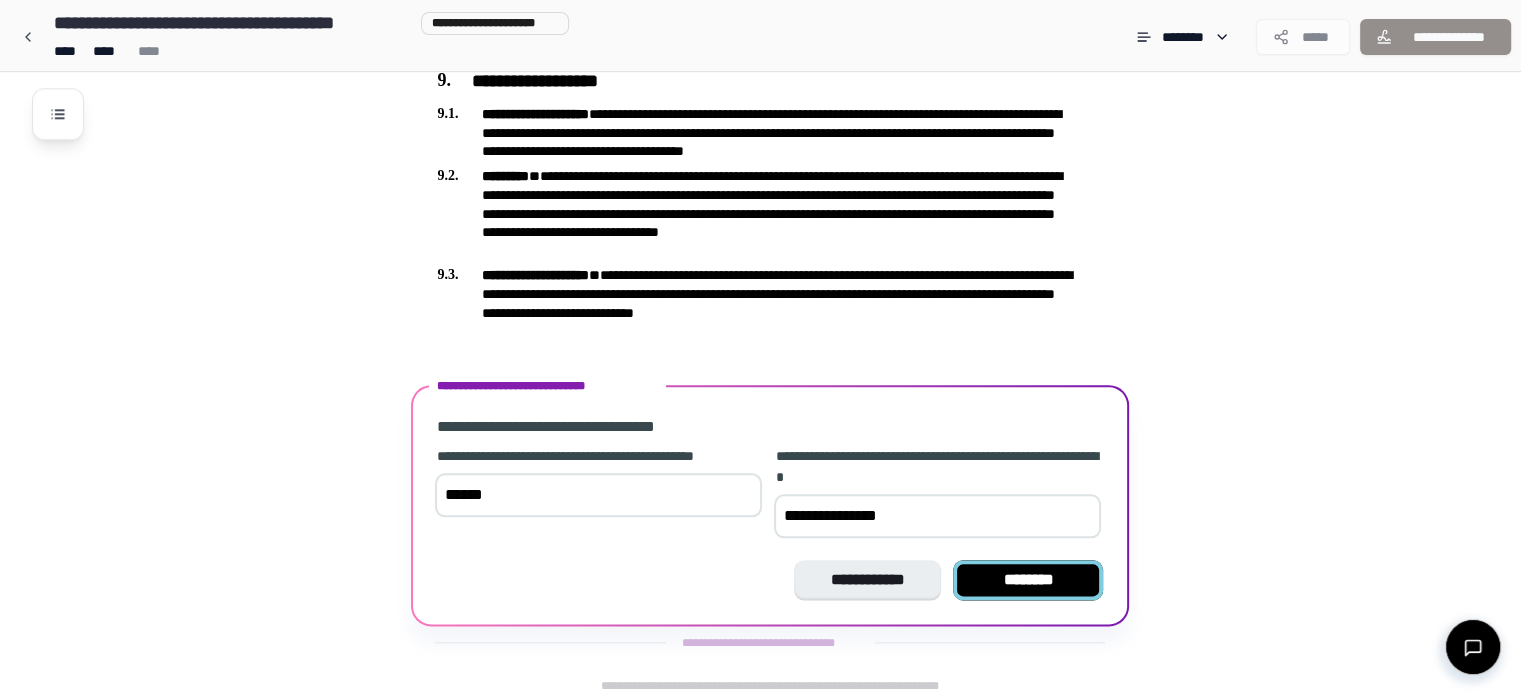click on "********" at bounding box center (1028, 580) 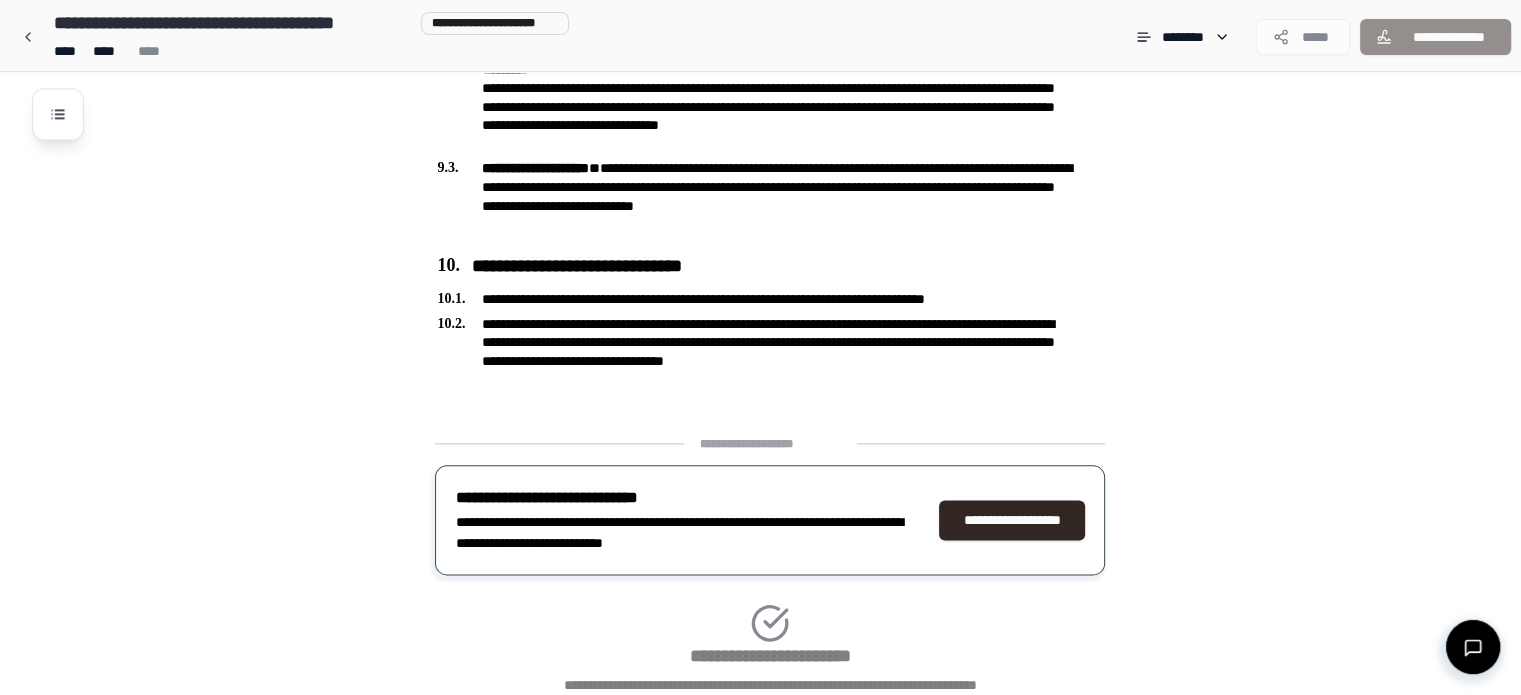 scroll, scrollTop: 2512, scrollLeft: 0, axis: vertical 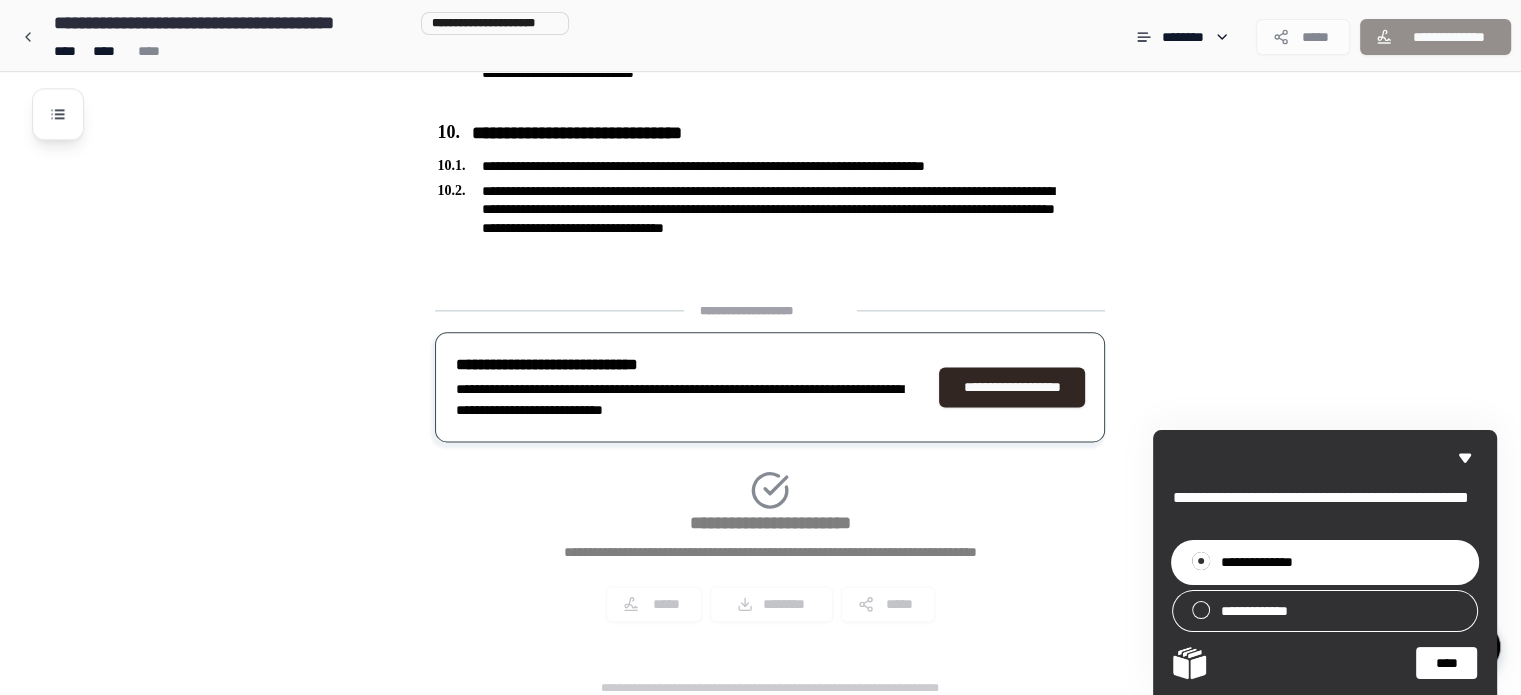 click on "****" at bounding box center [1446, 663] 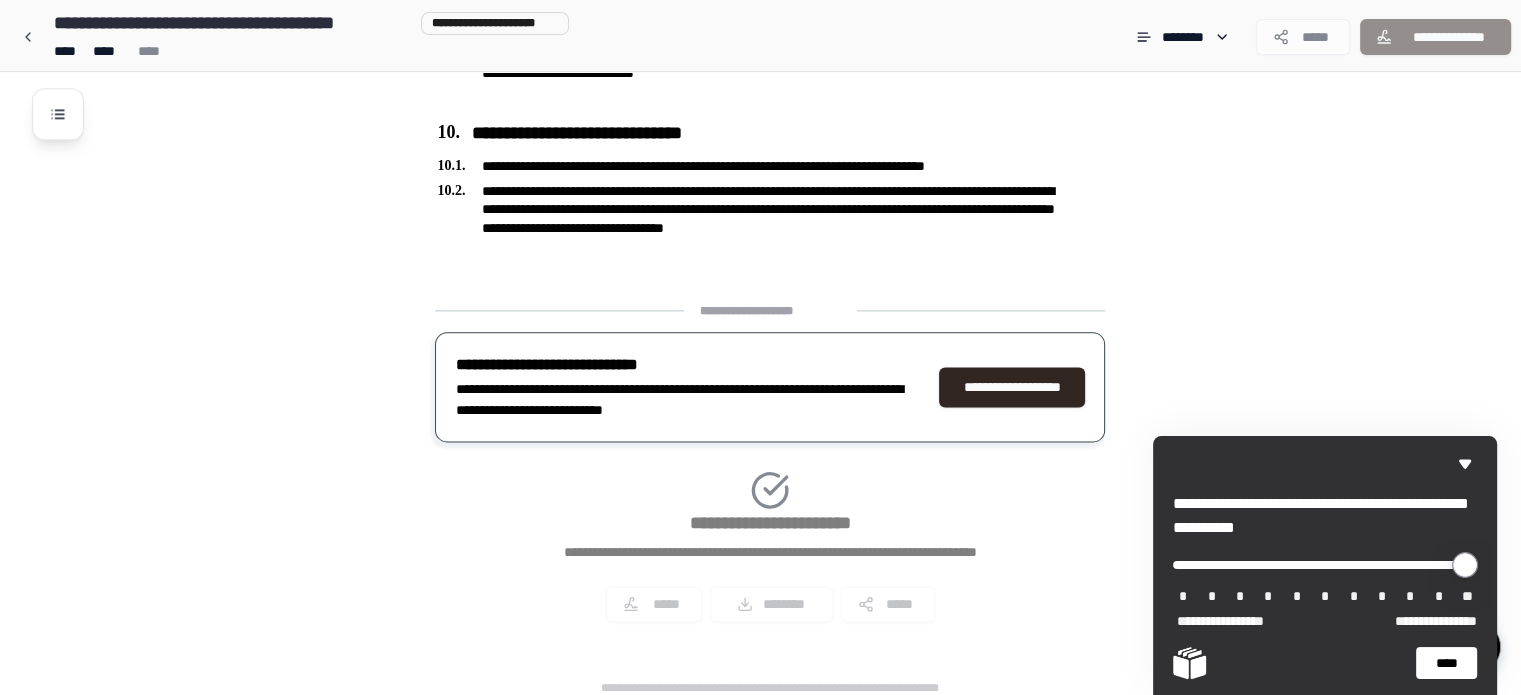 drag, startPoint x: 1252, startPoint y: 565, endPoint x: 1368, endPoint y: 567, distance: 116.01724 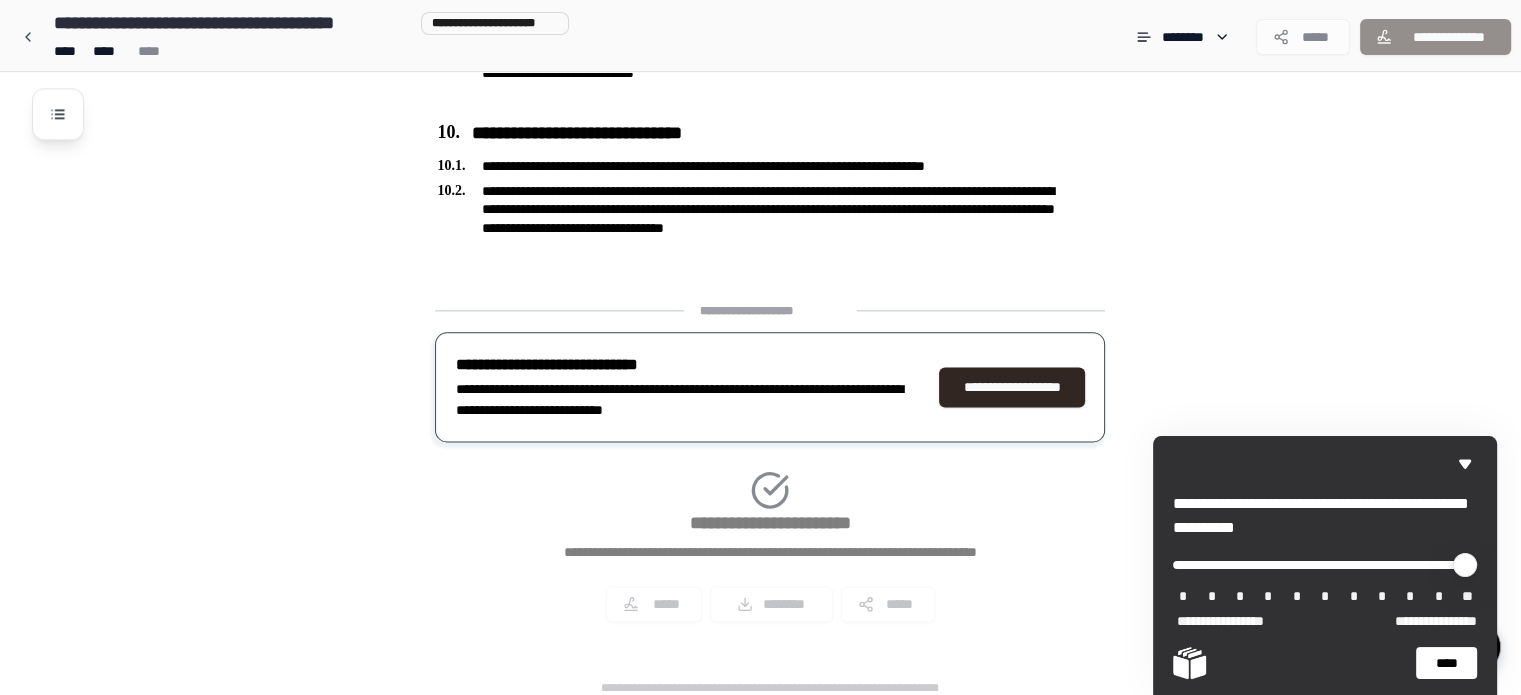 click on "****" at bounding box center [1446, 663] 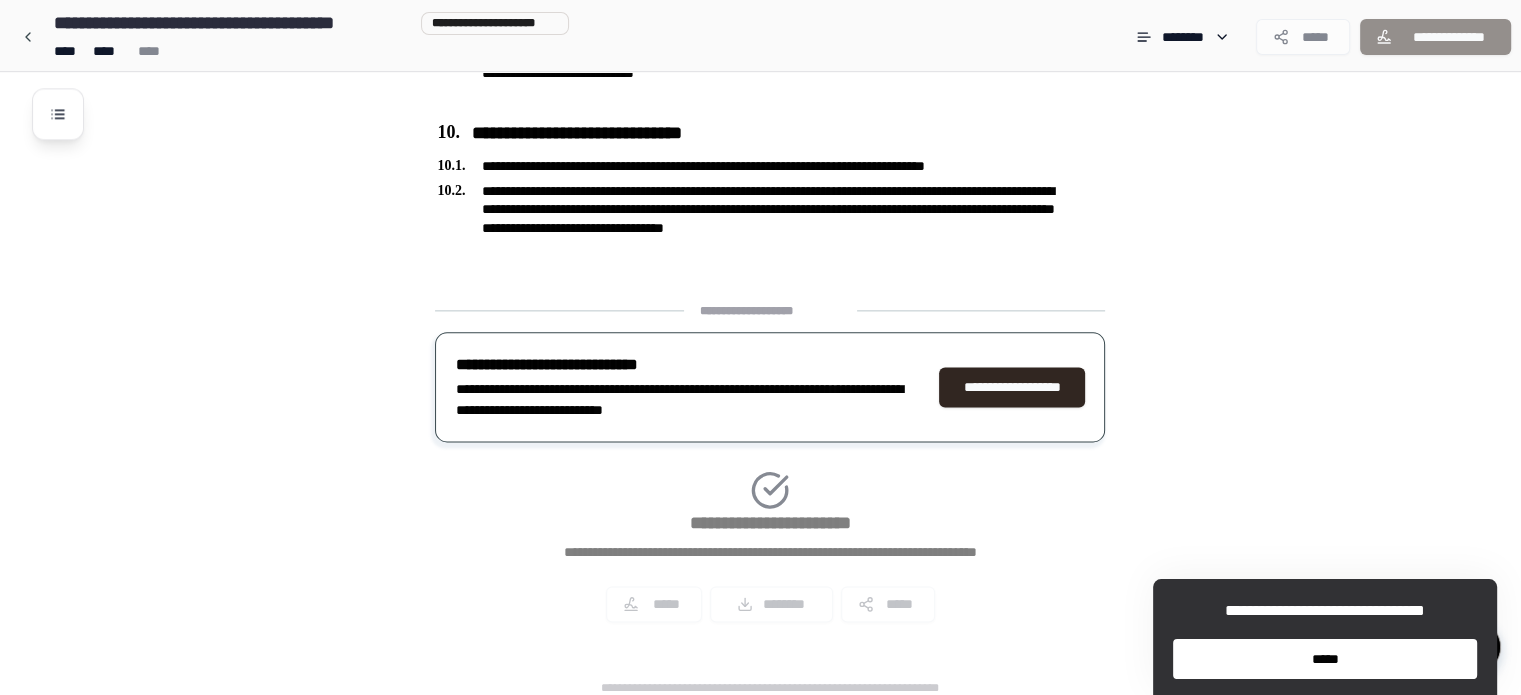 click on "*****" at bounding box center [1325, 659] 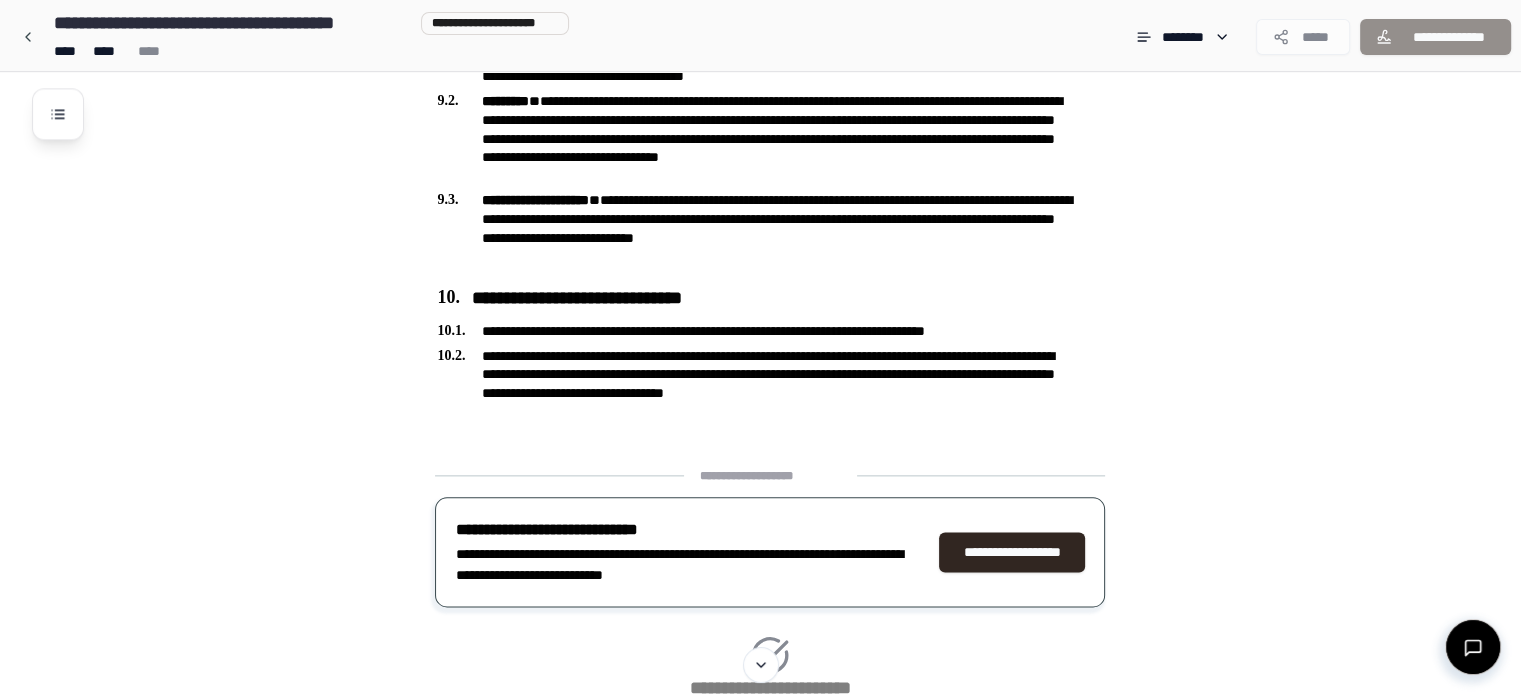 scroll, scrollTop: 2512, scrollLeft: 0, axis: vertical 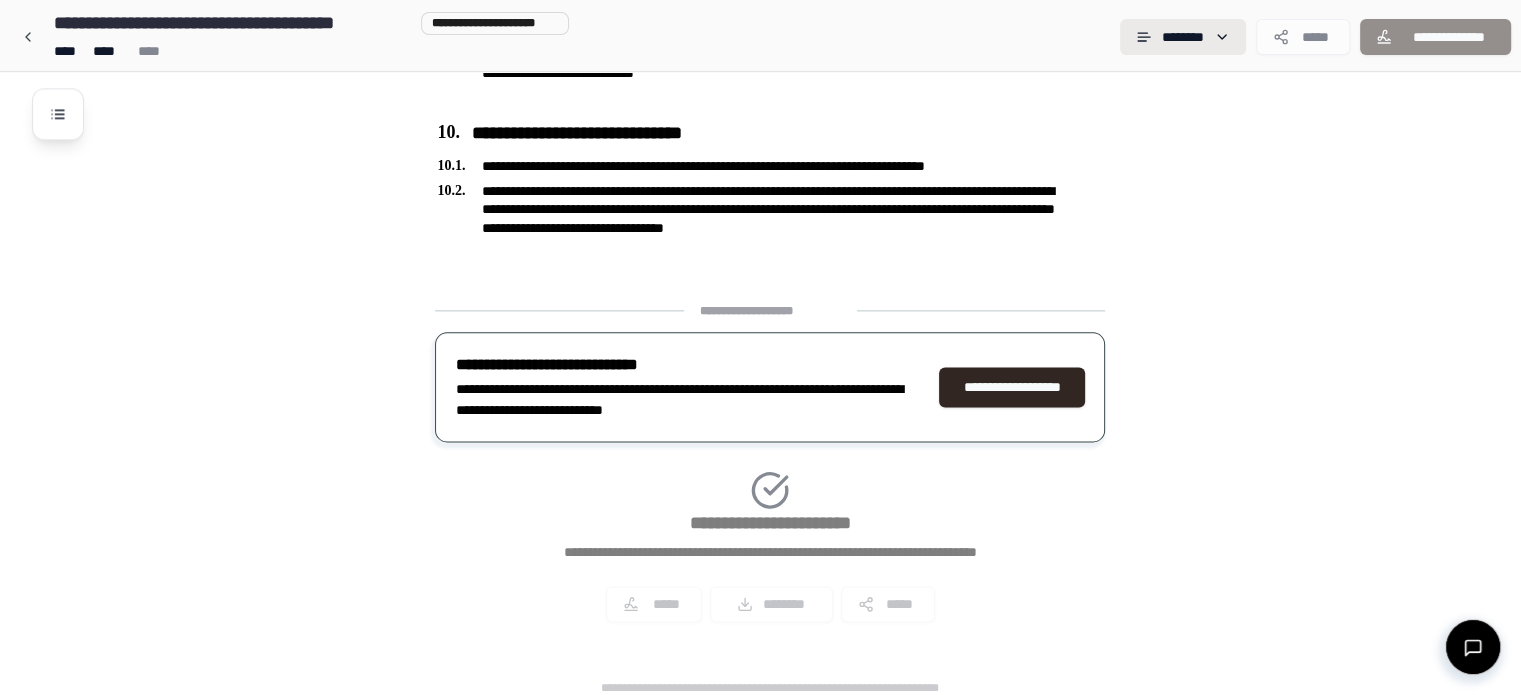 click on "**********" at bounding box center (760, -908) 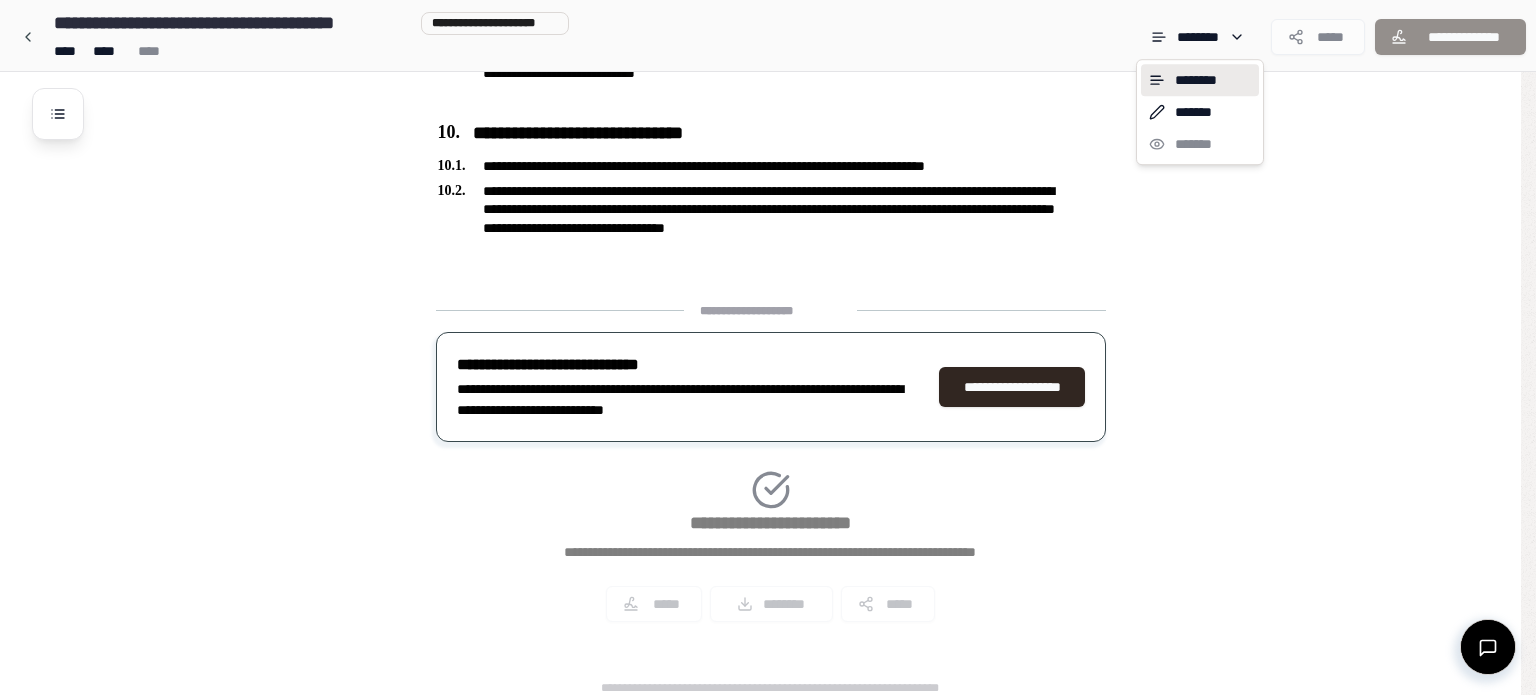 drag, startPoint x: 1272, startPoint y: 283, endPoint x: 1256, endPoint y: 315, distance: 35.77709 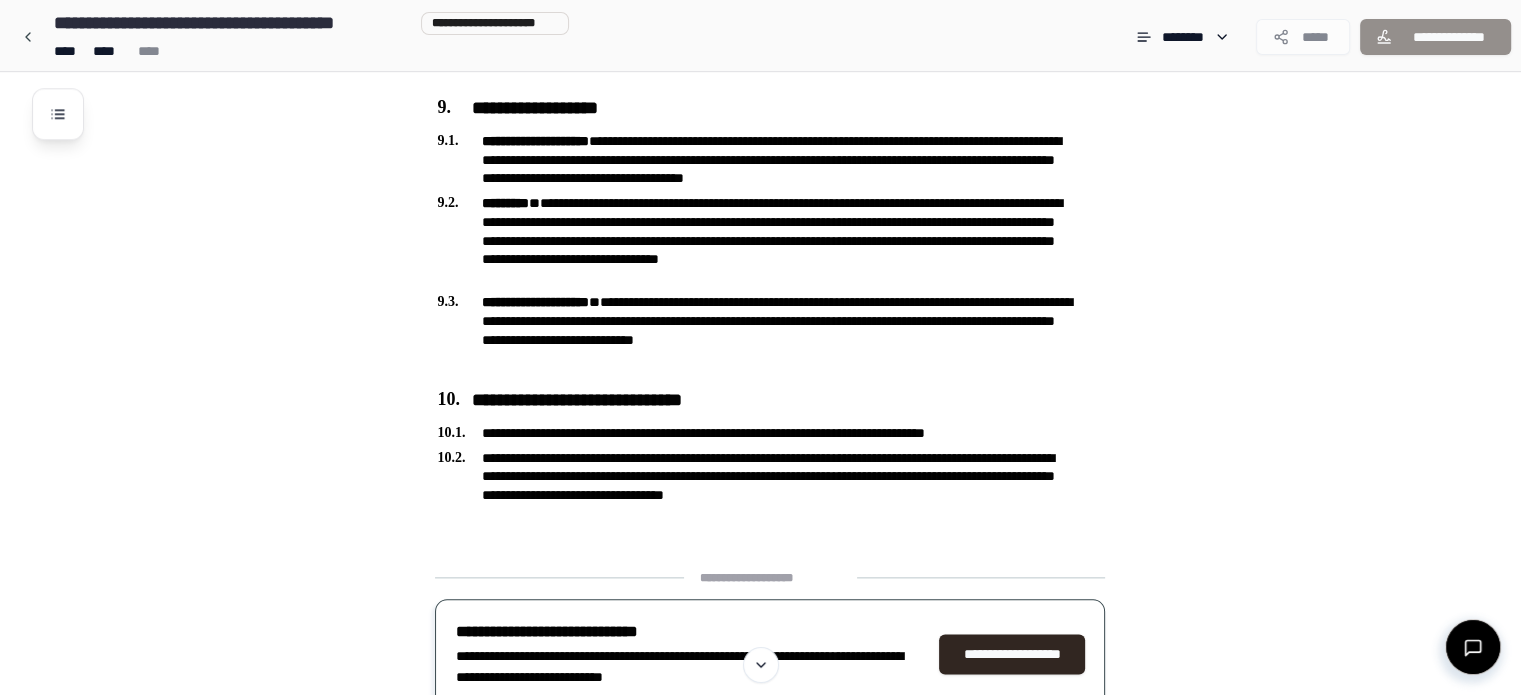 scroll, scrollTop: 2212, scrollLeft: 0, axis: vertical 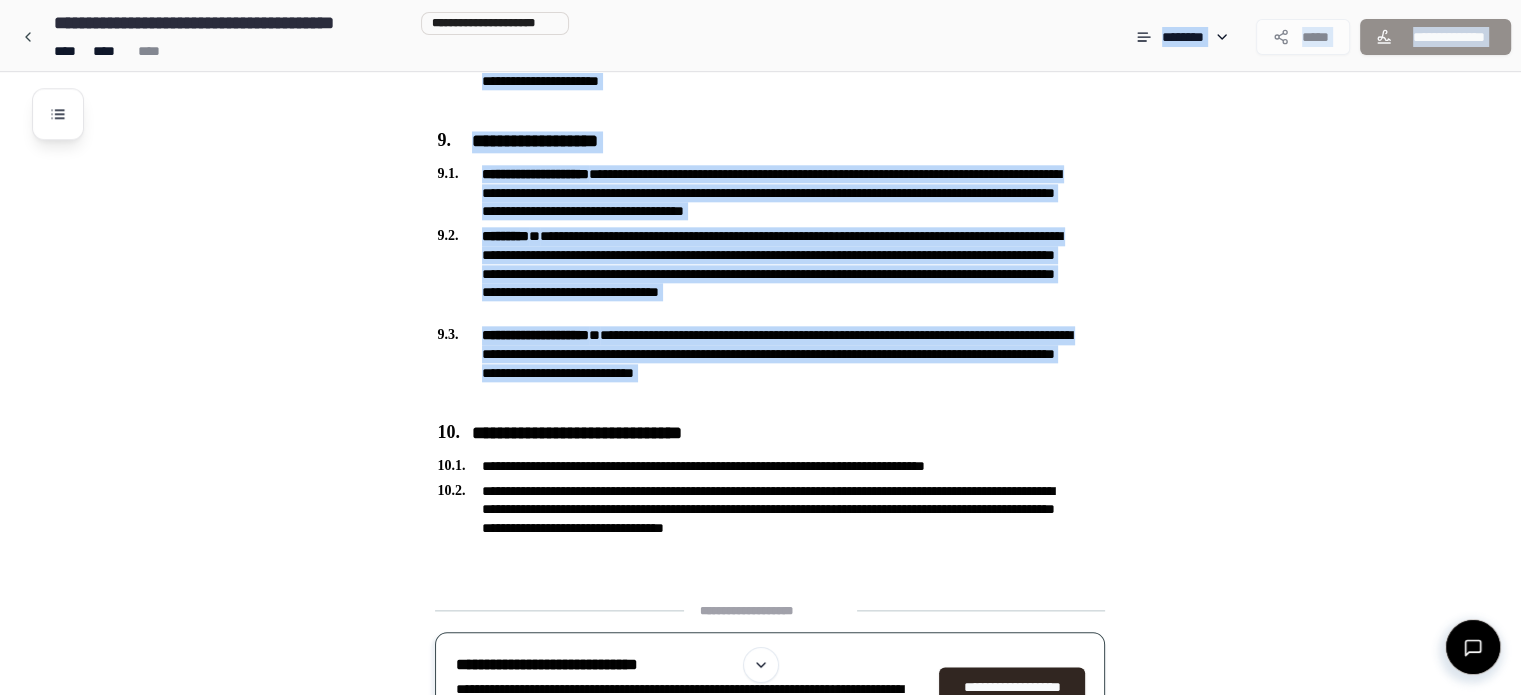 drag, startPoint x: 976, startPoint y: 522, endPoint x: 404, endPoint y: 46, distance: 744.1505 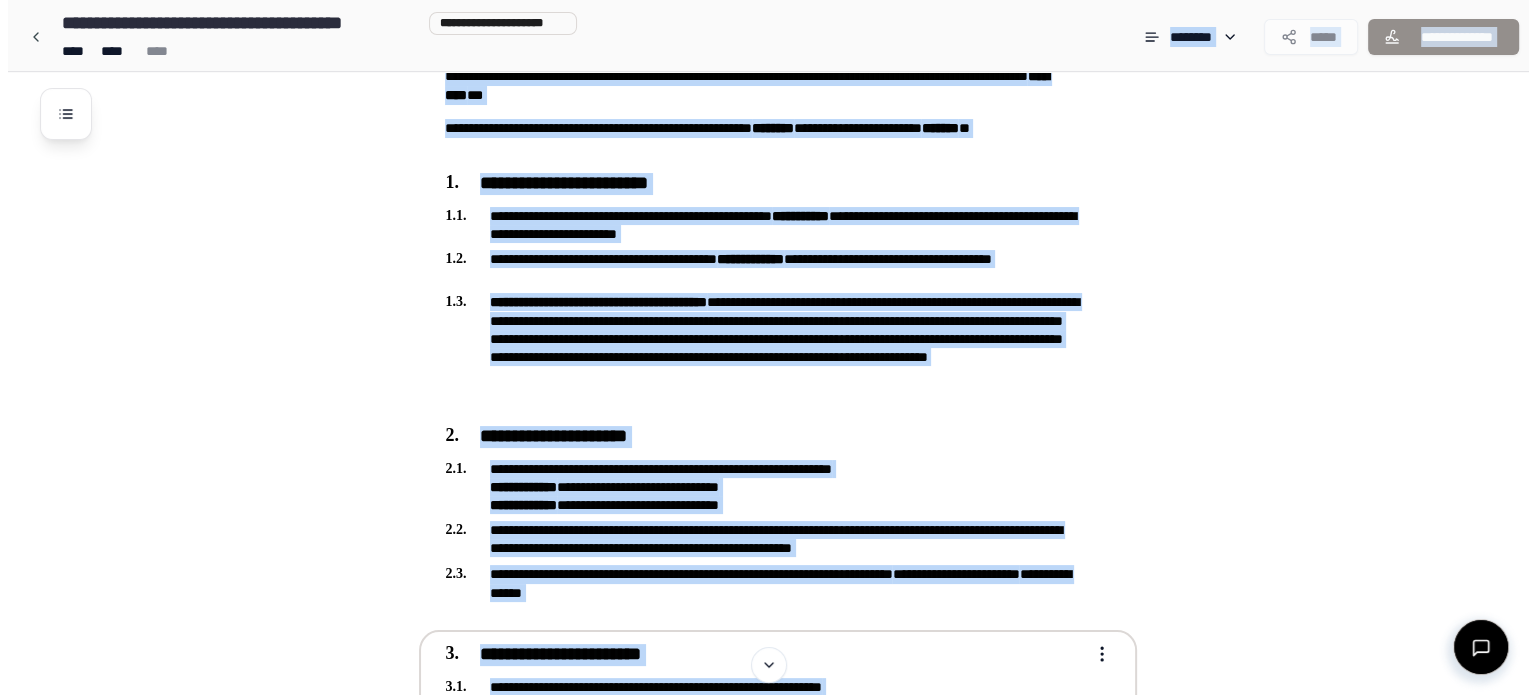scroll, scrollTop: 0, scrollLeft: 0, axis: both 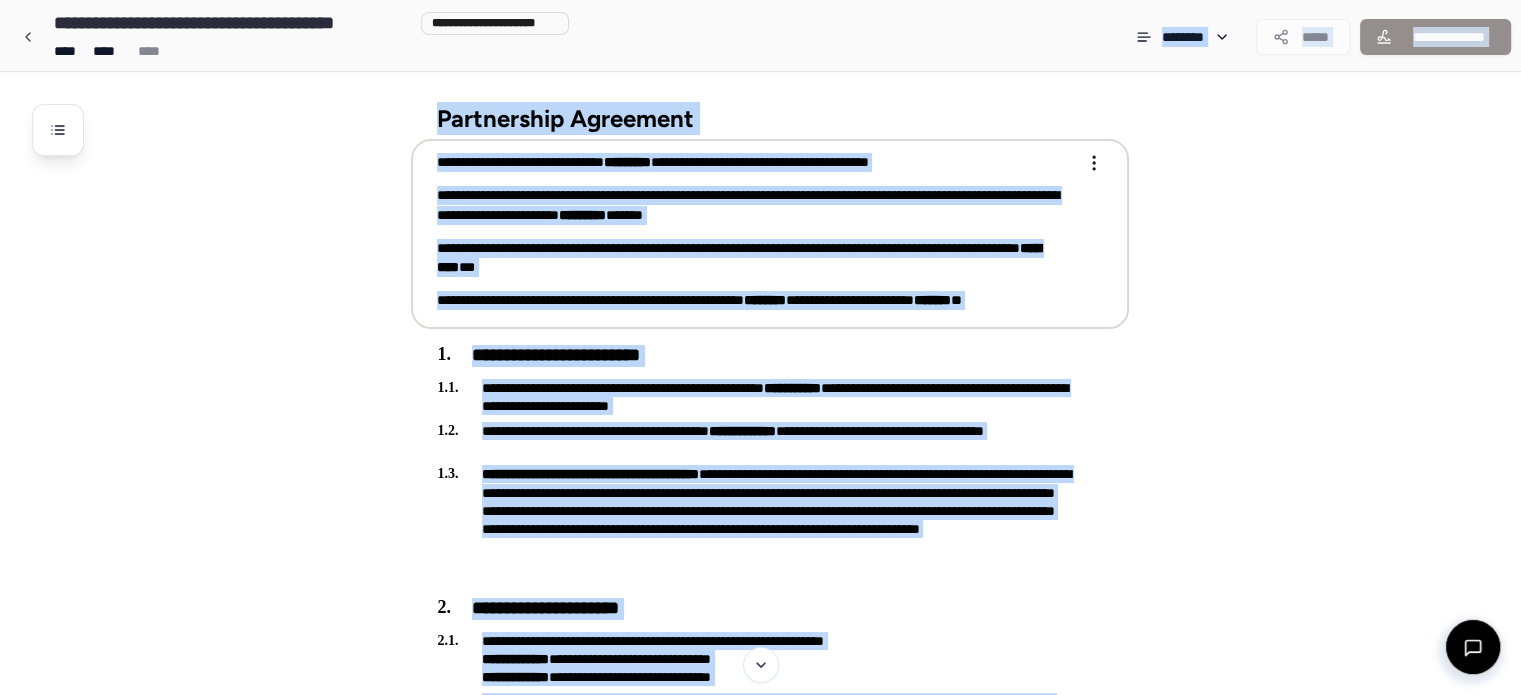 click on "**********" at bounding box center (756, 162) 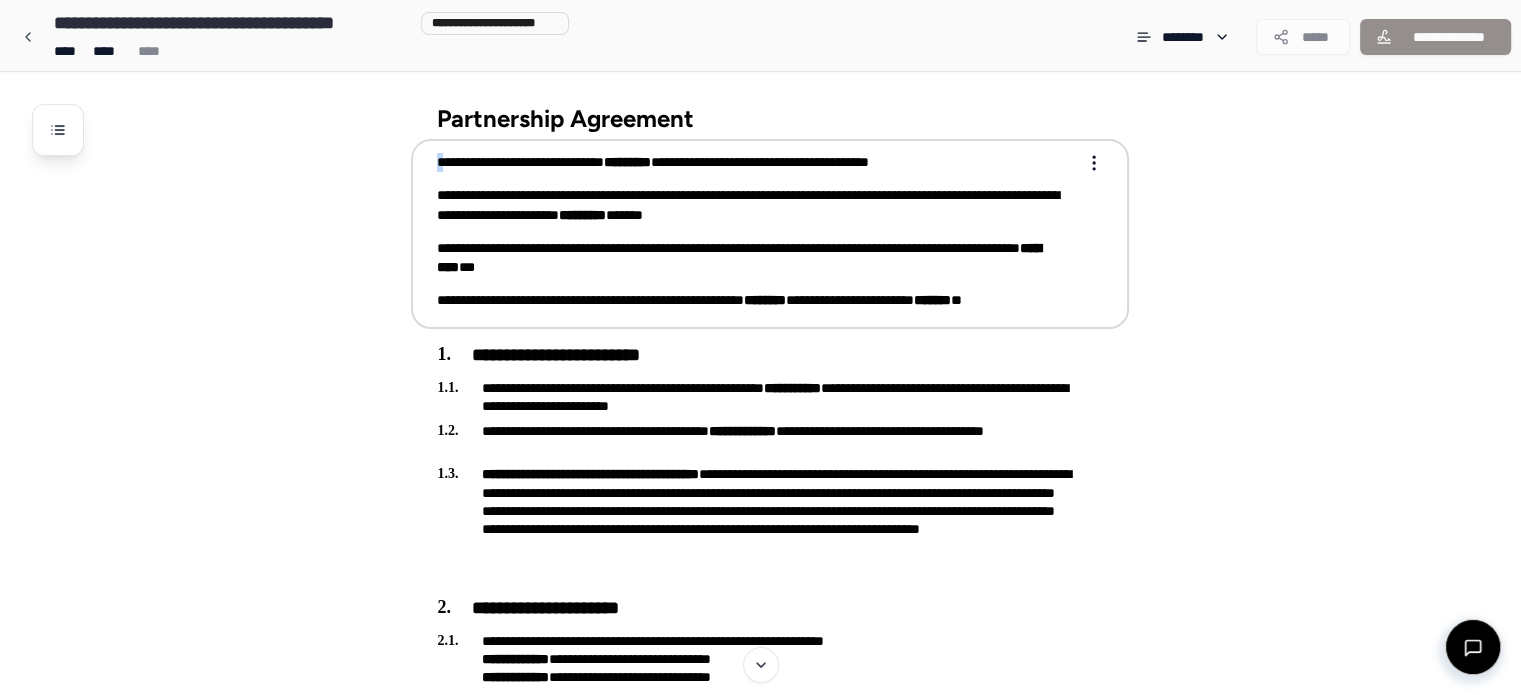 click on "**********" at bounding box center (760, 1604) 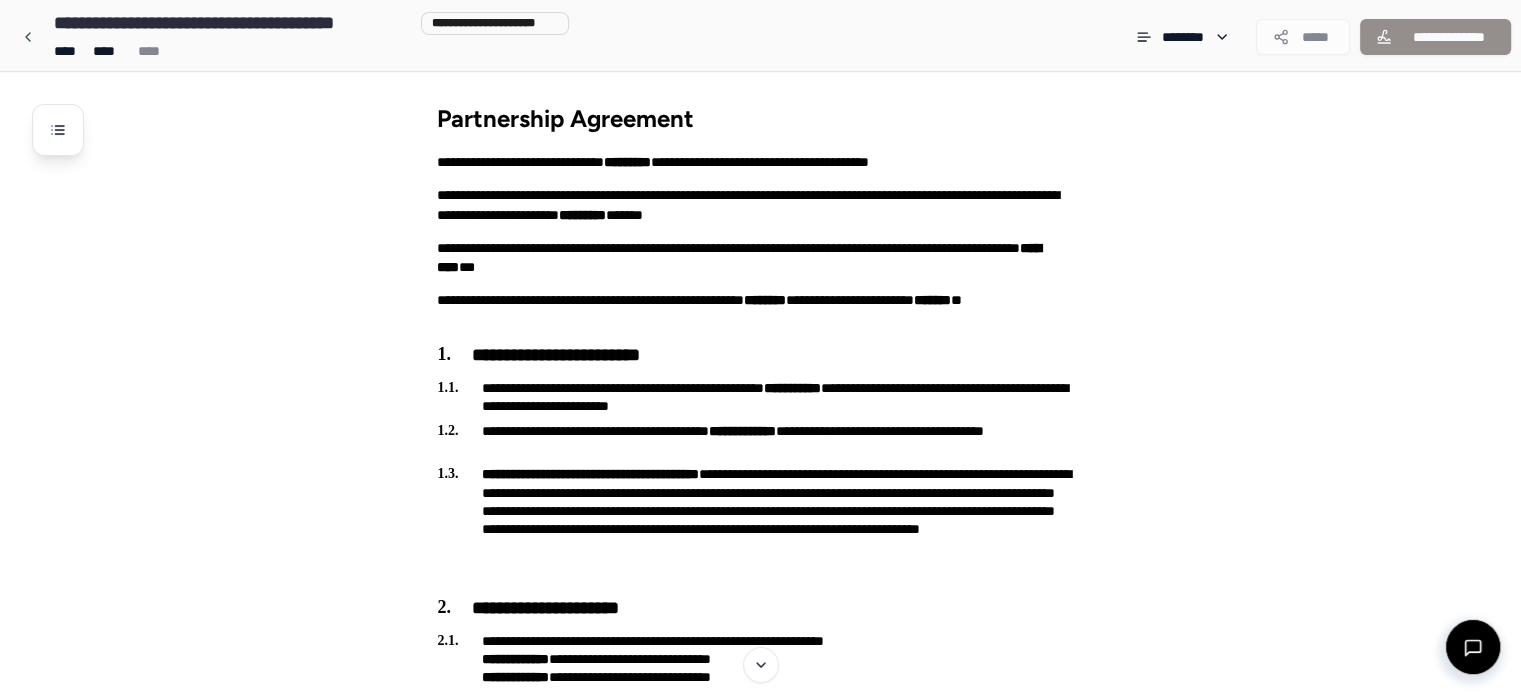 click on "*****" at bounding box center (1303, 37) 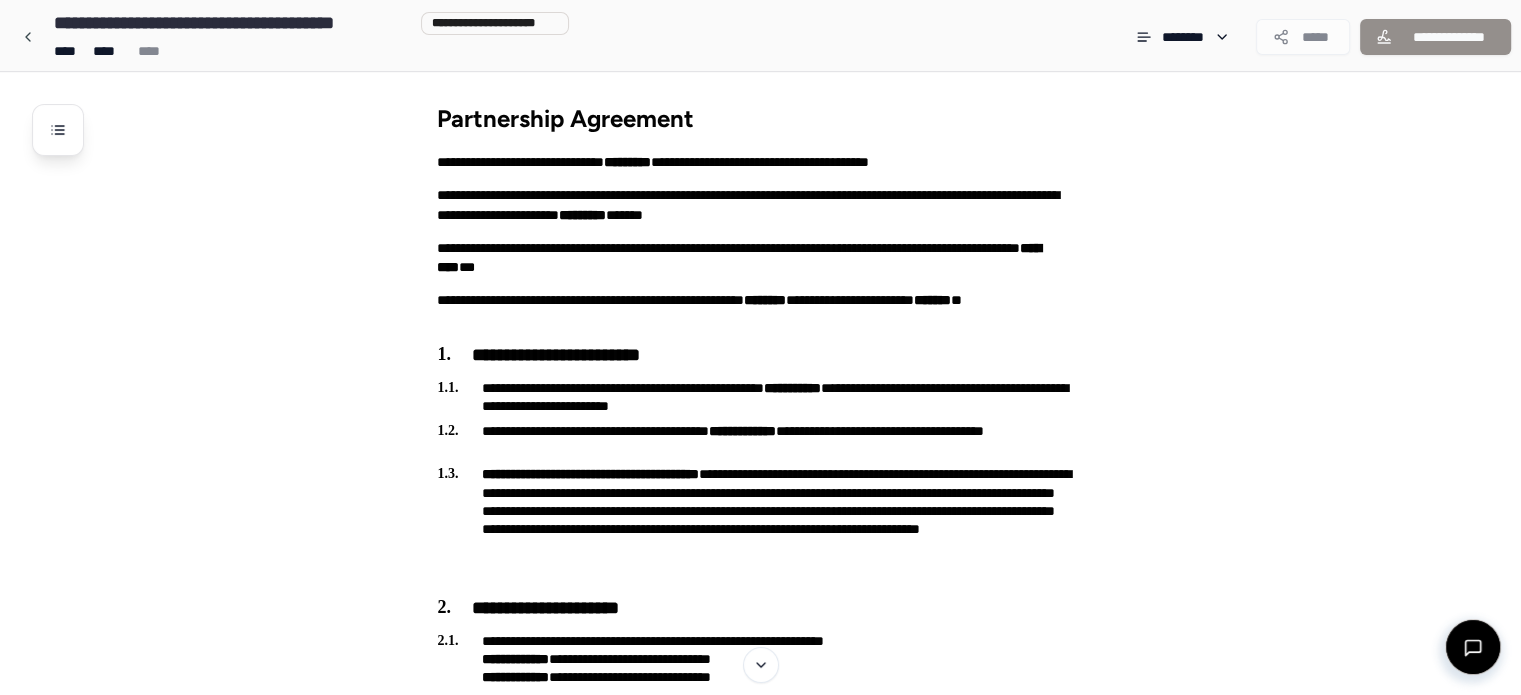 click on "*****" at bounding box center [1303, 37] 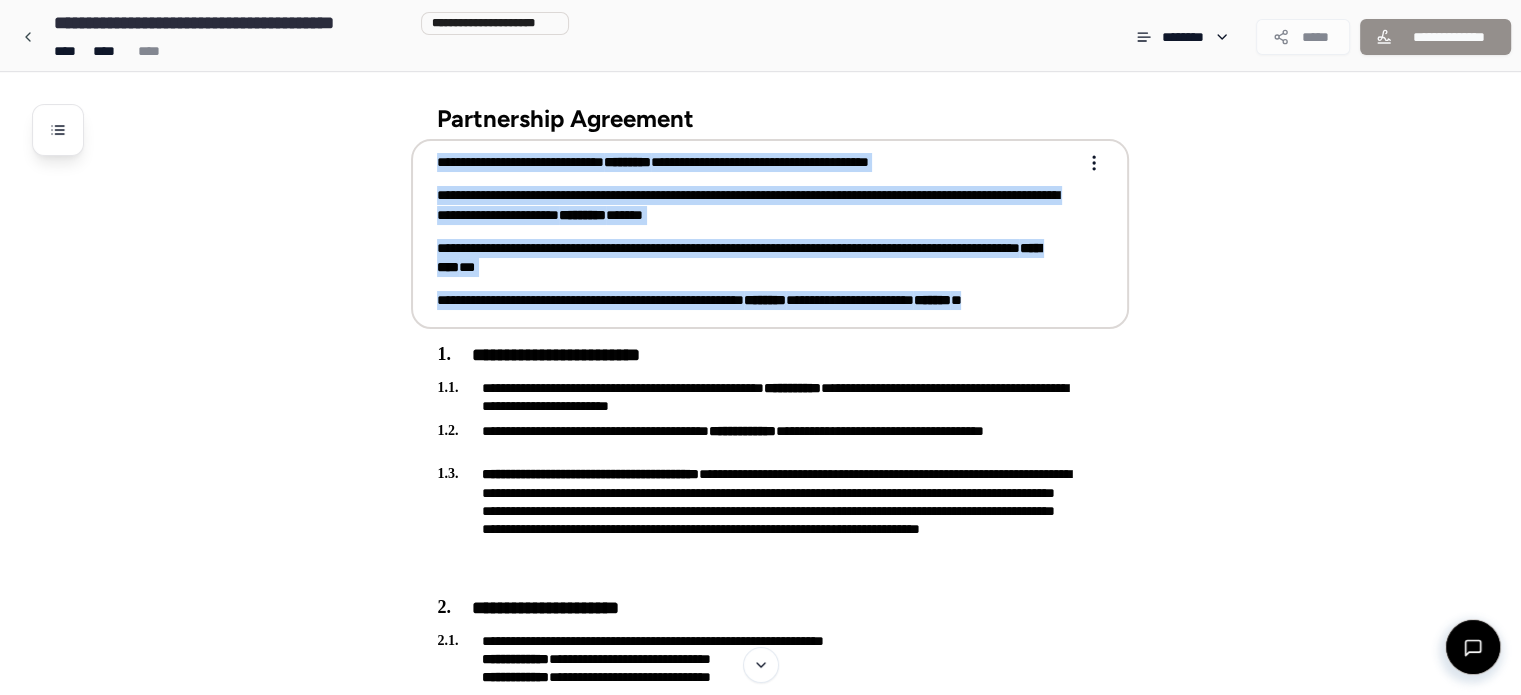 drag, startPoint x: 1059, startPoint y: 299, endPoint x: 1053, endPoint y: 316, distance: 18.027756 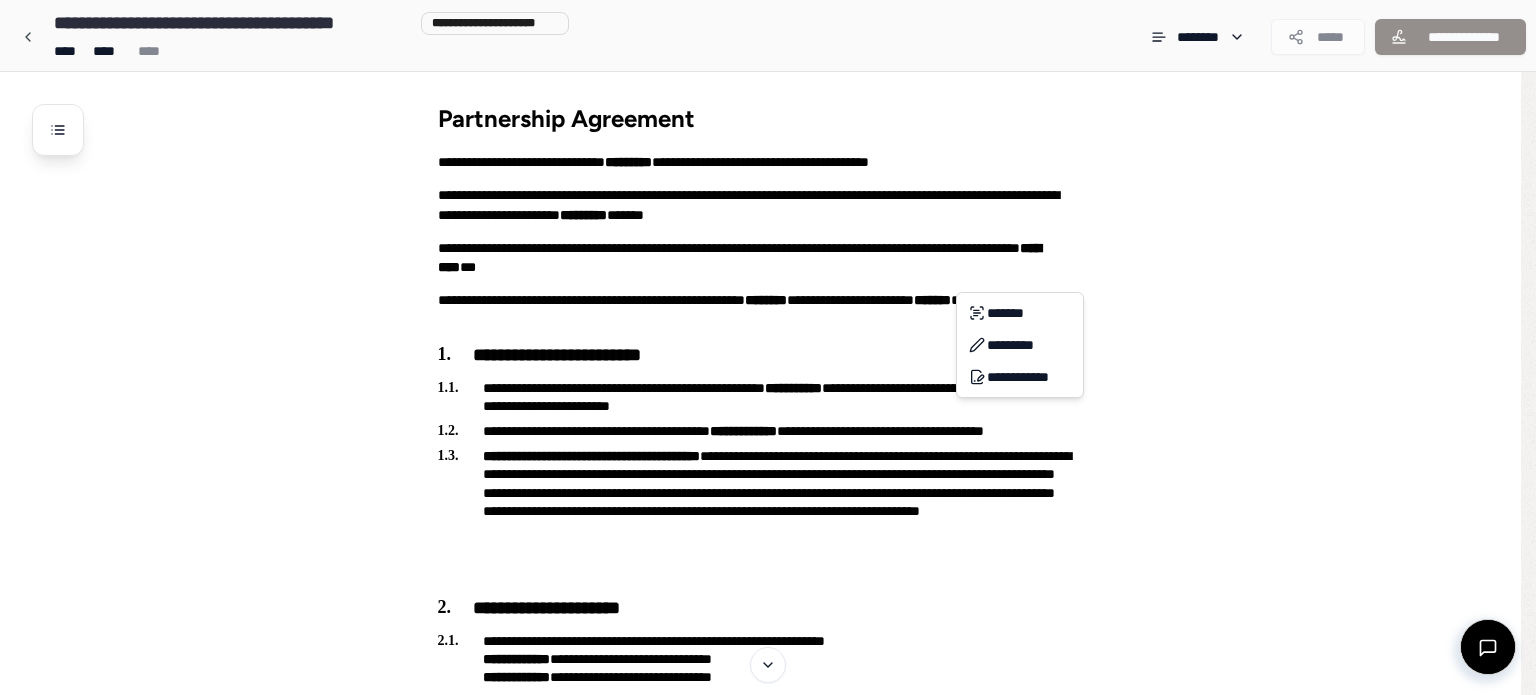click on "**********" at bounding box center [768, 1604] 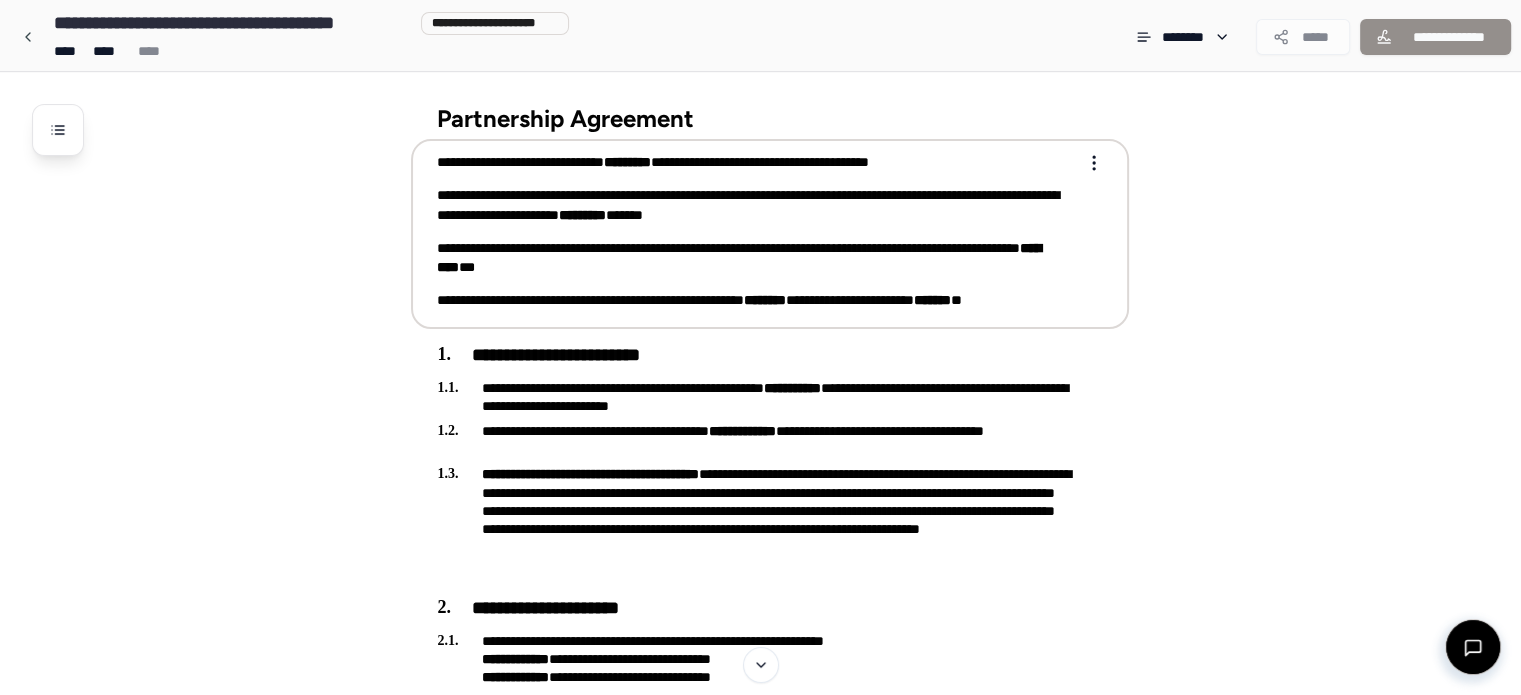 click on "**********" at bounding box center (756, 300) 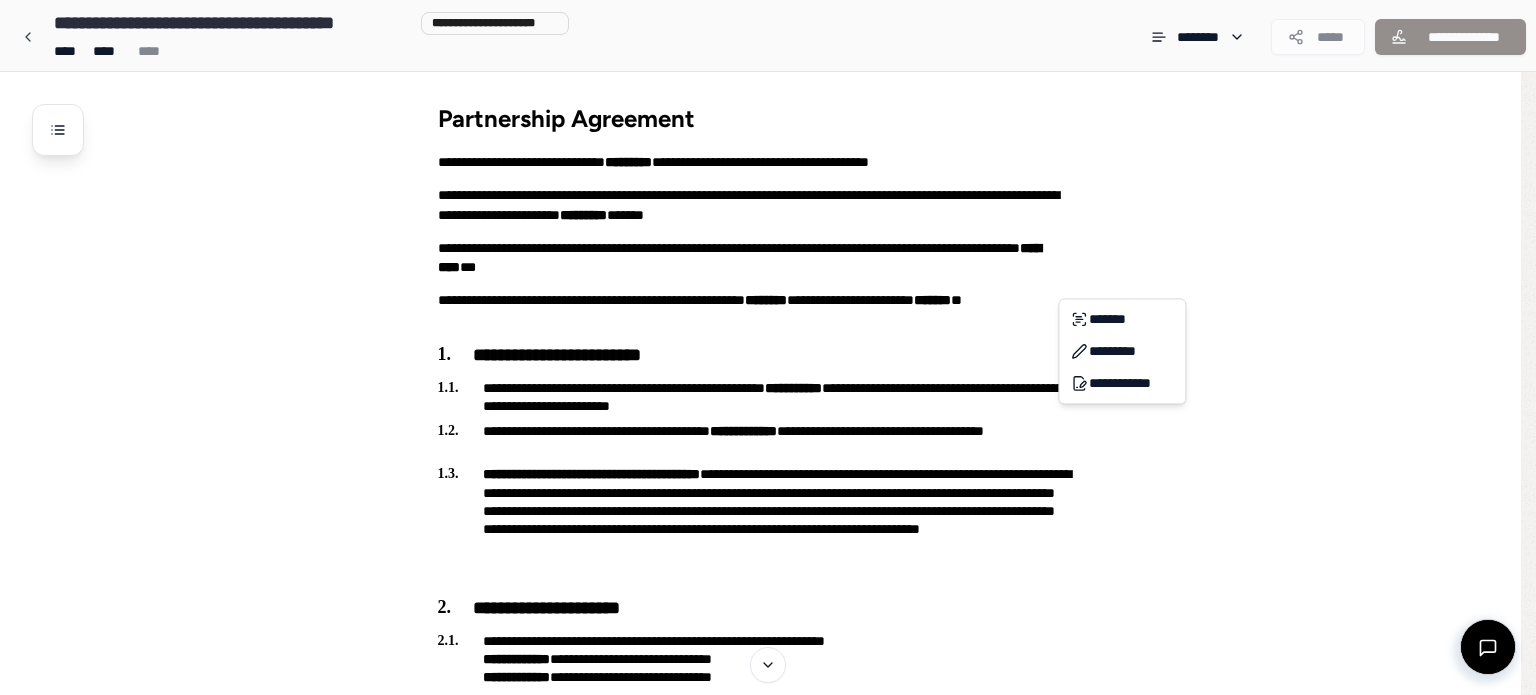 click on "**********" at bounding box center (768, 1604) 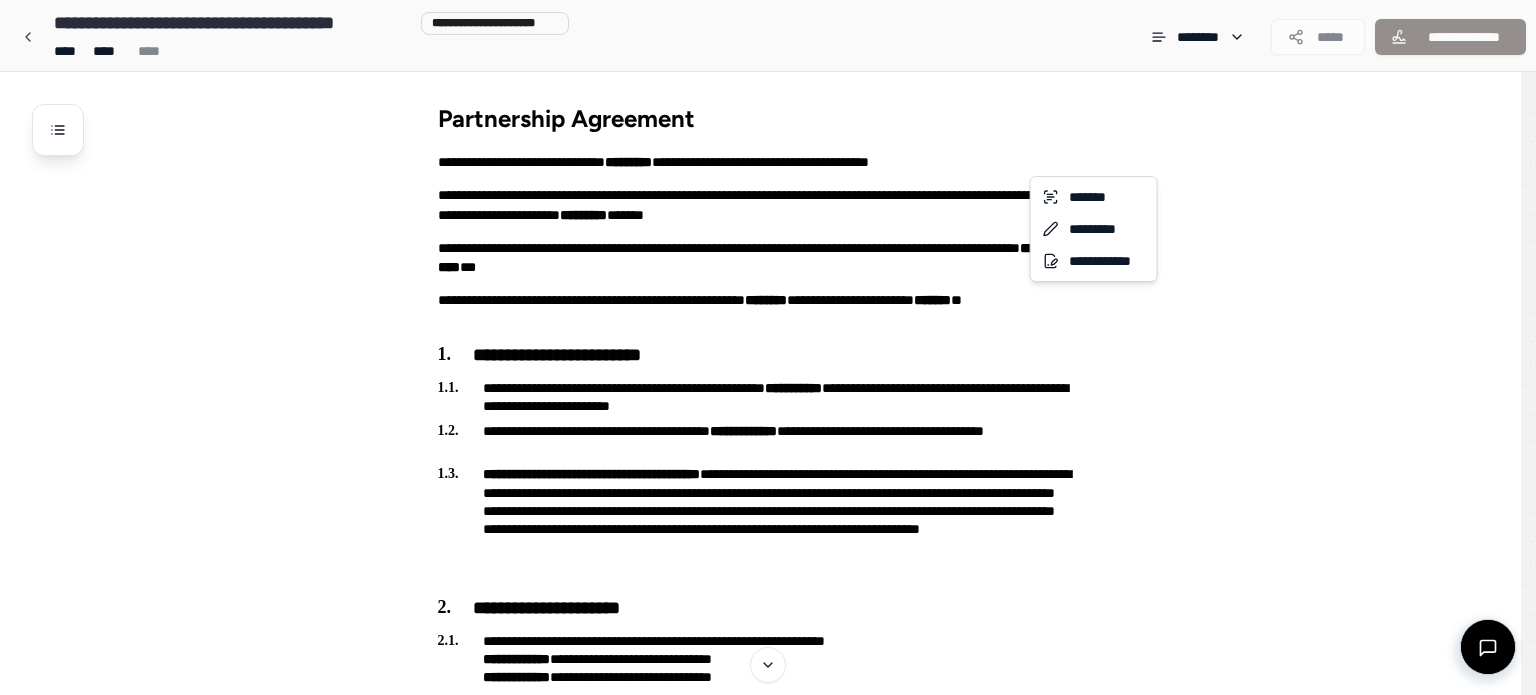 click on "**********" at bounding box center (768, 1604) 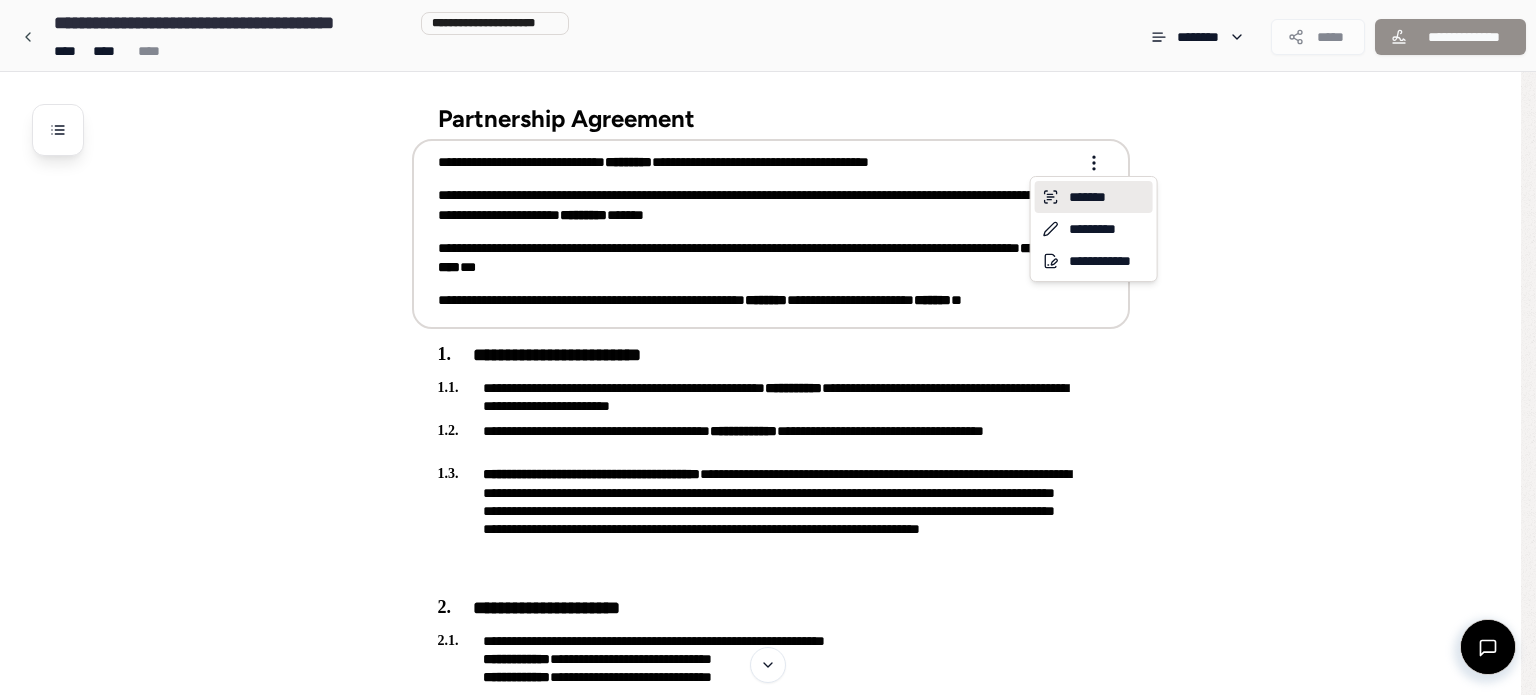 click on "*******" at bounding box center (1094, 197) 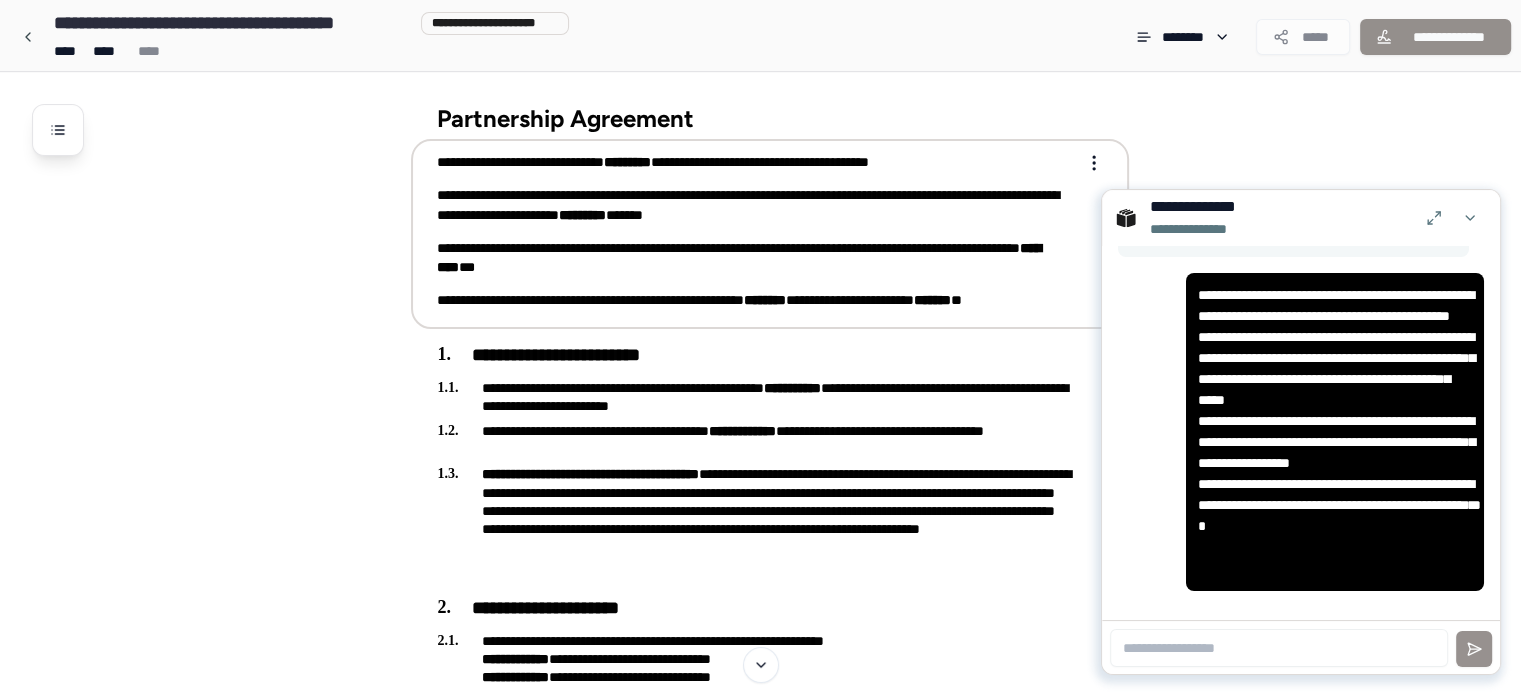 scroll, scrollTop: 62, scrollLeft: 0, axis: vertical 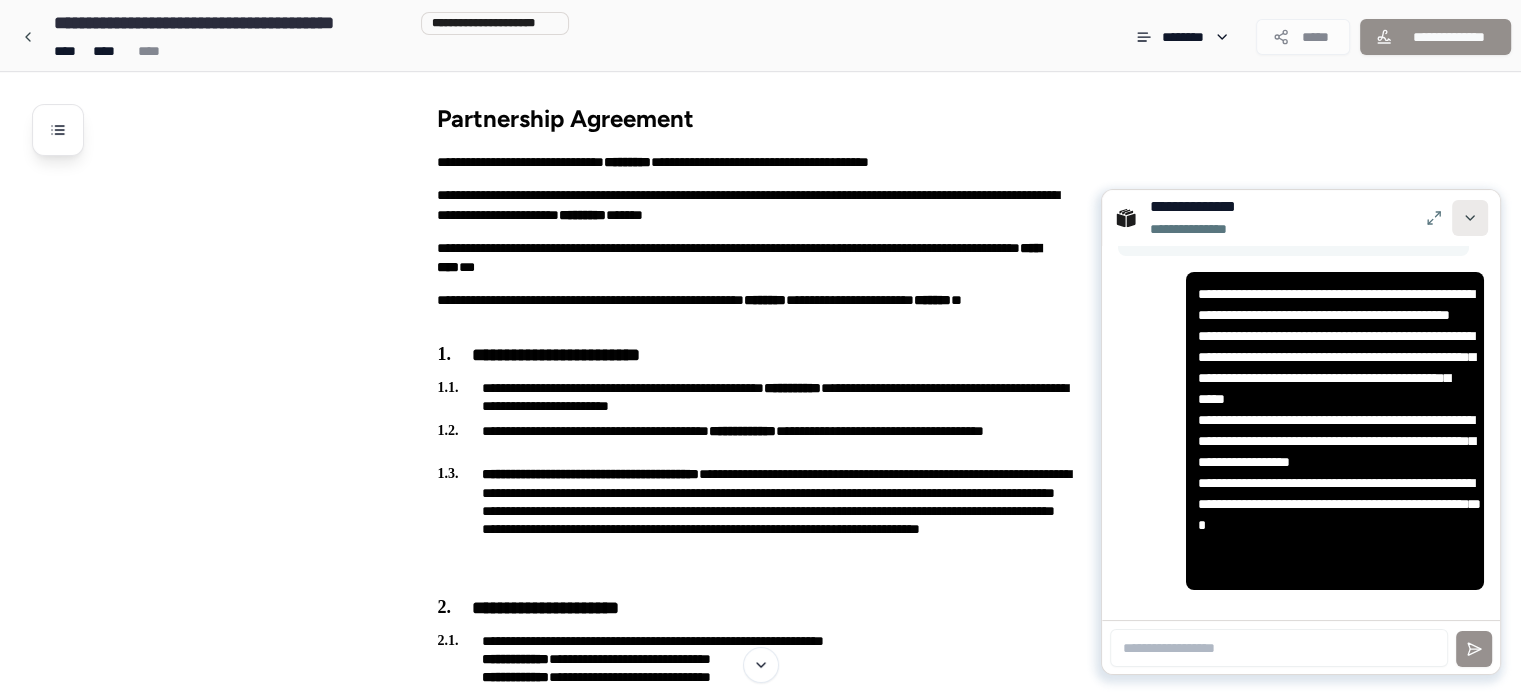 click at bounding box center [1470, 218] 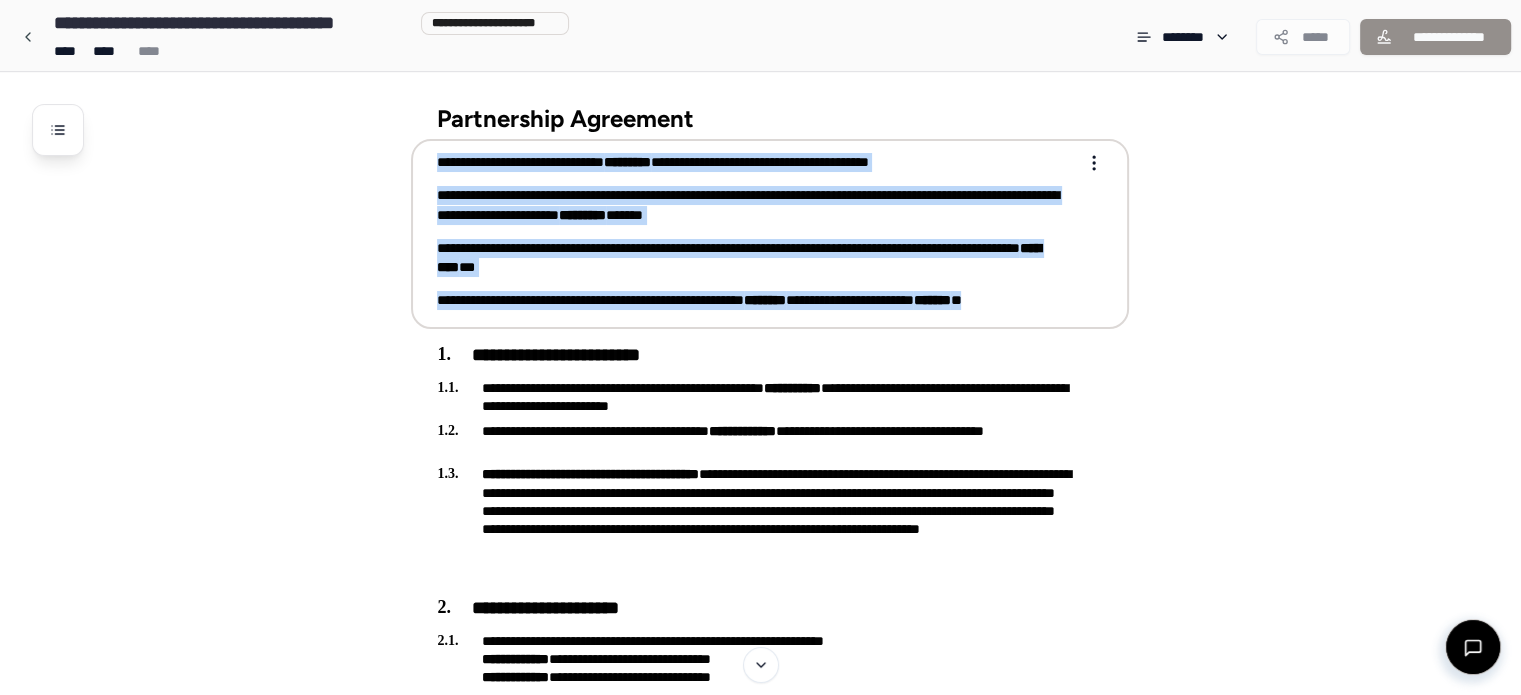 drag, startPoint x: 1072, startPoint y: 303, endPoint x: 432, endPoint y: 149, distance: 658.2674 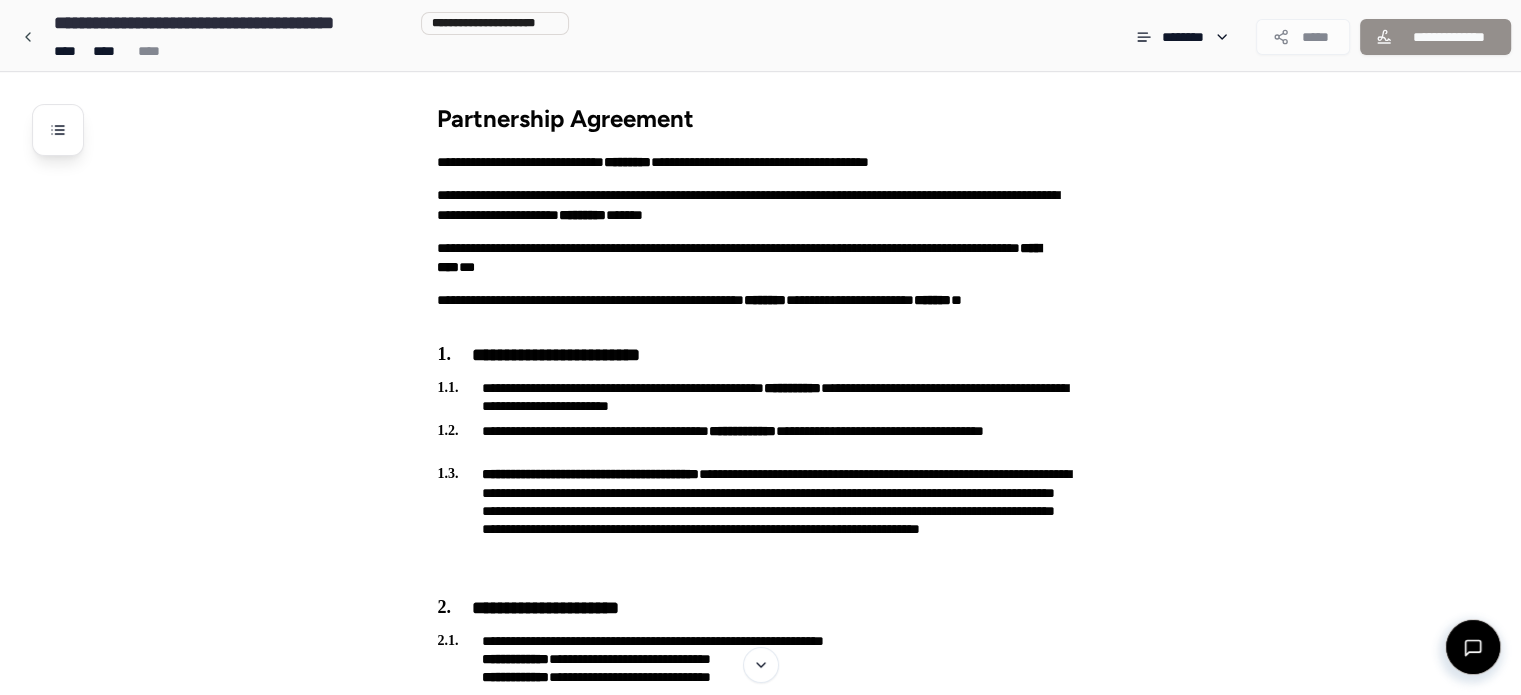 drag, startPoint x: 436, startPoint y: 160, endPoint x: 1094, endPoint y: 326, distance: 678.6162 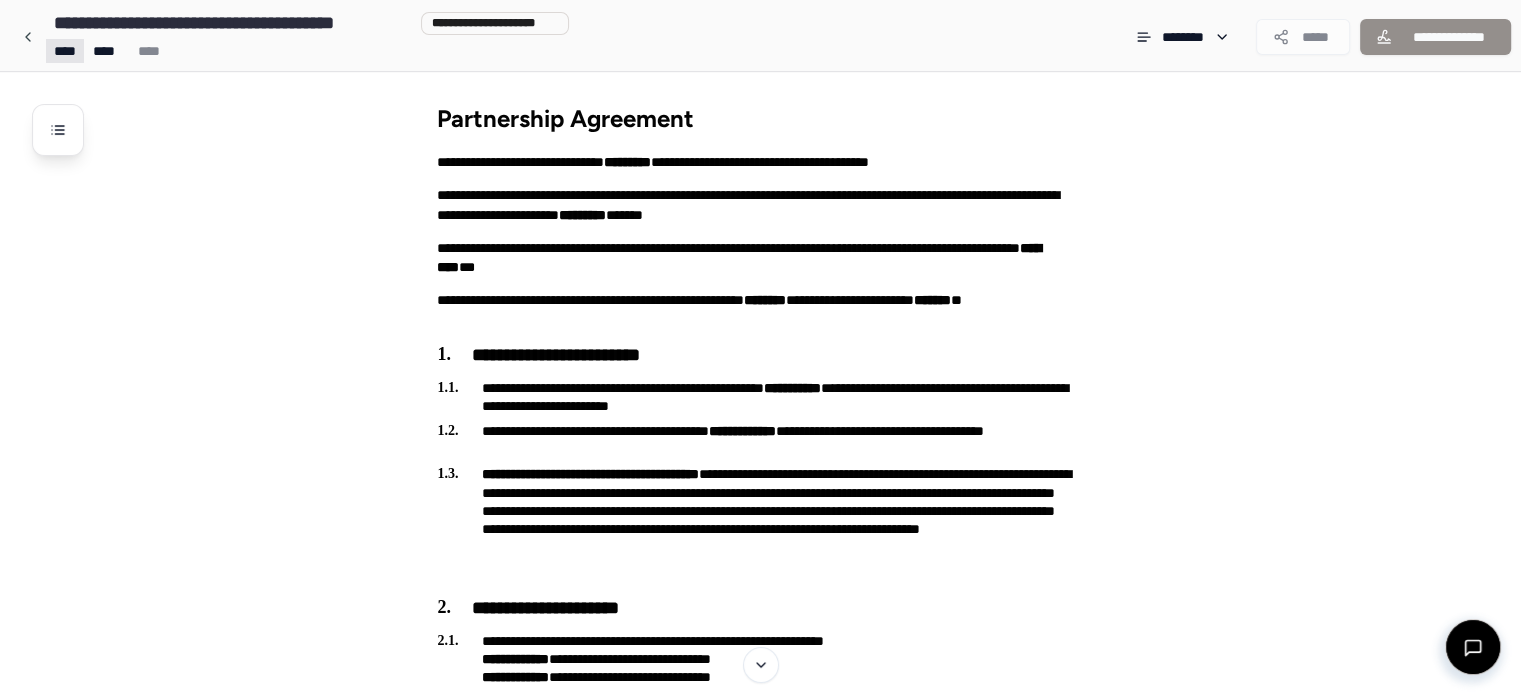 click on "**********" at bounding box center [760, 1604] 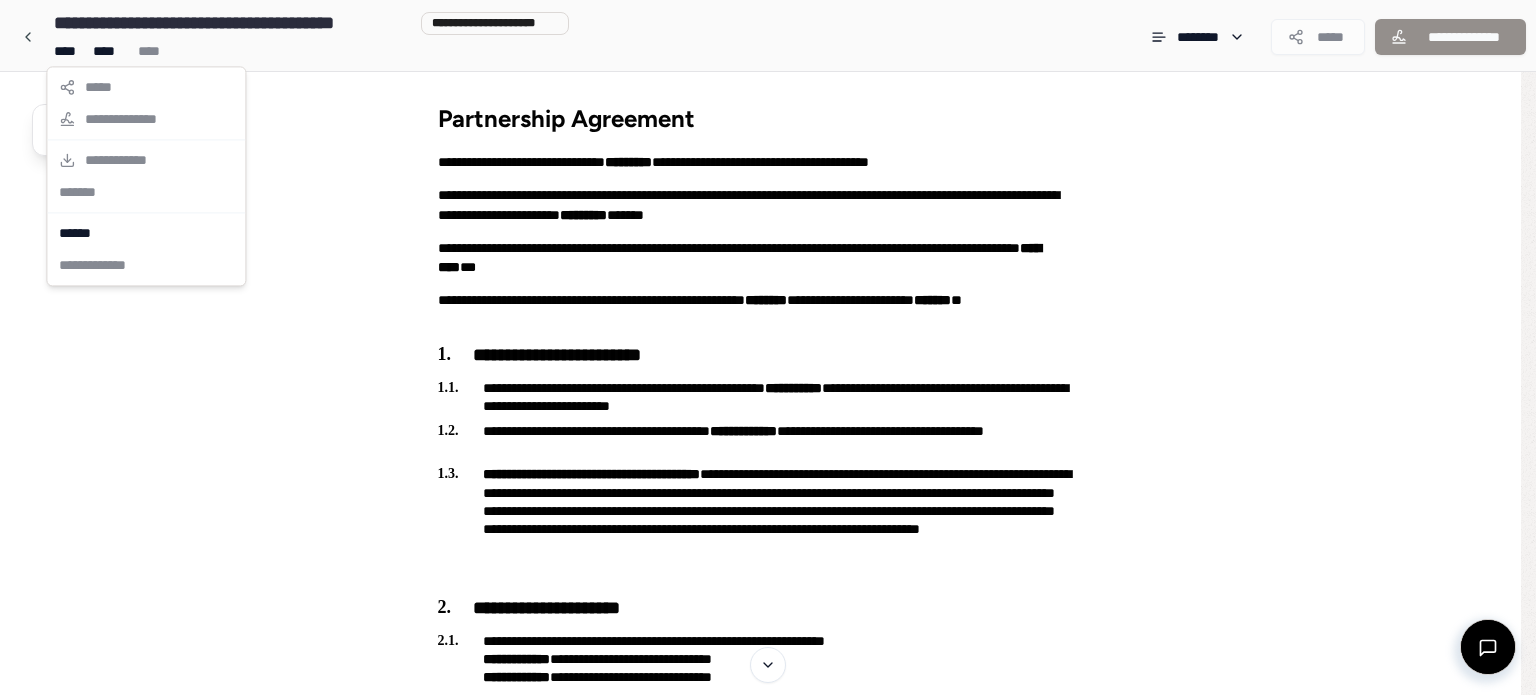 click on "**********" at bounding box center [146, 176] 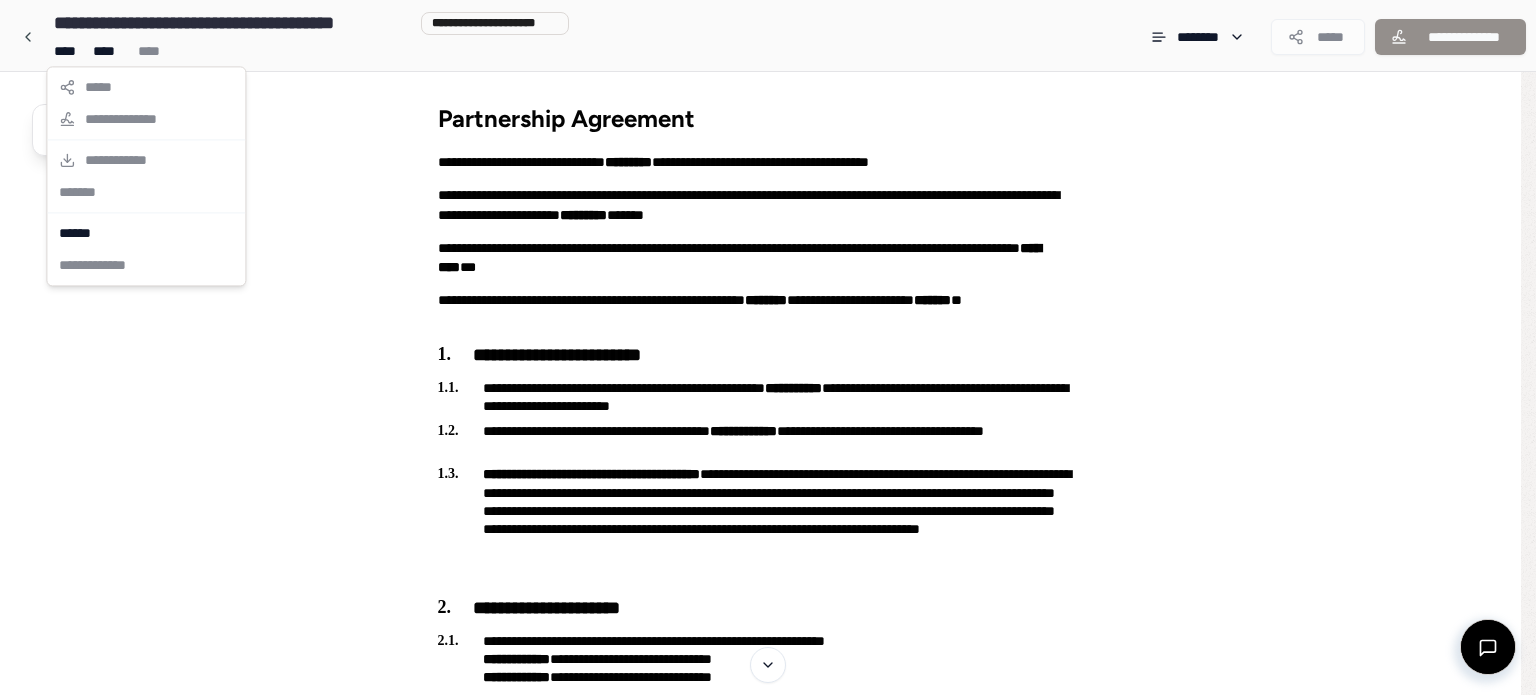click on "**********" at bounding box center (768, 1604) 